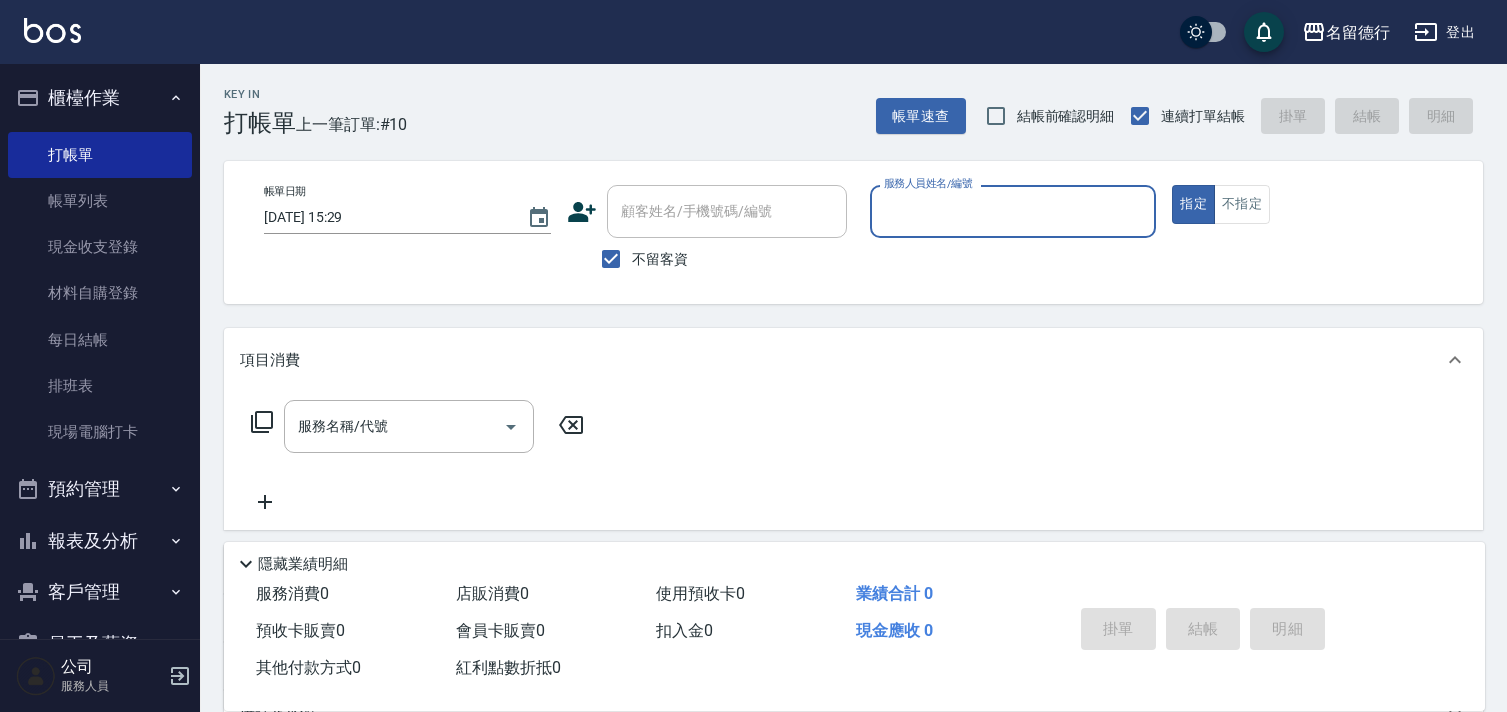 scroll, scrollTop: 0, scrollLeft: 0, axis: both 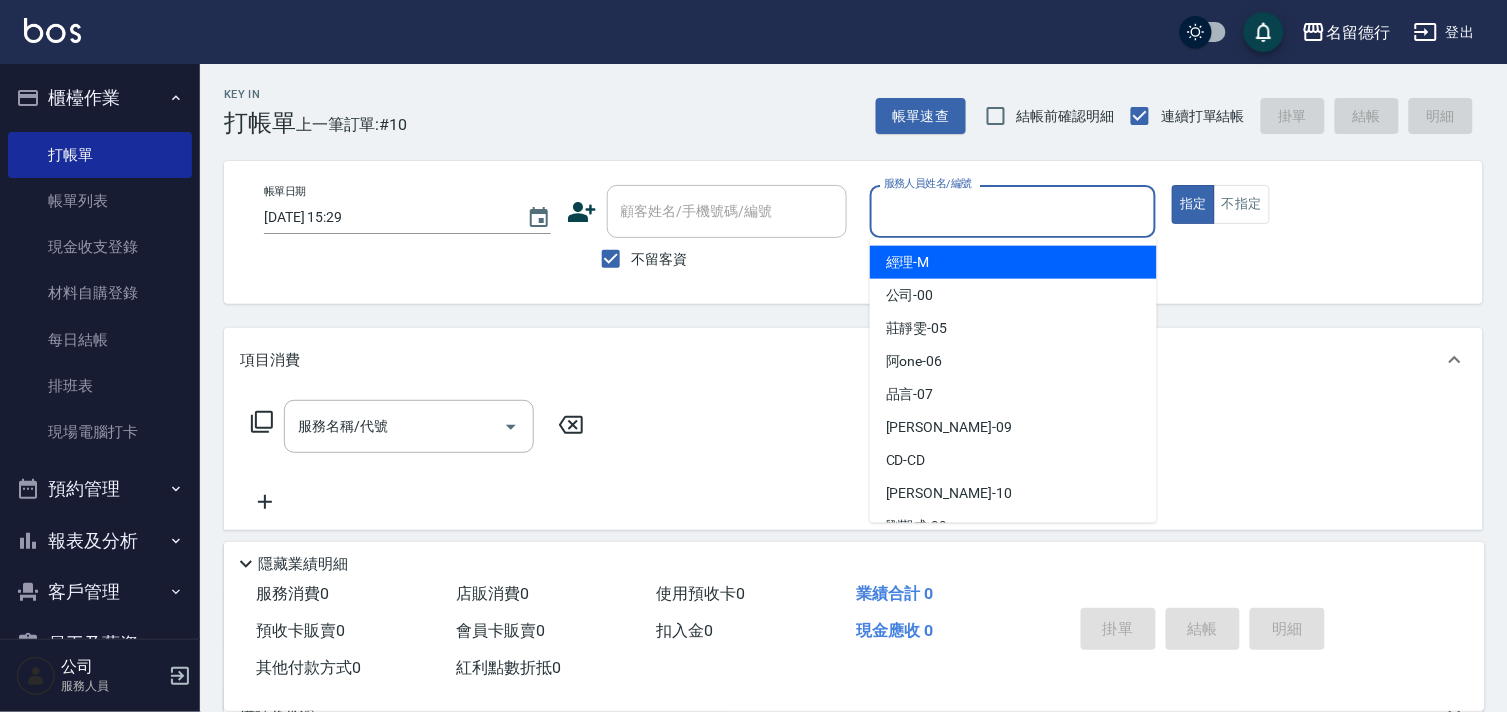 click on "服務人員姓名/編號" at bounding box center [1013, 211] 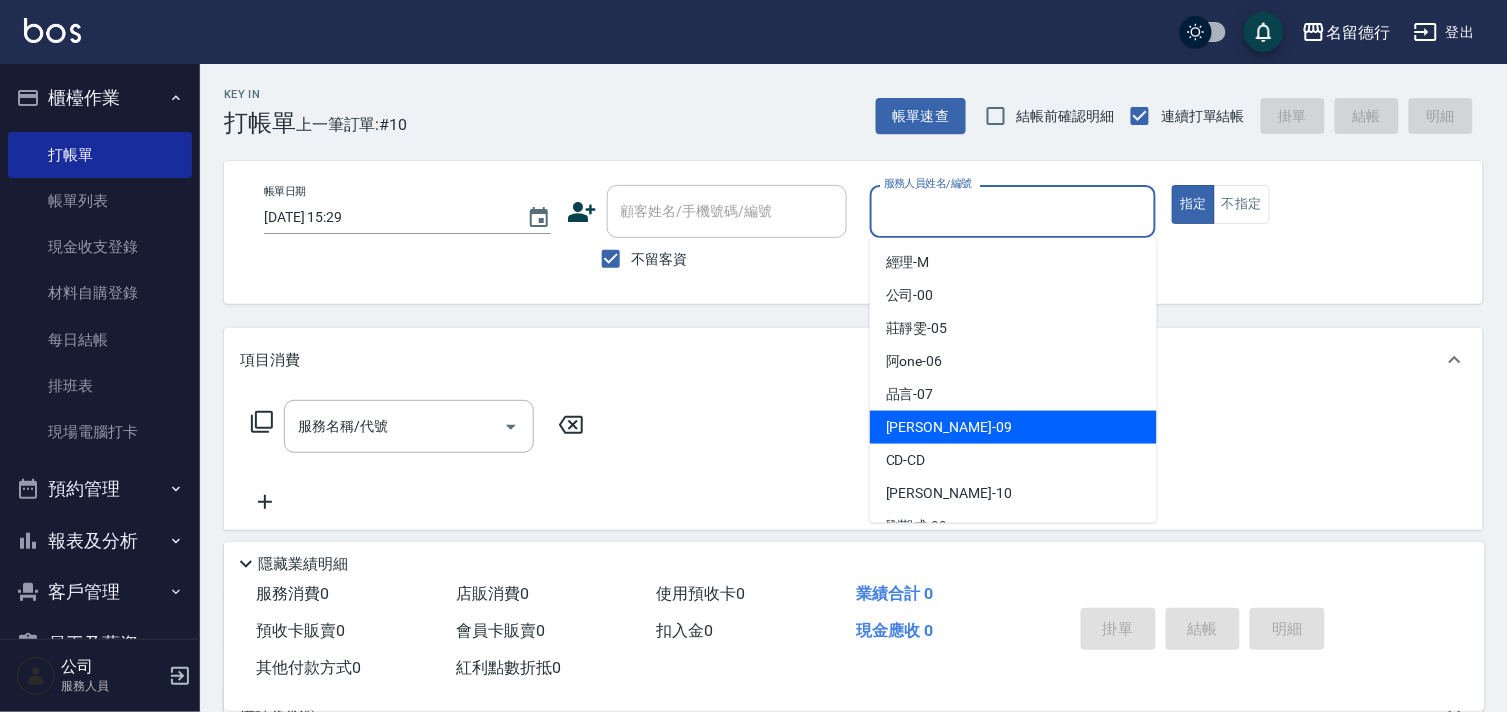 click on "[PERSON_NAME] -09" at bounding box center (1013, 427) 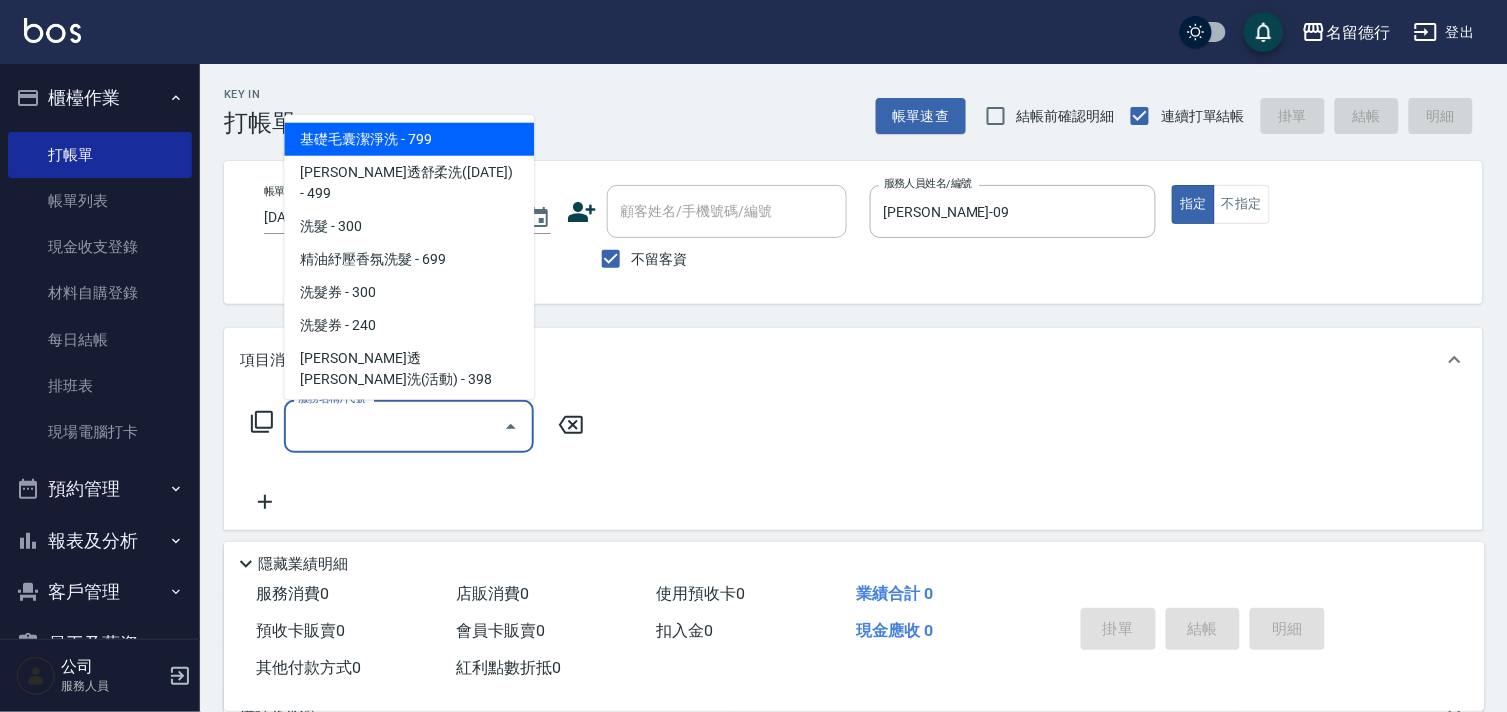 click on "服務名稱/代號" at bounding box center (394, 426) 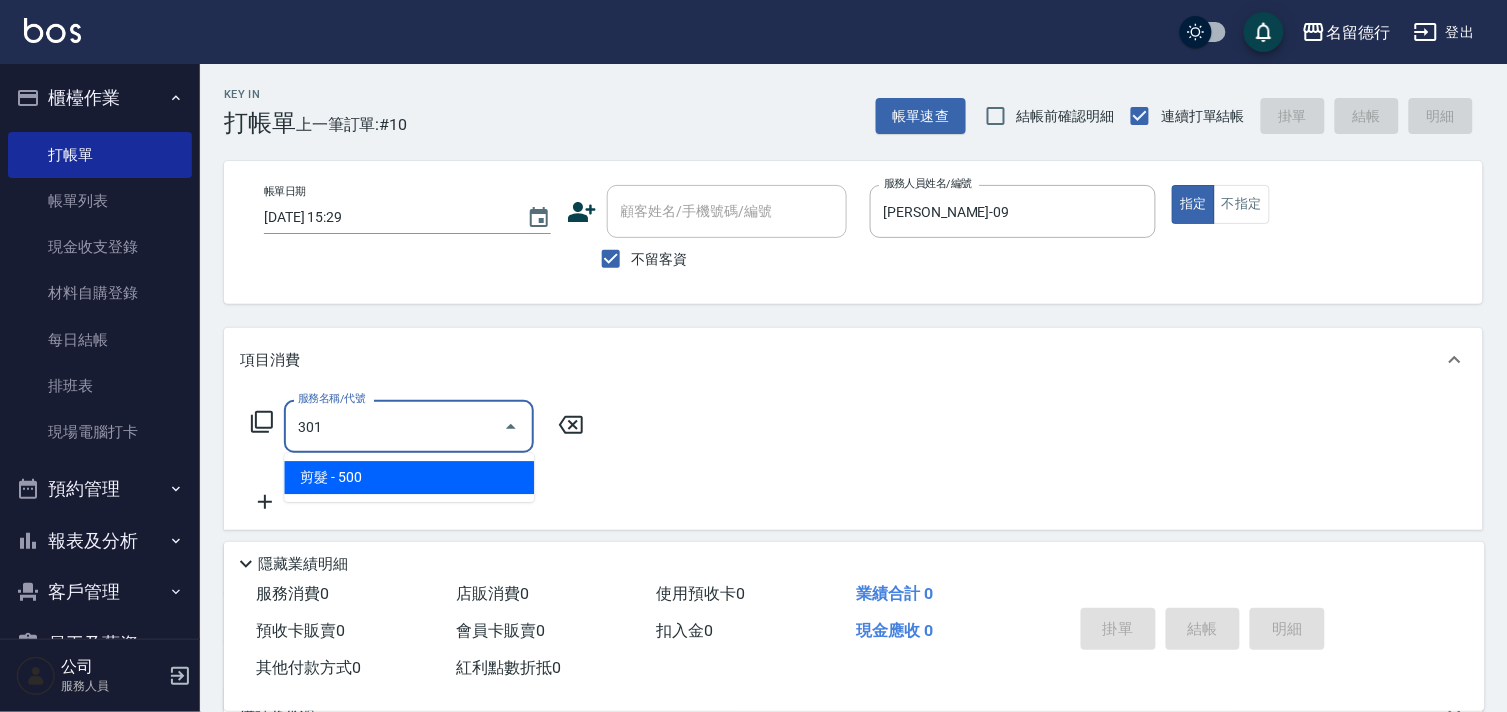 click on "剪髮 - 500" at bounding box center [409, 477] 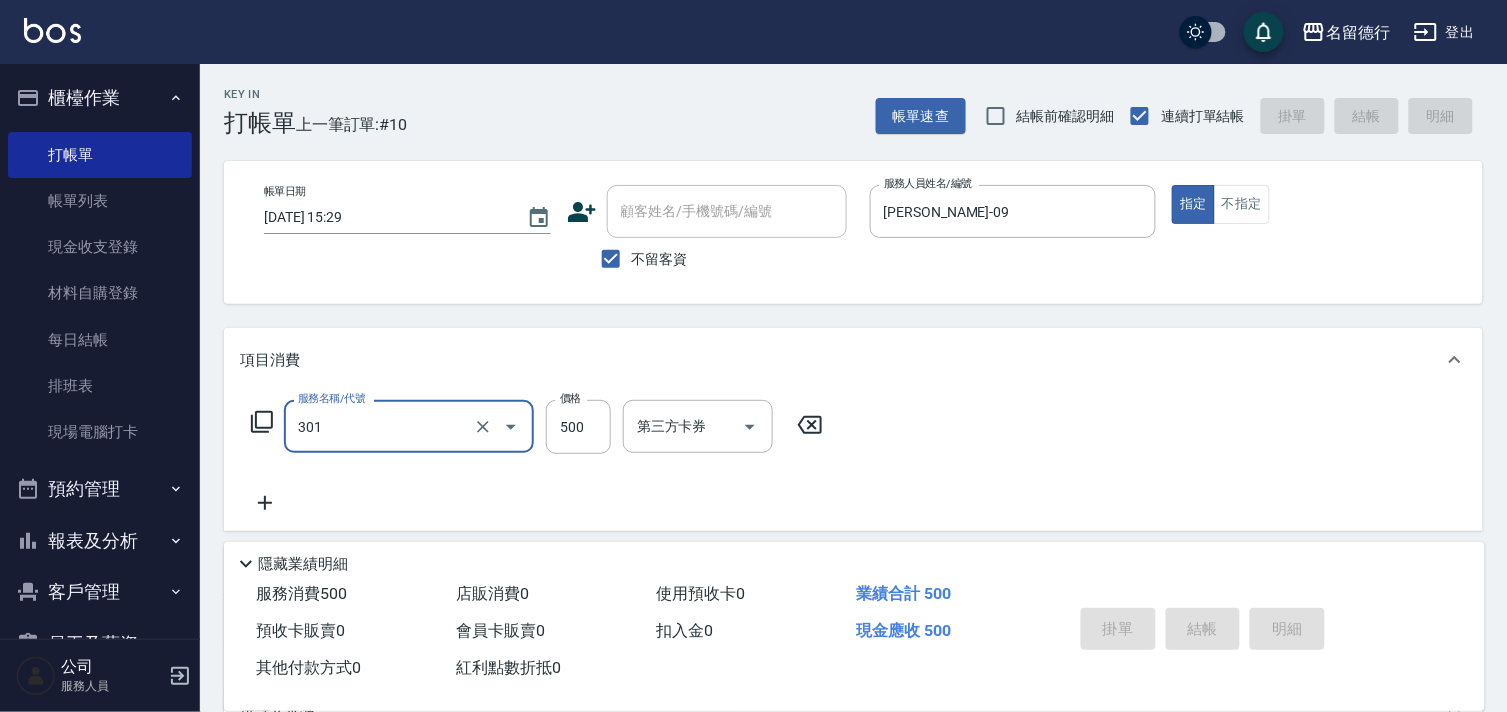 type on "301" 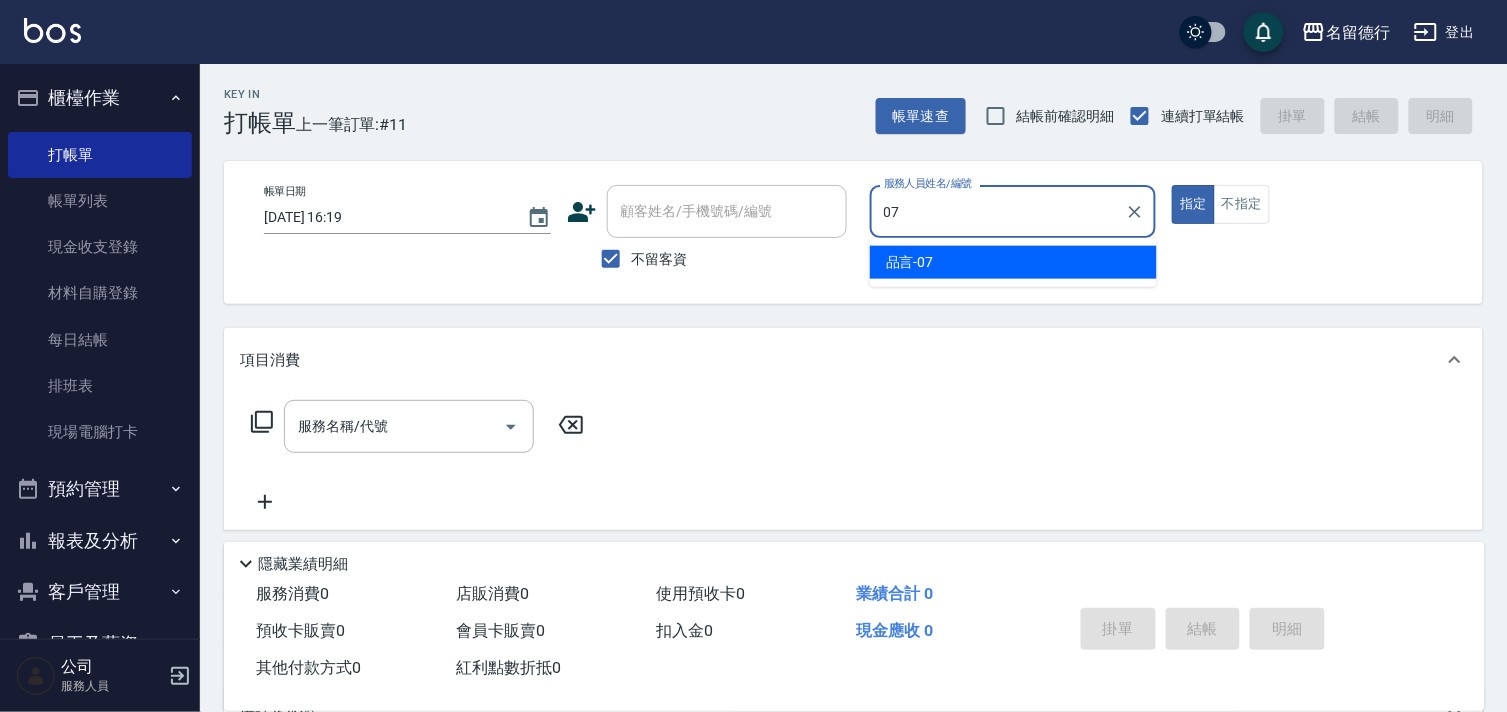 click on "品言 -07" at bounding box center [1013, 262] 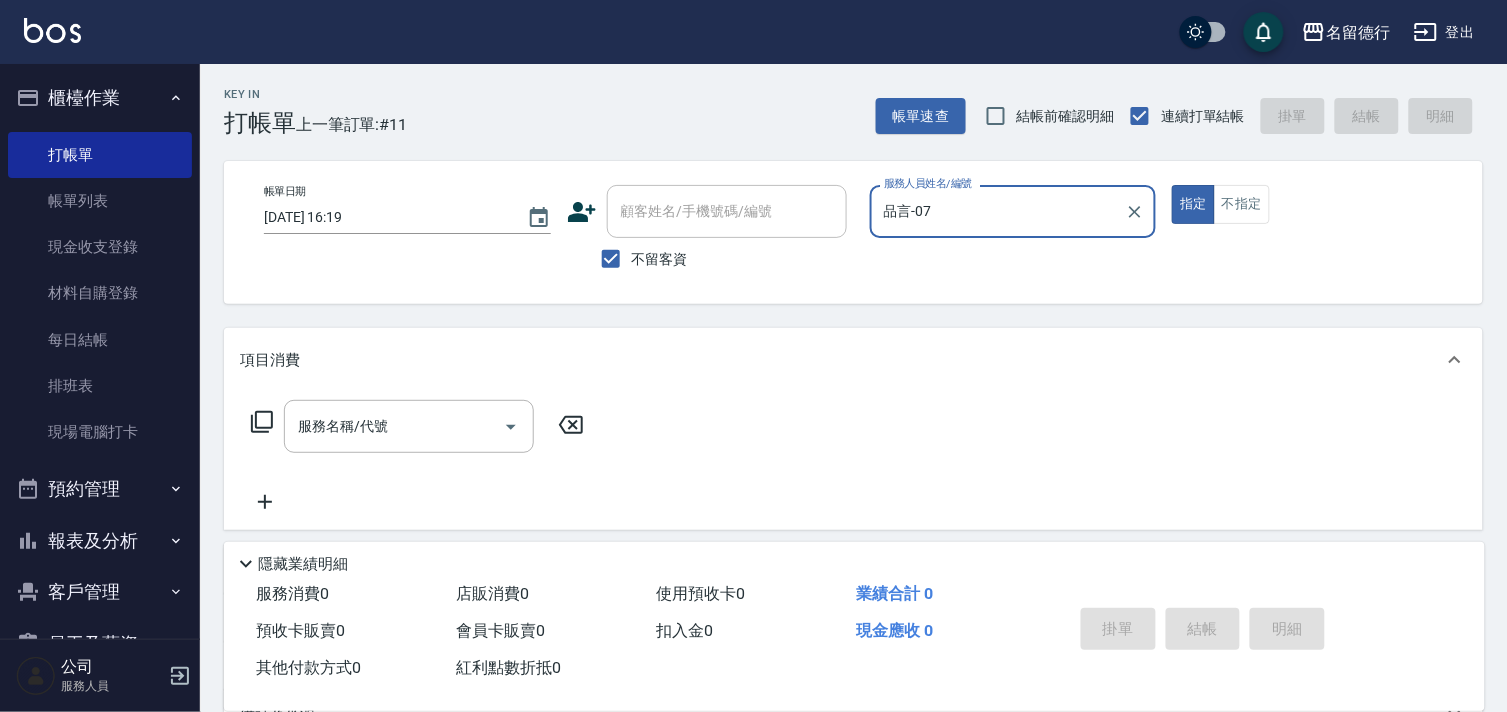 type on "品言-07" 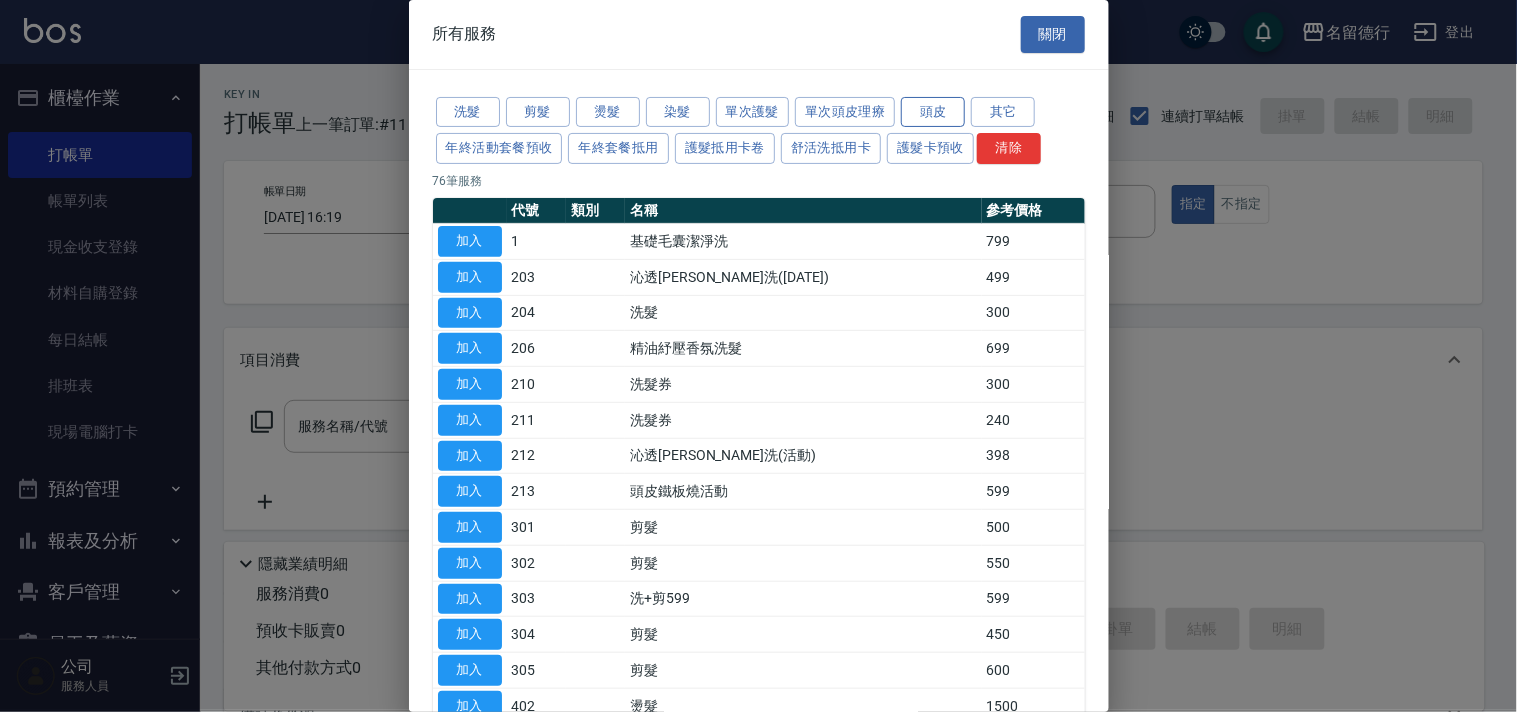 click on "頭皮" at bounding box center [933, 112] 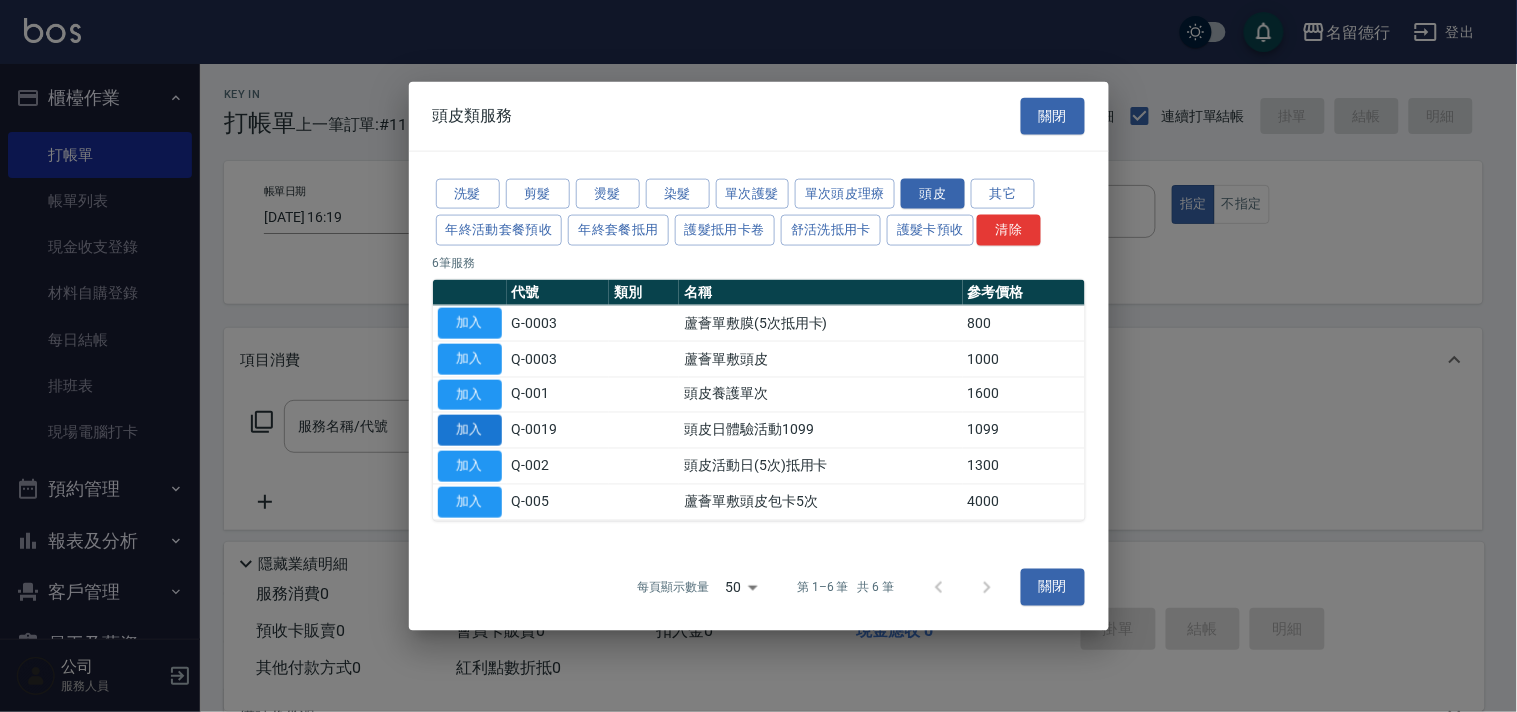 click on "加入" at bounding box center [470, 430] 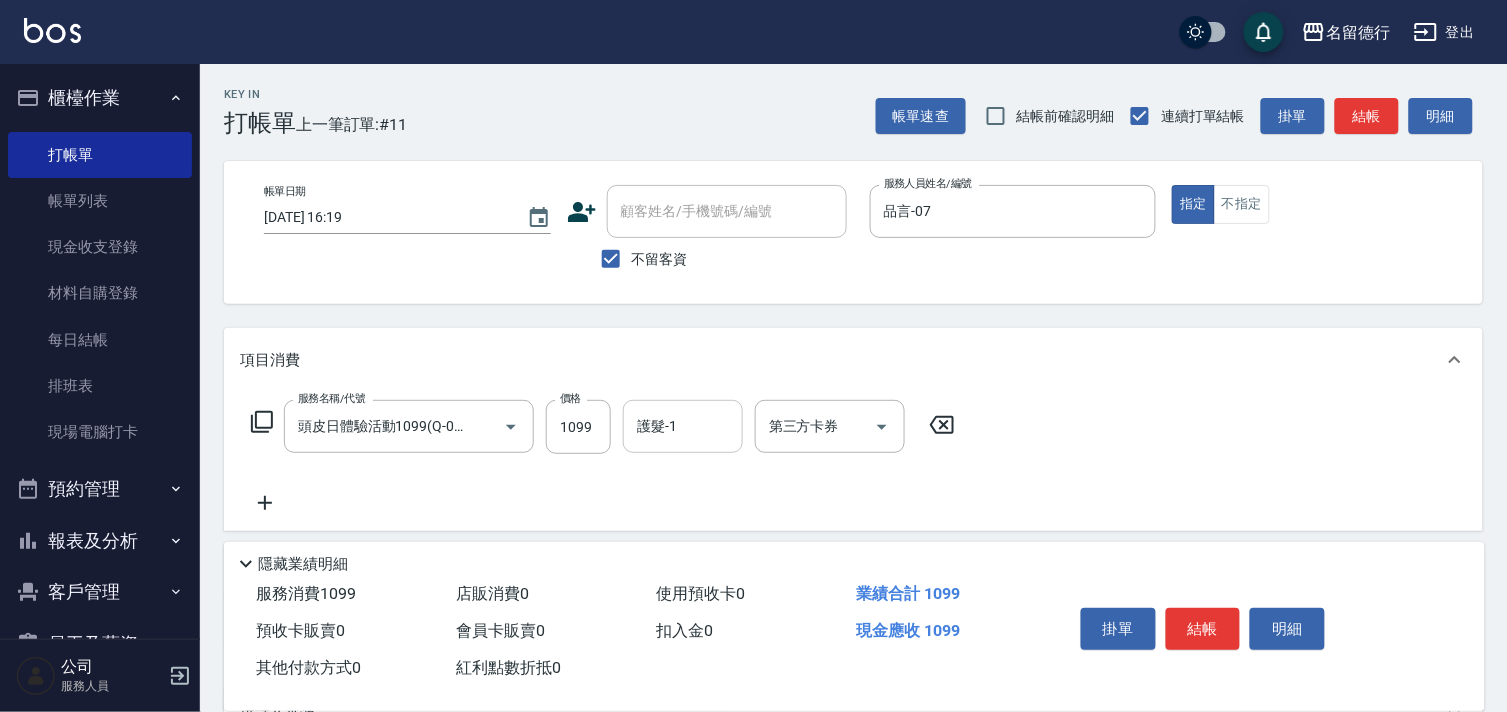 click on "護髮-1" at bounding box center (683, 426) 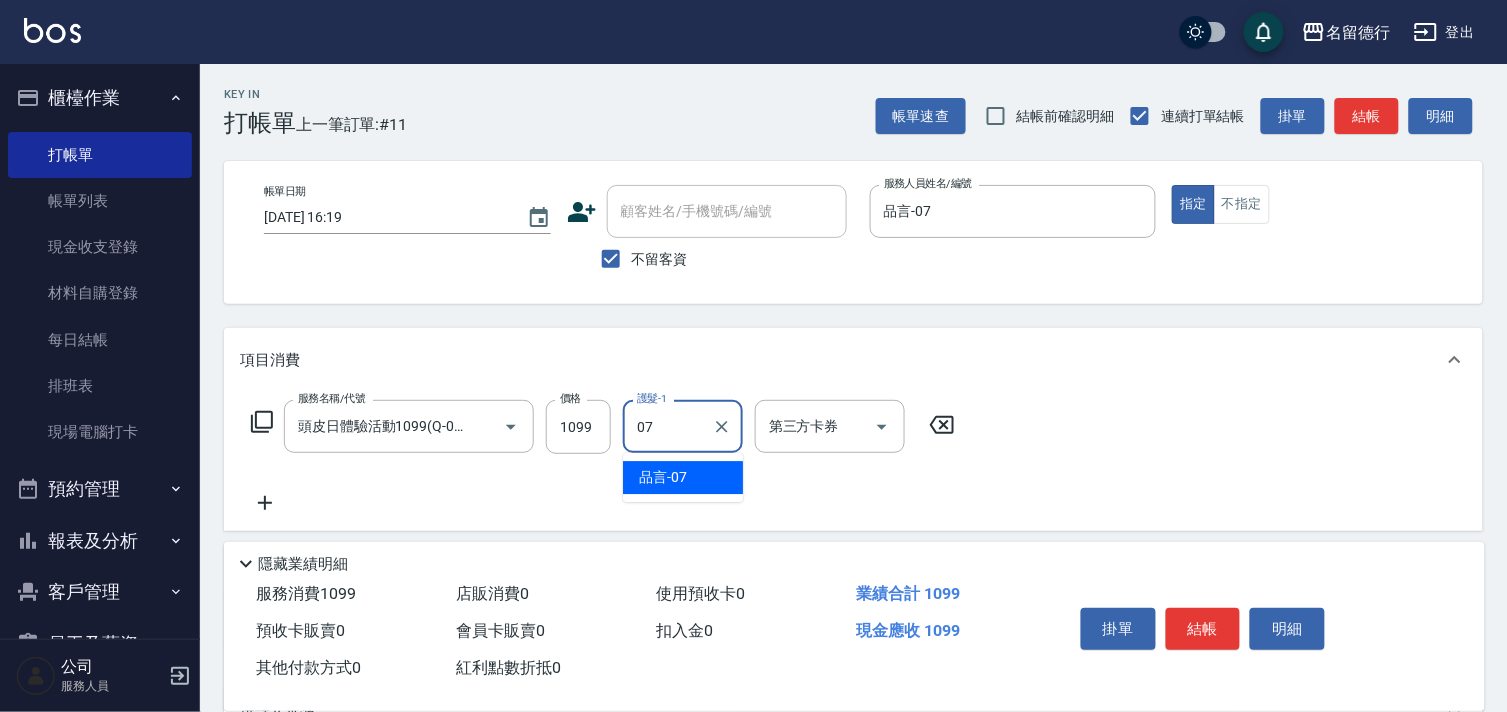click on "品言 -07" at bounding box center (663, 477) 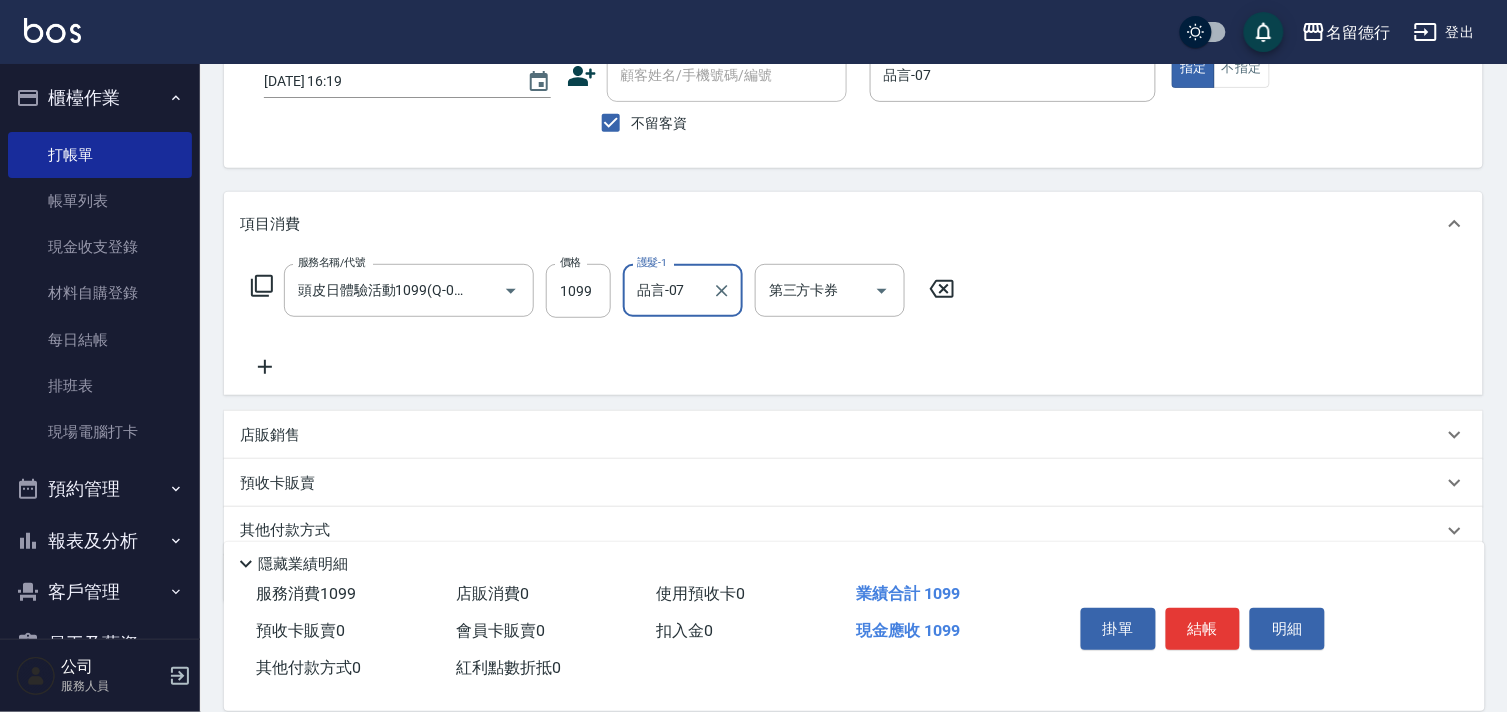 scroll, scrollTop: 216, scrollLeft: 0, axis: vertical 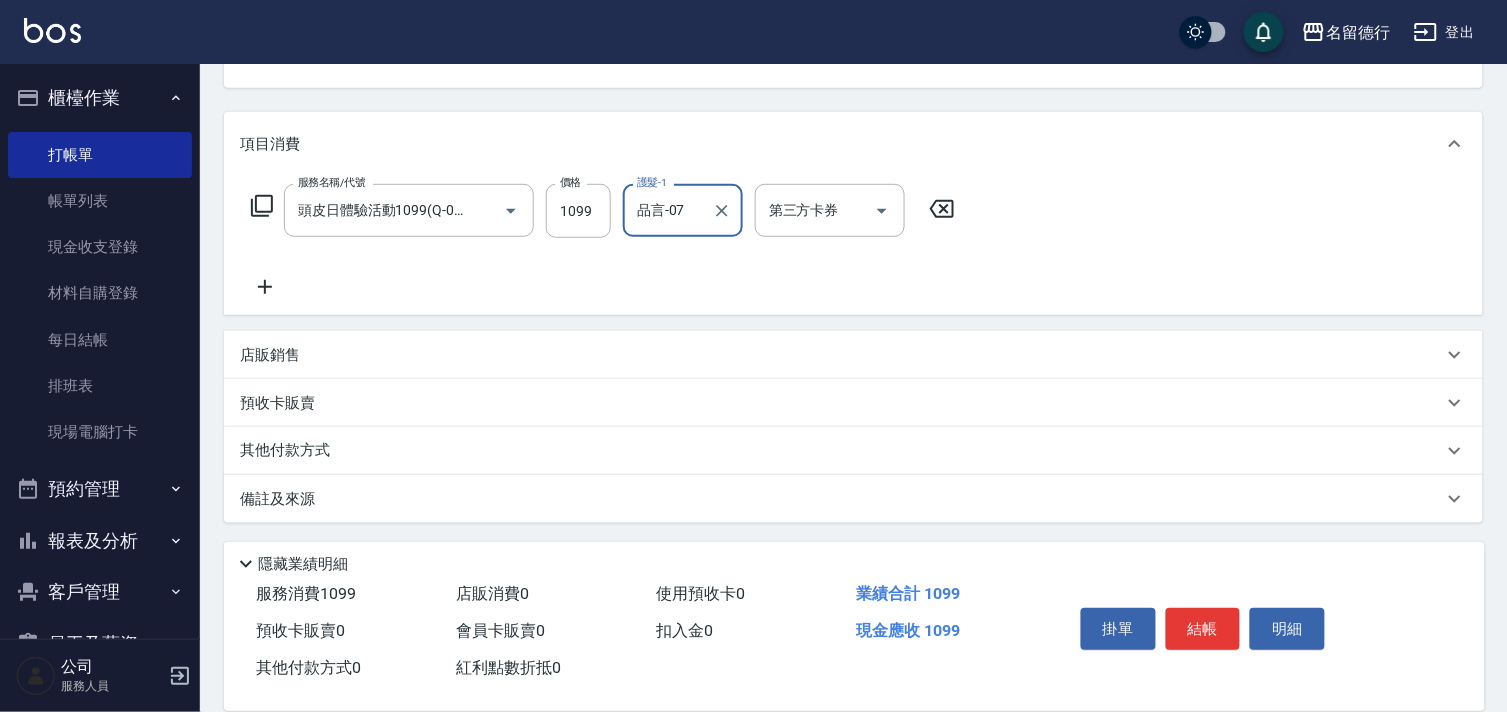 type on "品言-07" 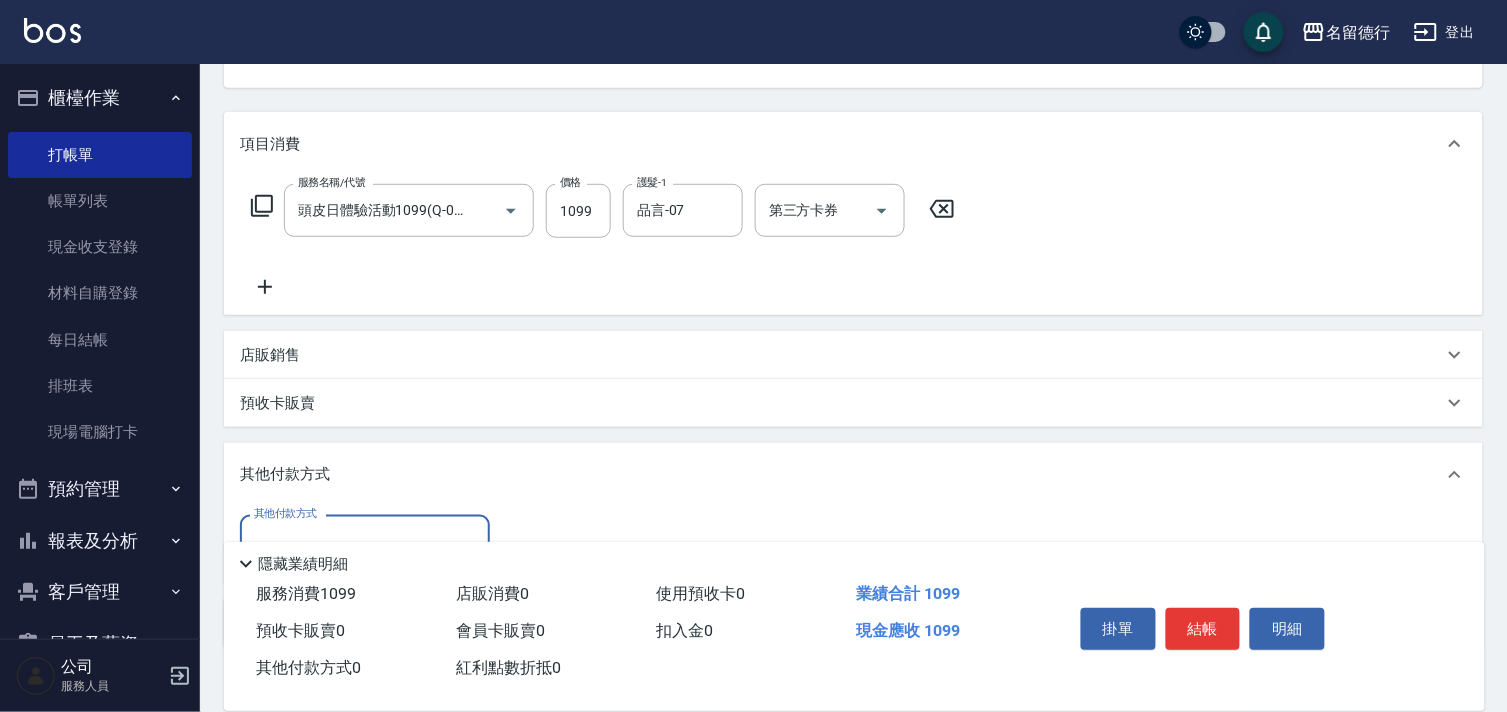 scroll, scrollTop: 0, scrollLeft: 0, axis: both 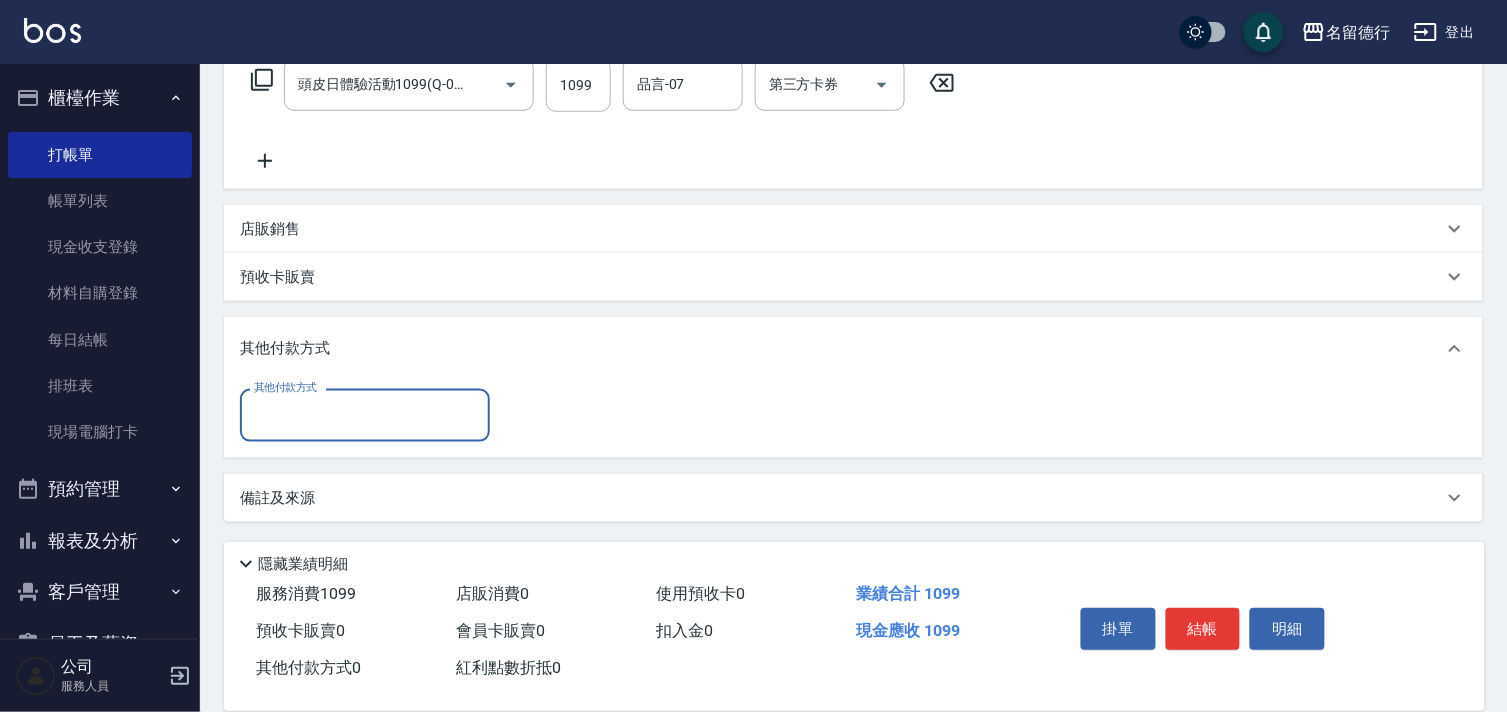 click on "其他付款方式" at bounding box center [365, 415] 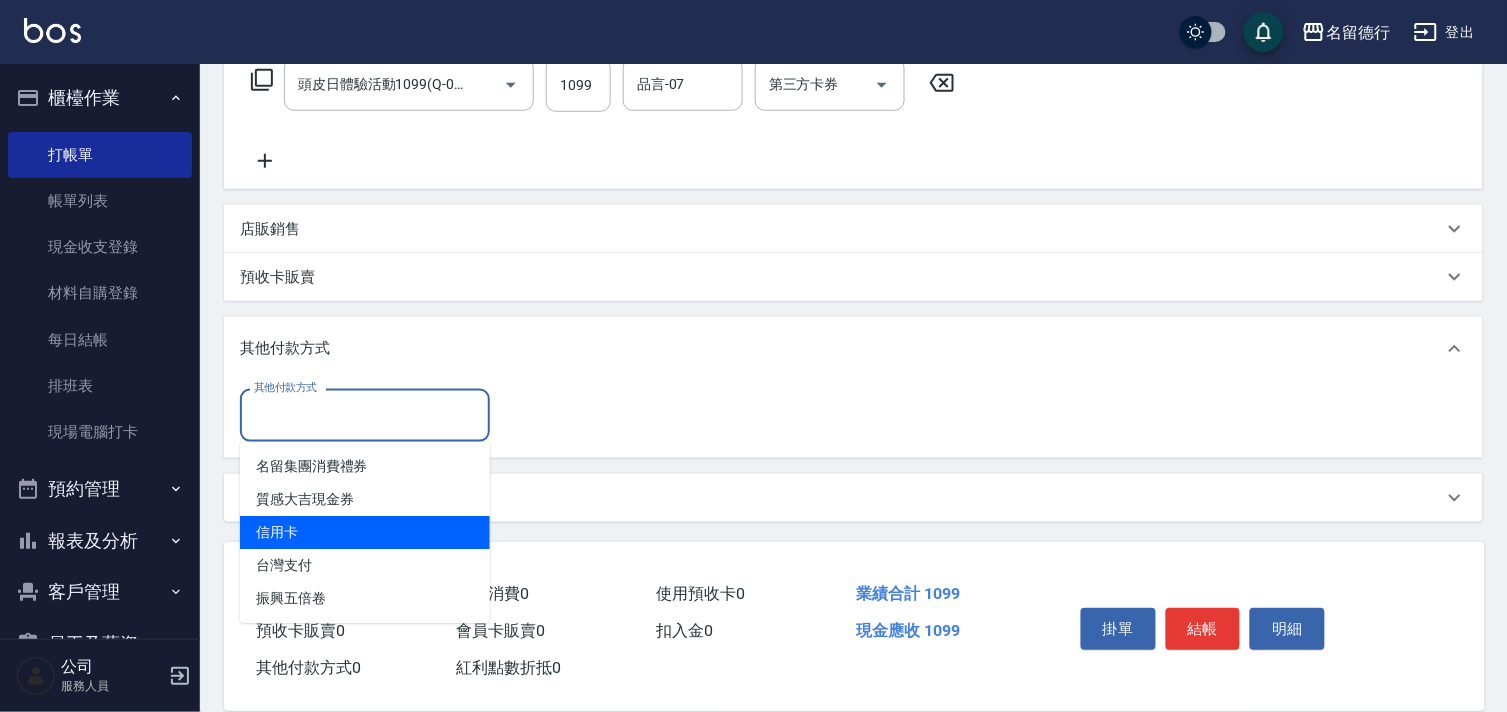 click on "信用卡" at bounding box center (365, 532) 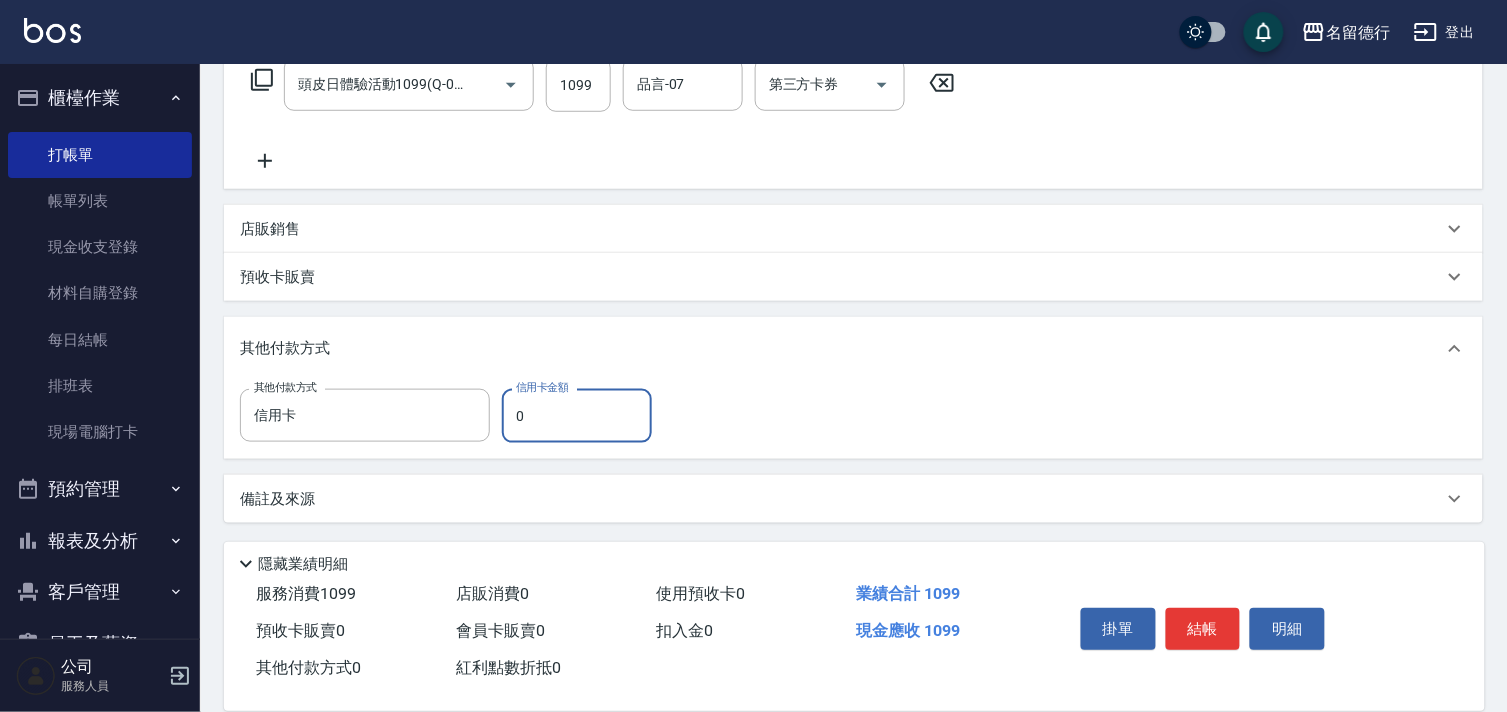click on "0" at bounding box center (577, 416) 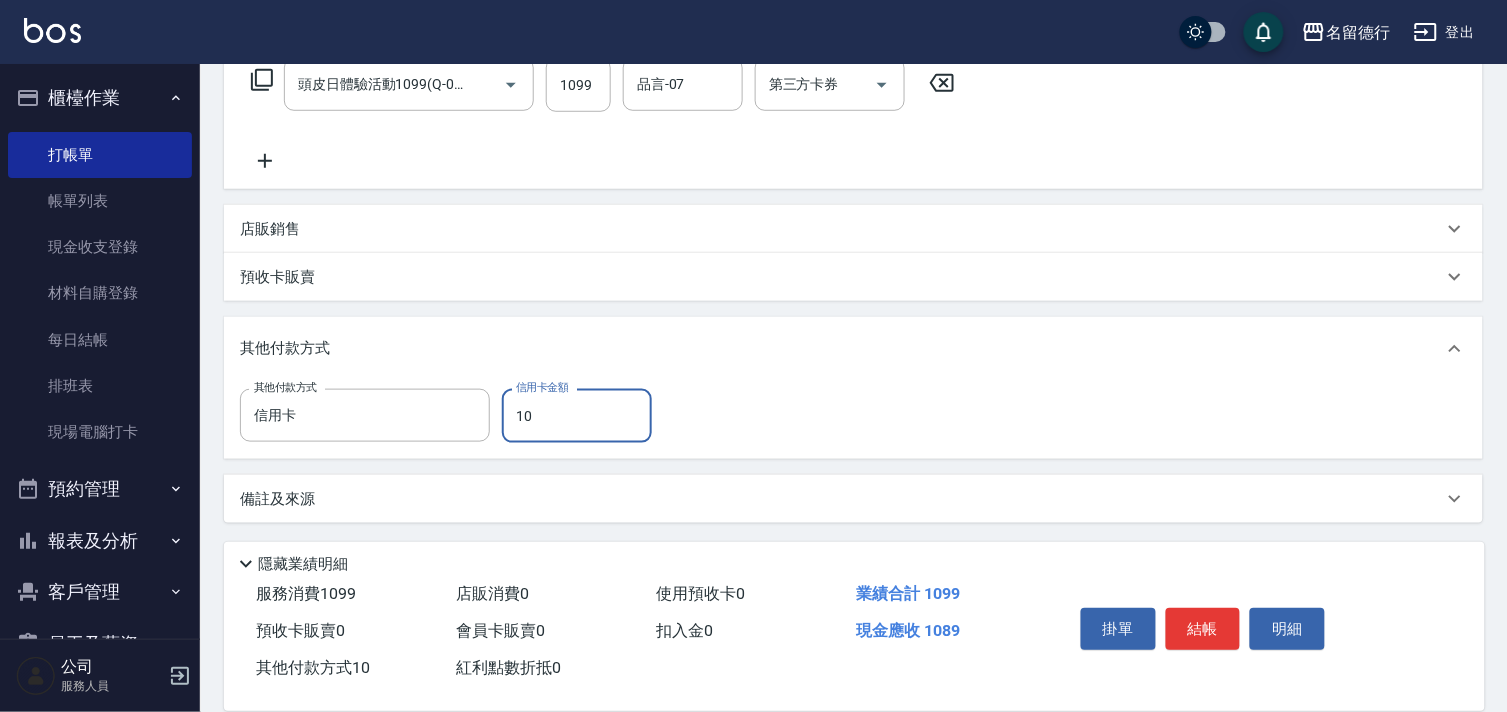 click on "10" at bounding box center (577, 416) 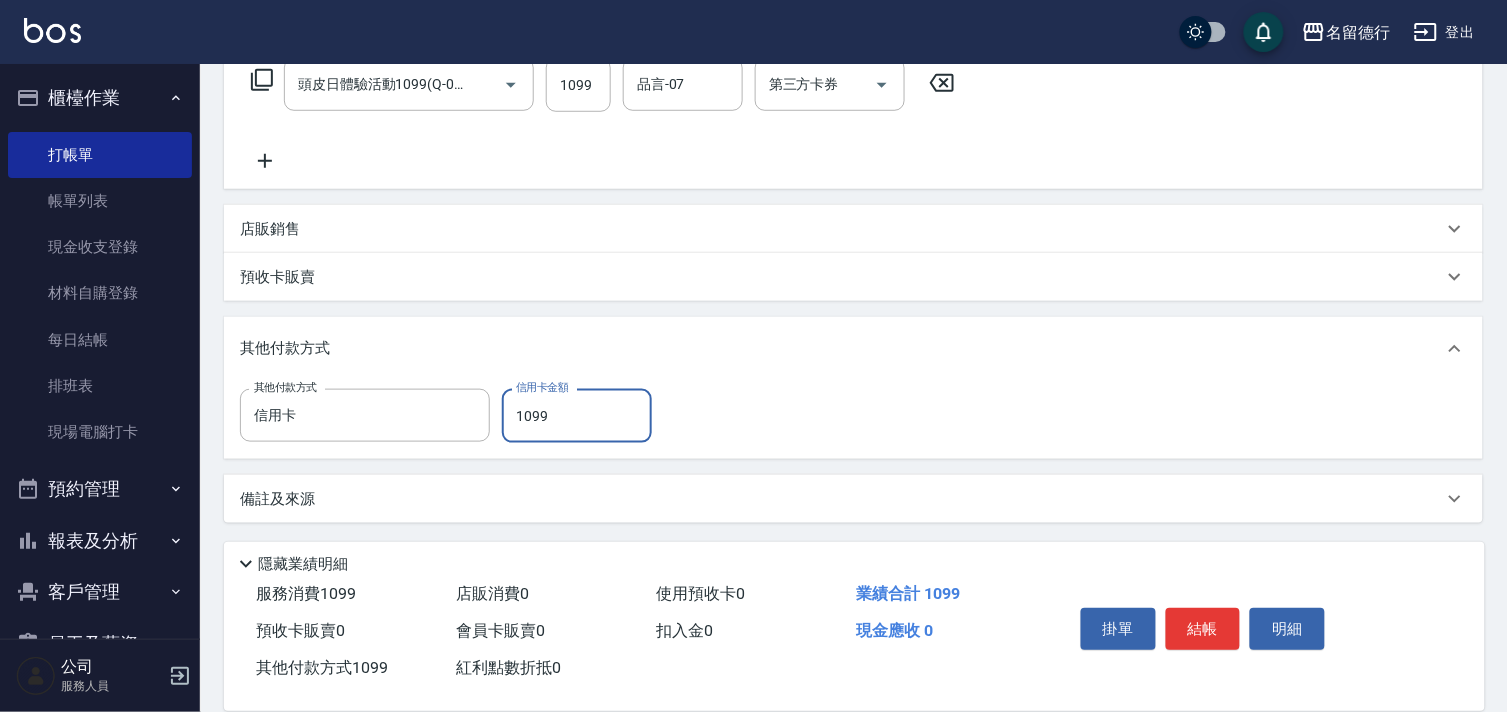 type on "1099" 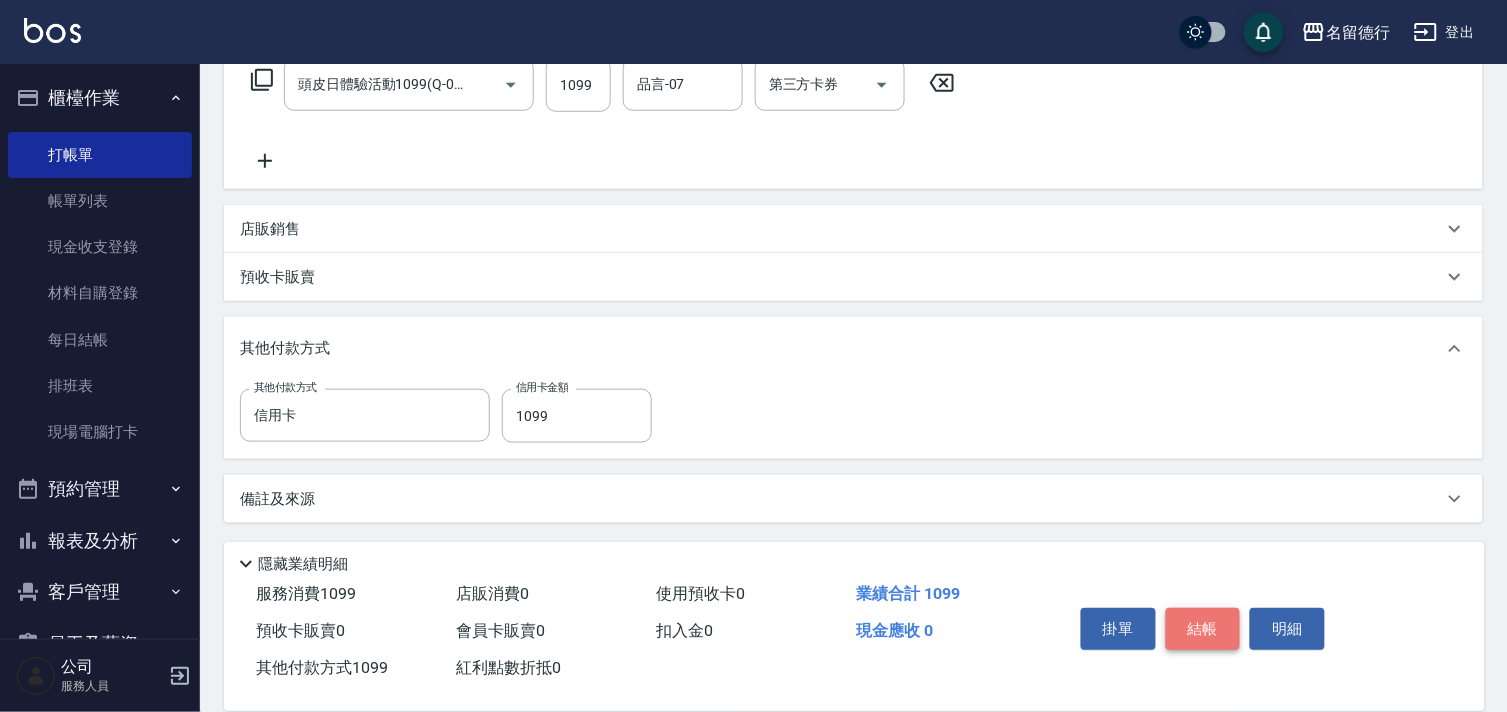click on "結帳" at bounding box center (1203, 629) 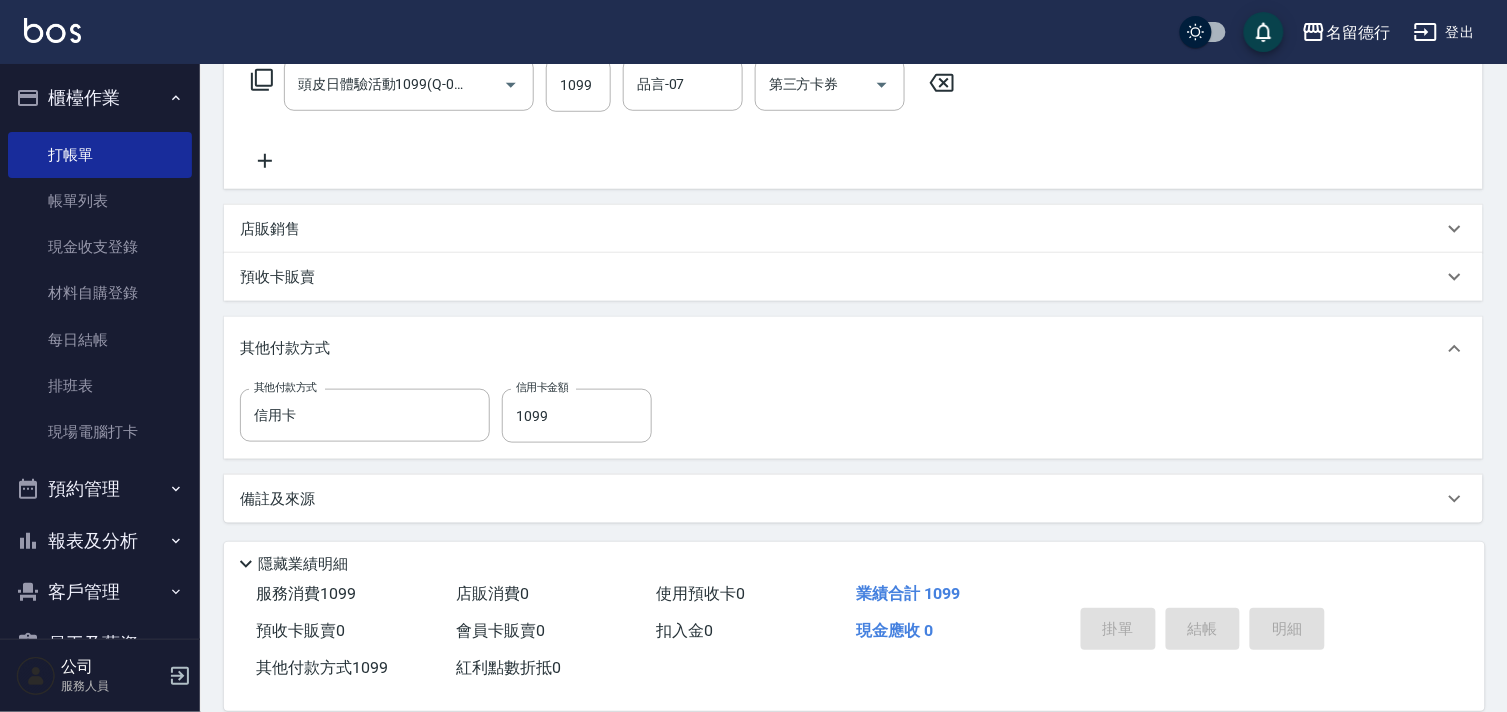 type on "[DATE] 16:39" 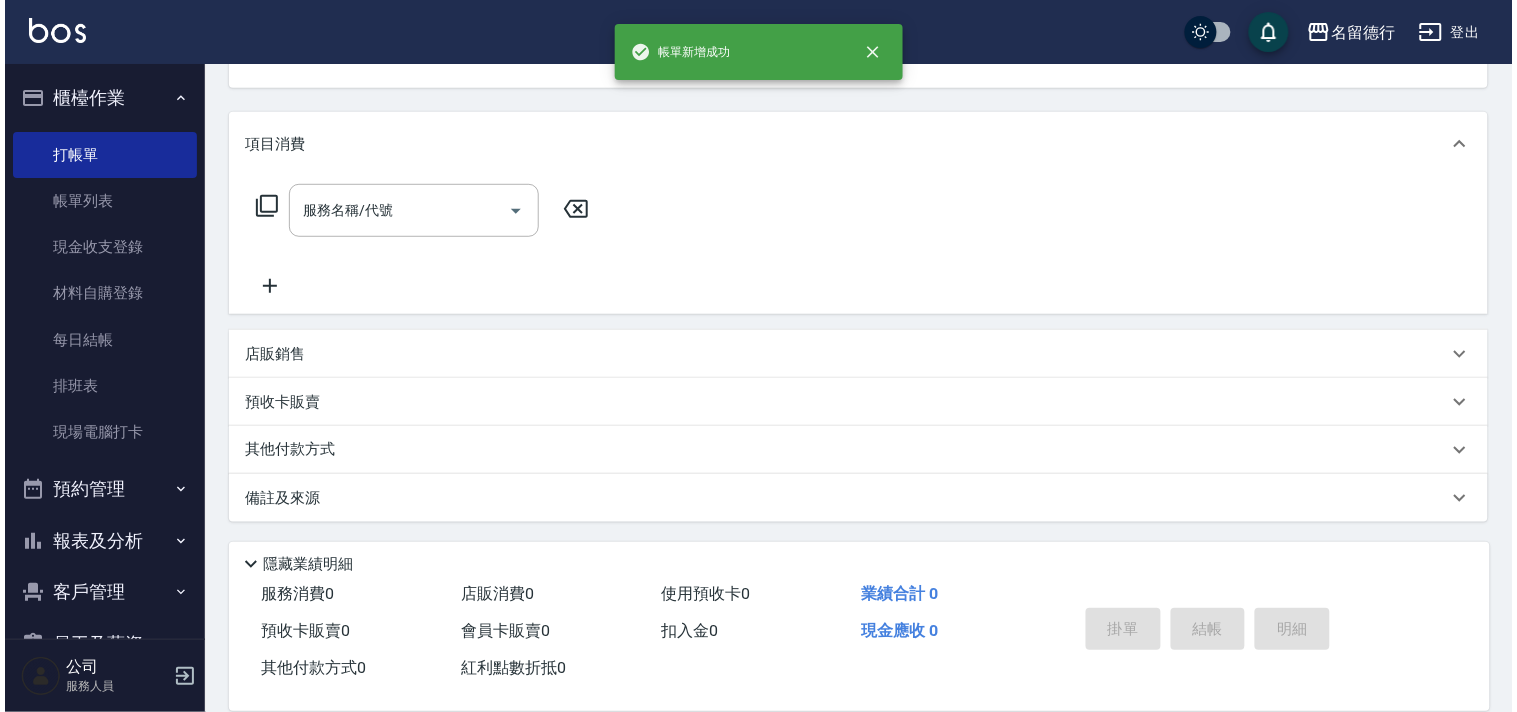 scroll, scrollTop: 0, scrollLeft: 0, axis: both 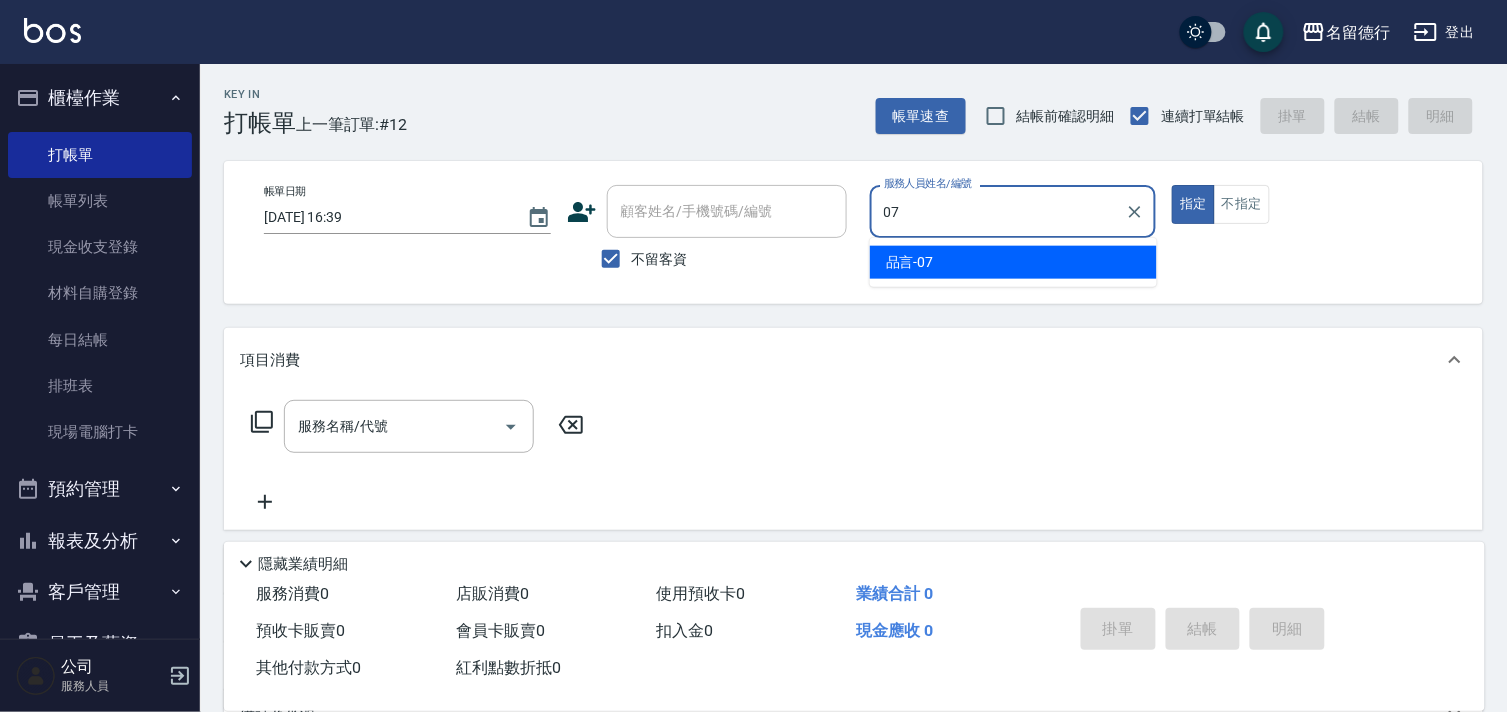 click on "品言 -07" at bounding box center [1013, 262] 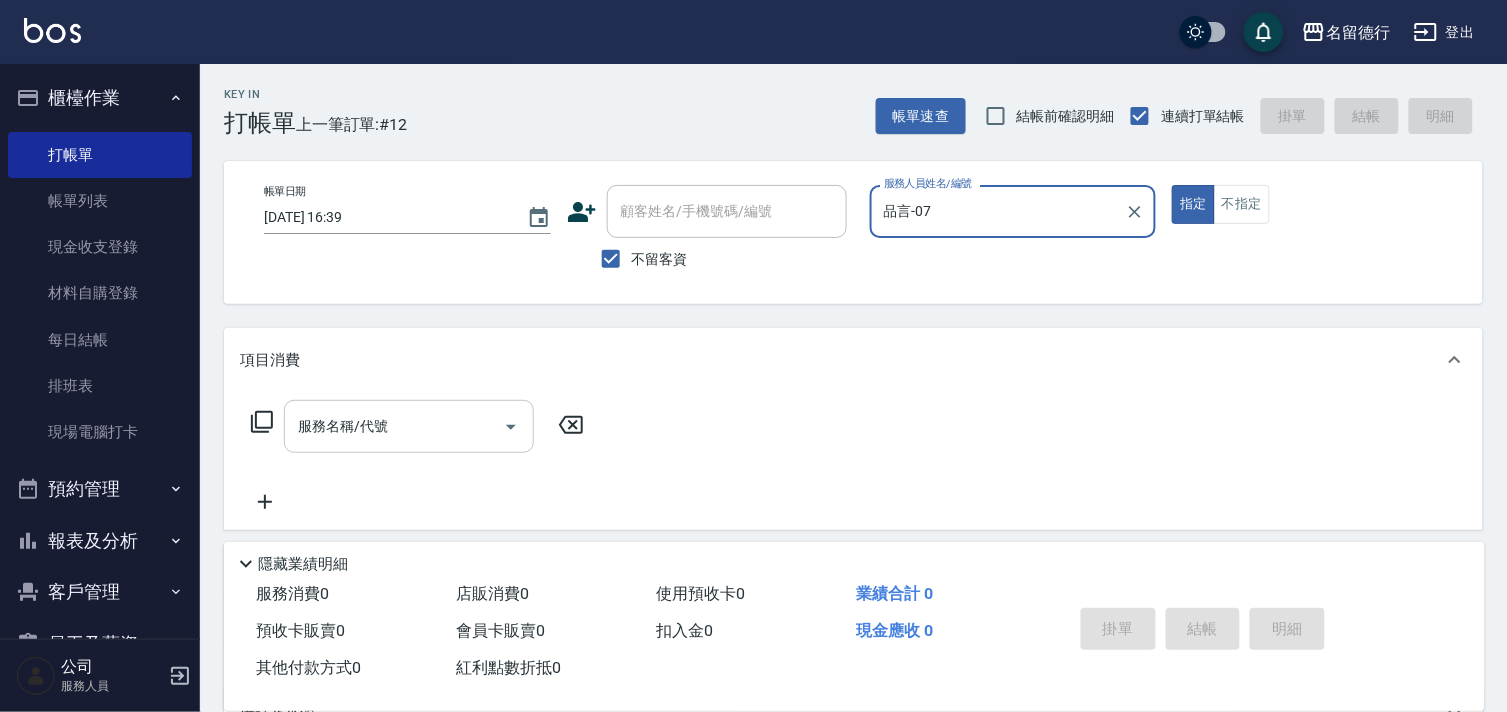 type on "品言-07" 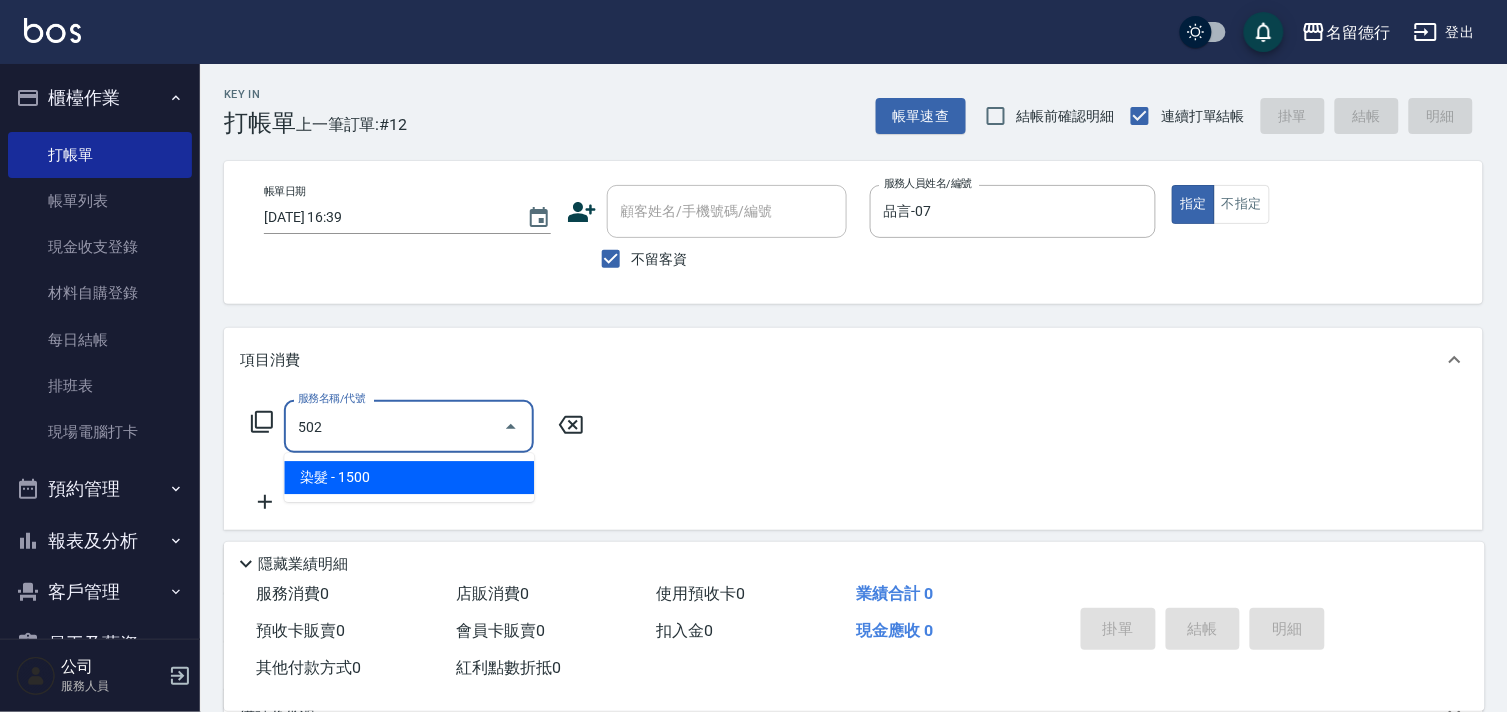 click on "染髮 - 1500" at bounding box center (409, 477) 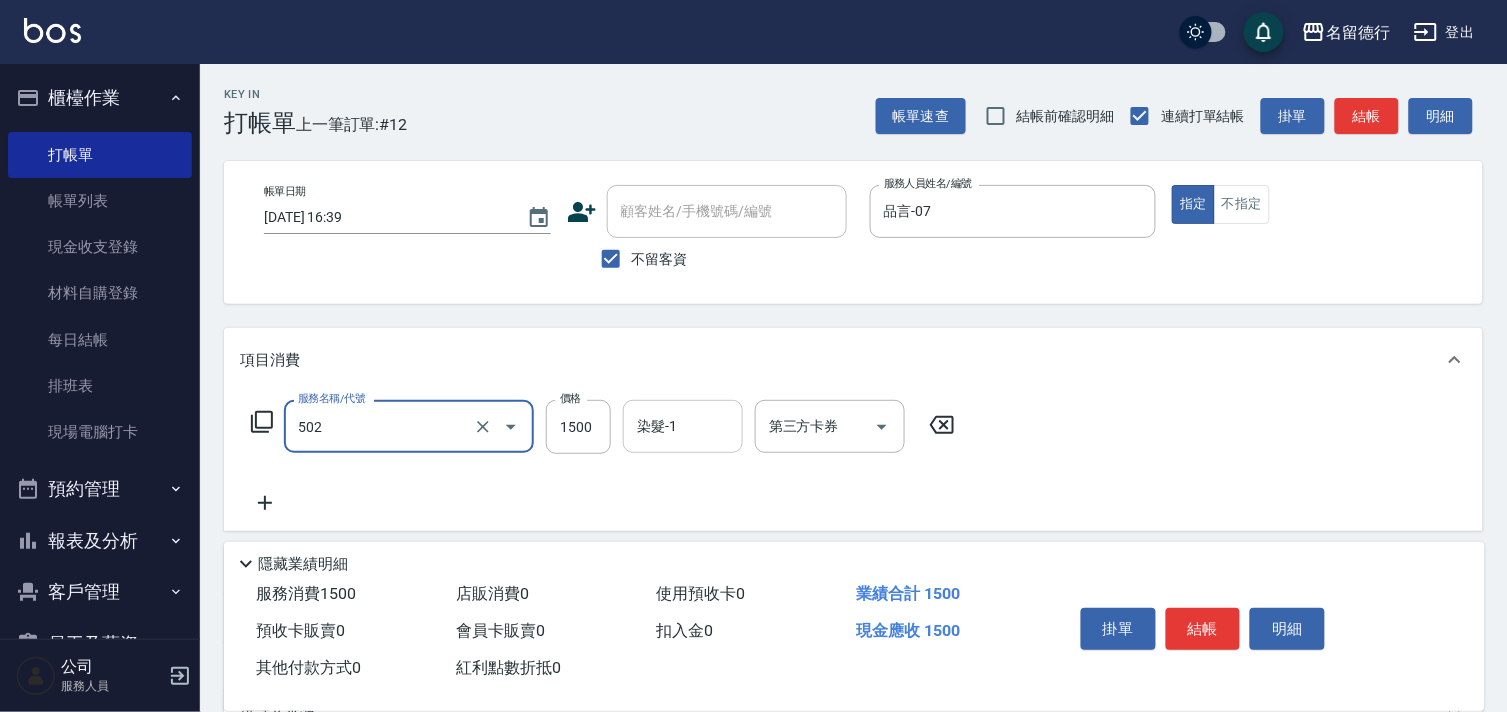 type on "染髮(502)" 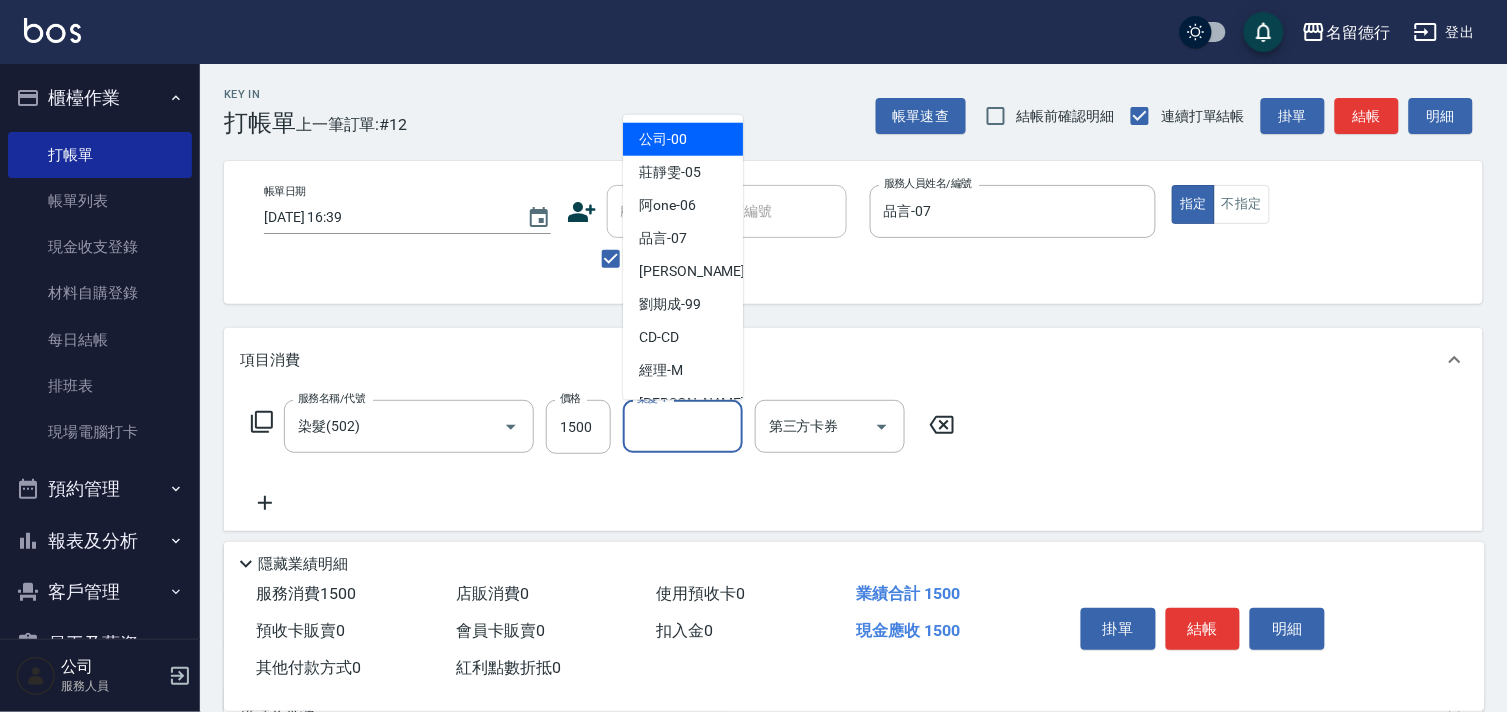 click on "染髮-1" at bounding box center (683, 426) 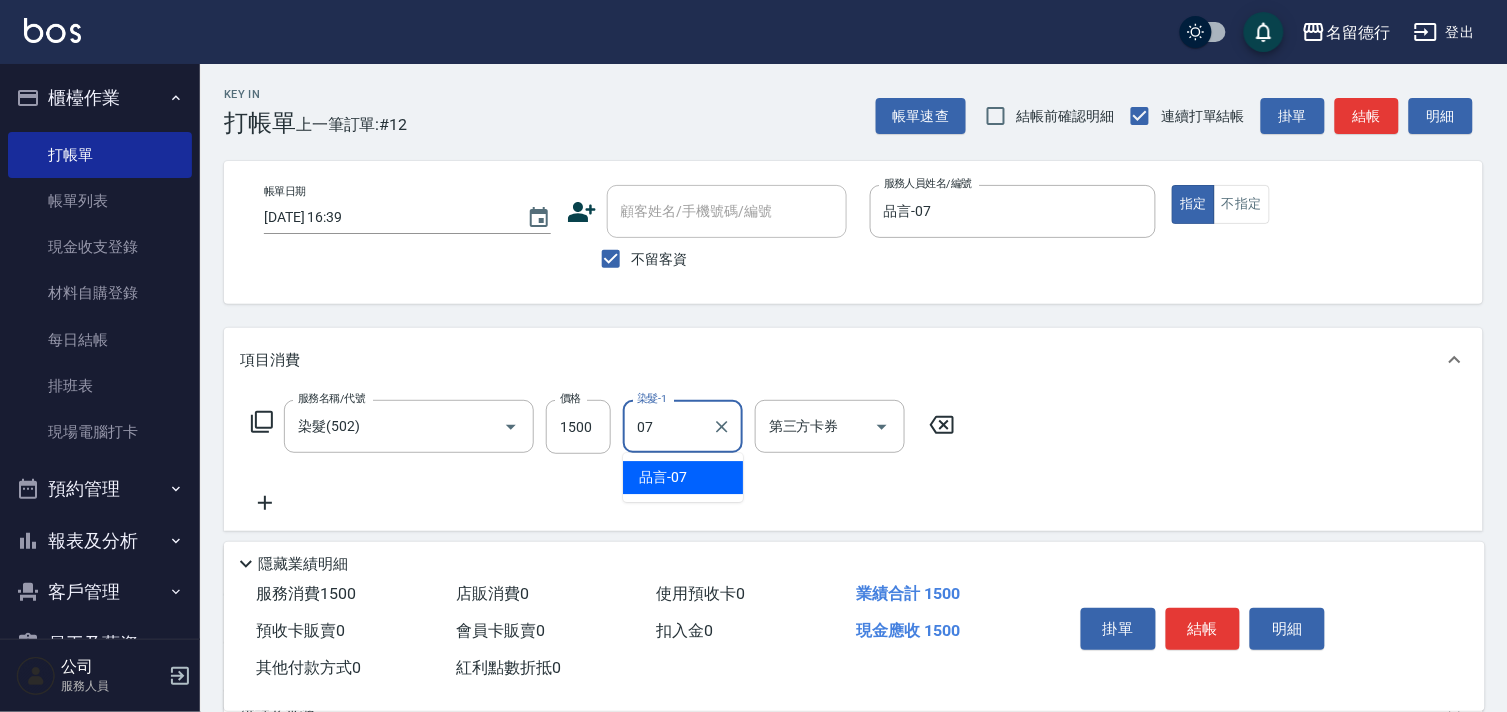 click on "品言 -07" at bounding box center [683, 477] 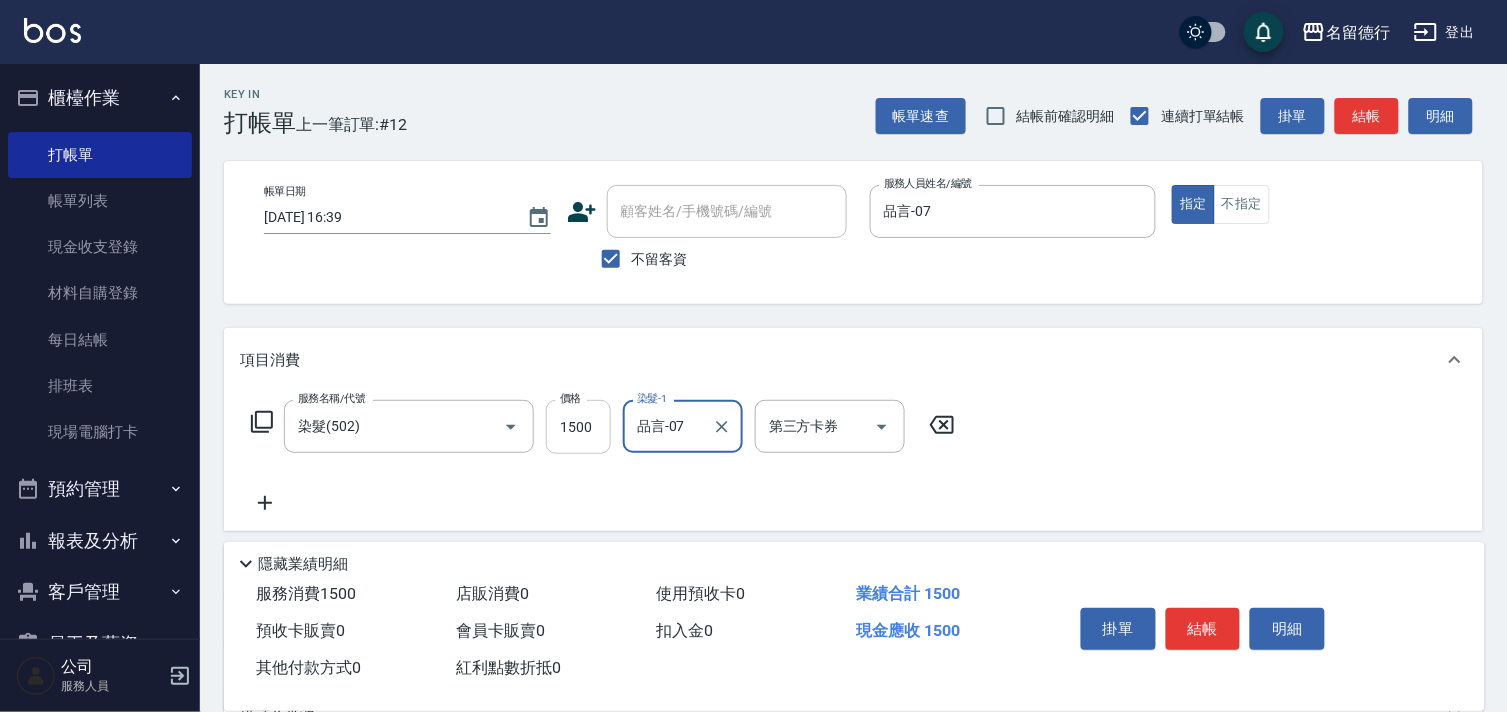 type on "品言-07" 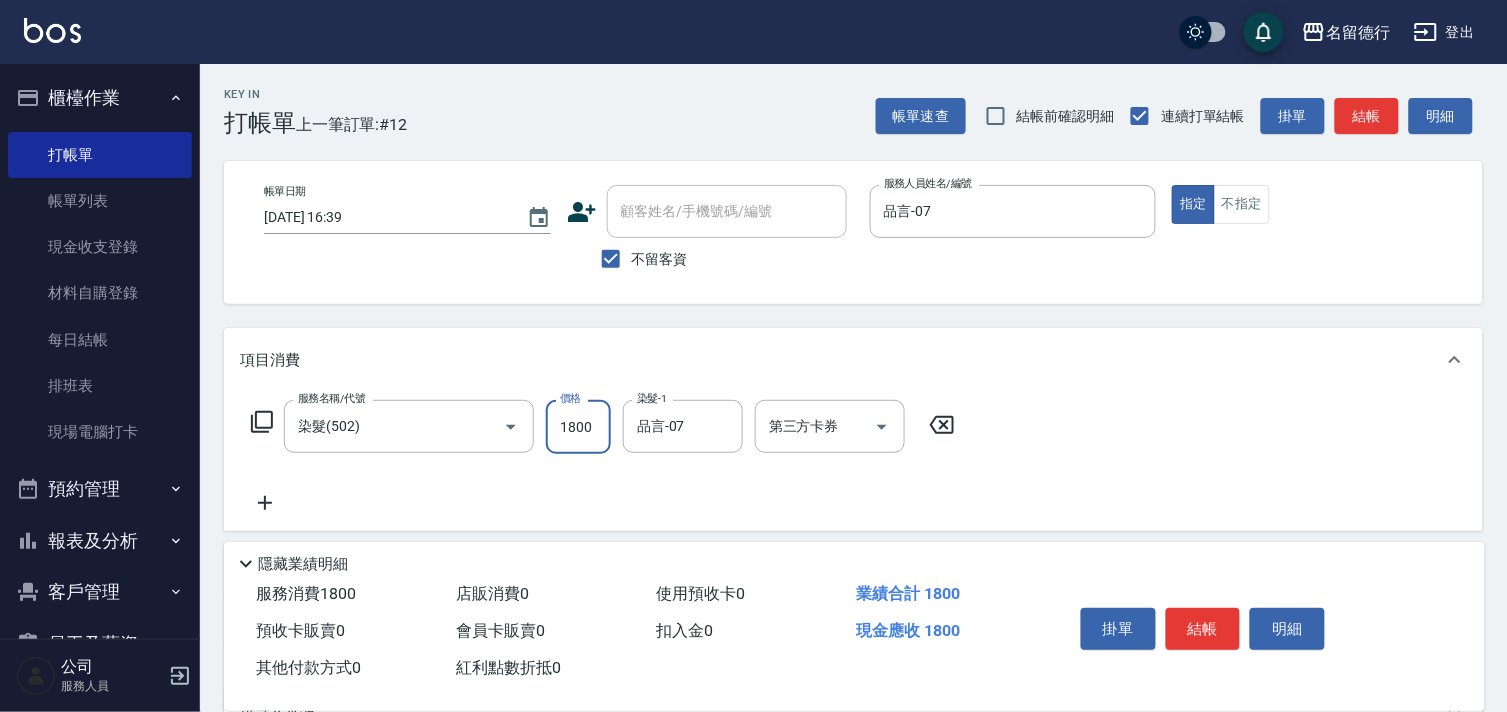 type on "1800" 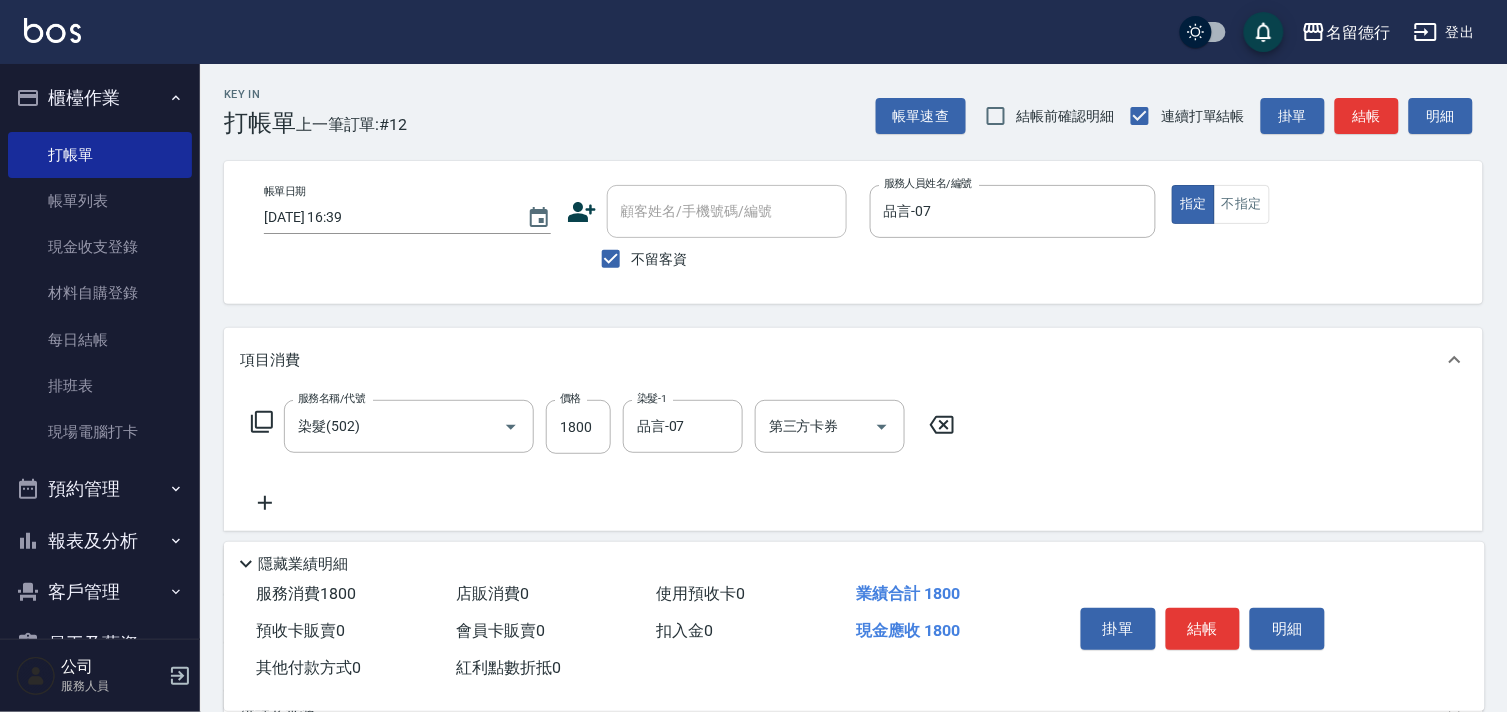 click 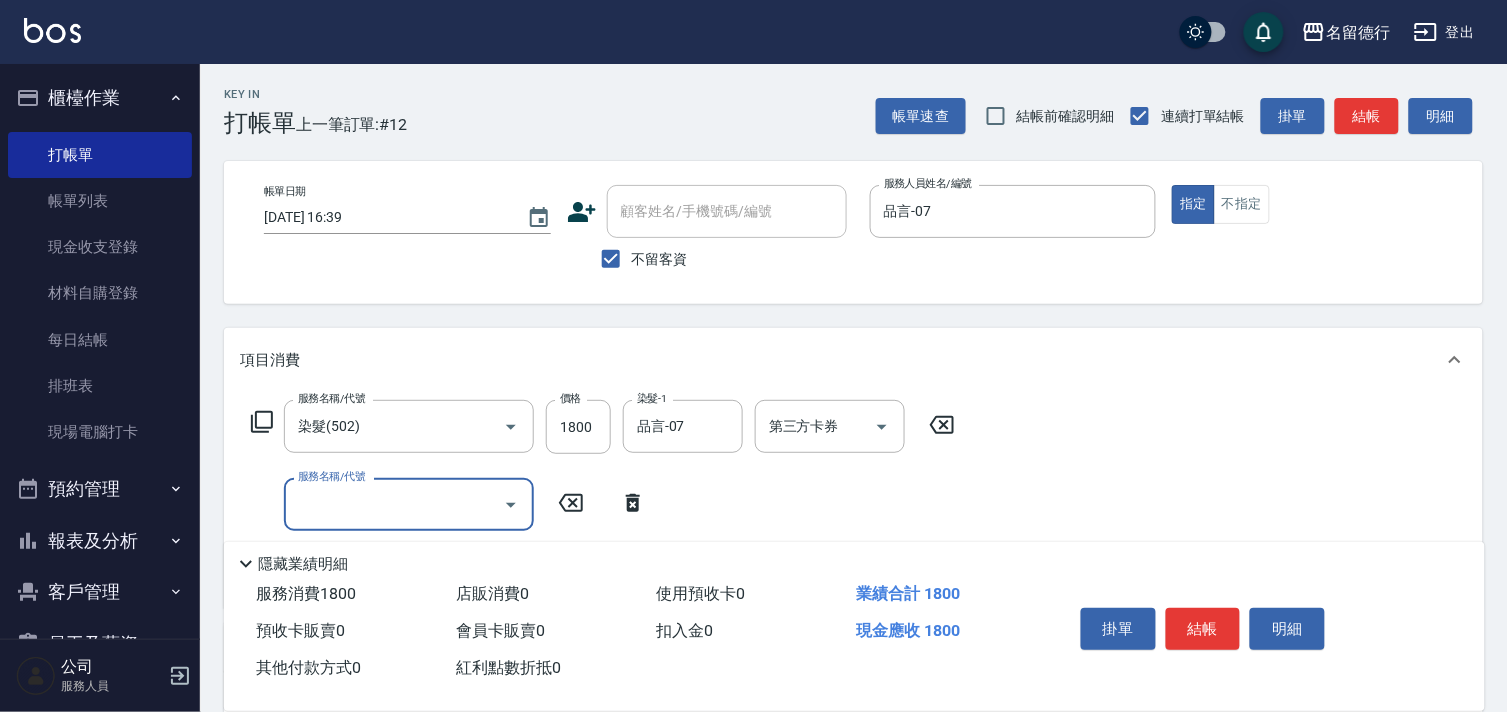 click 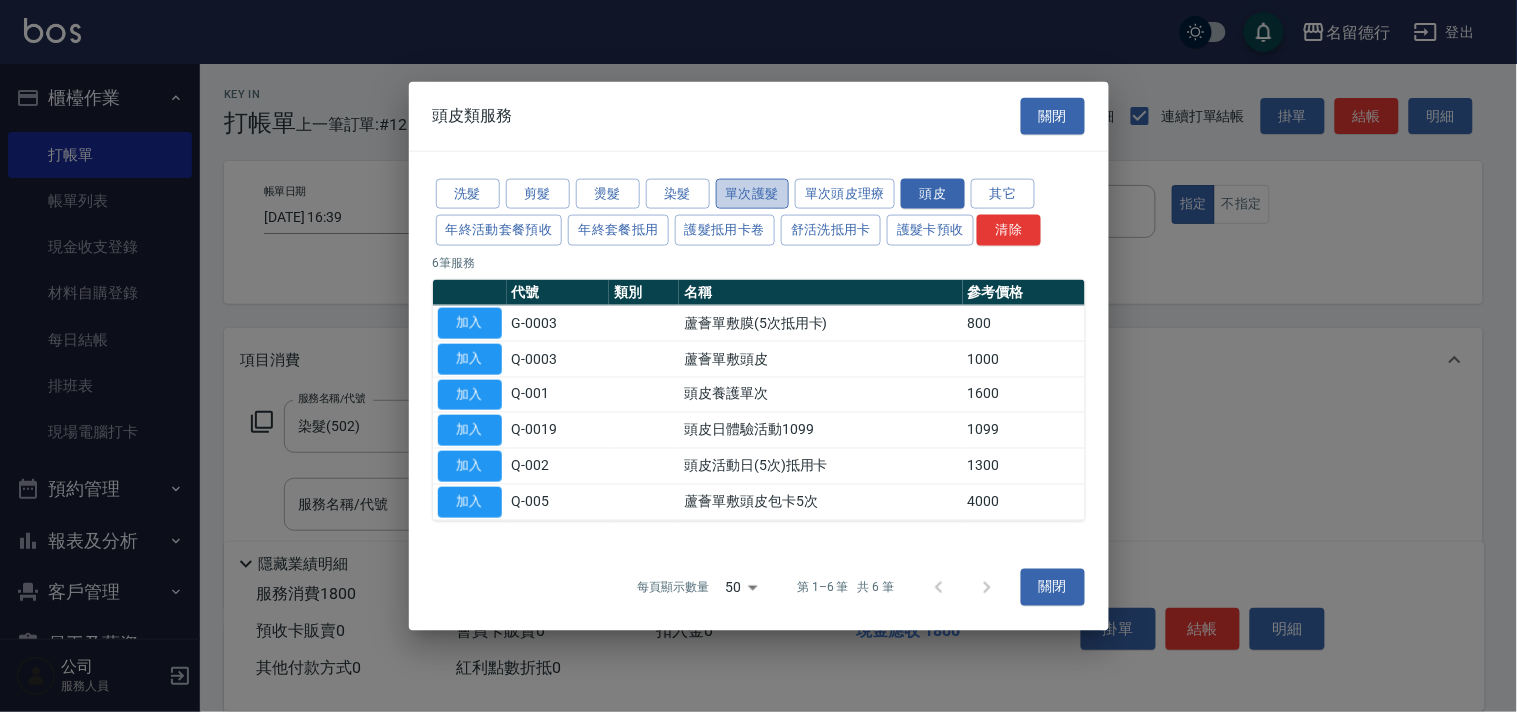 click on "單次護髮" at bounding box center [753, 193] 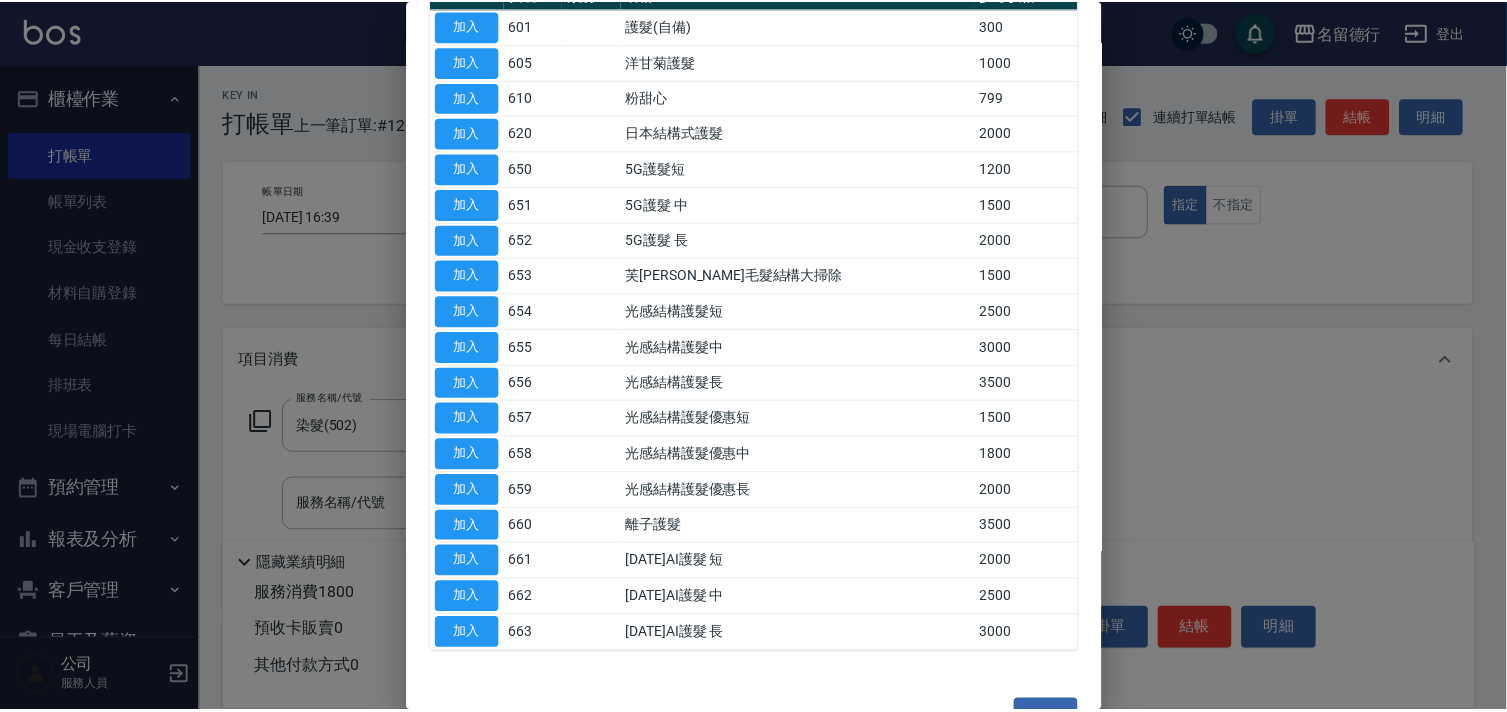 scroll, scrollTop: 222, scrollLeft: 0, axis: vertical 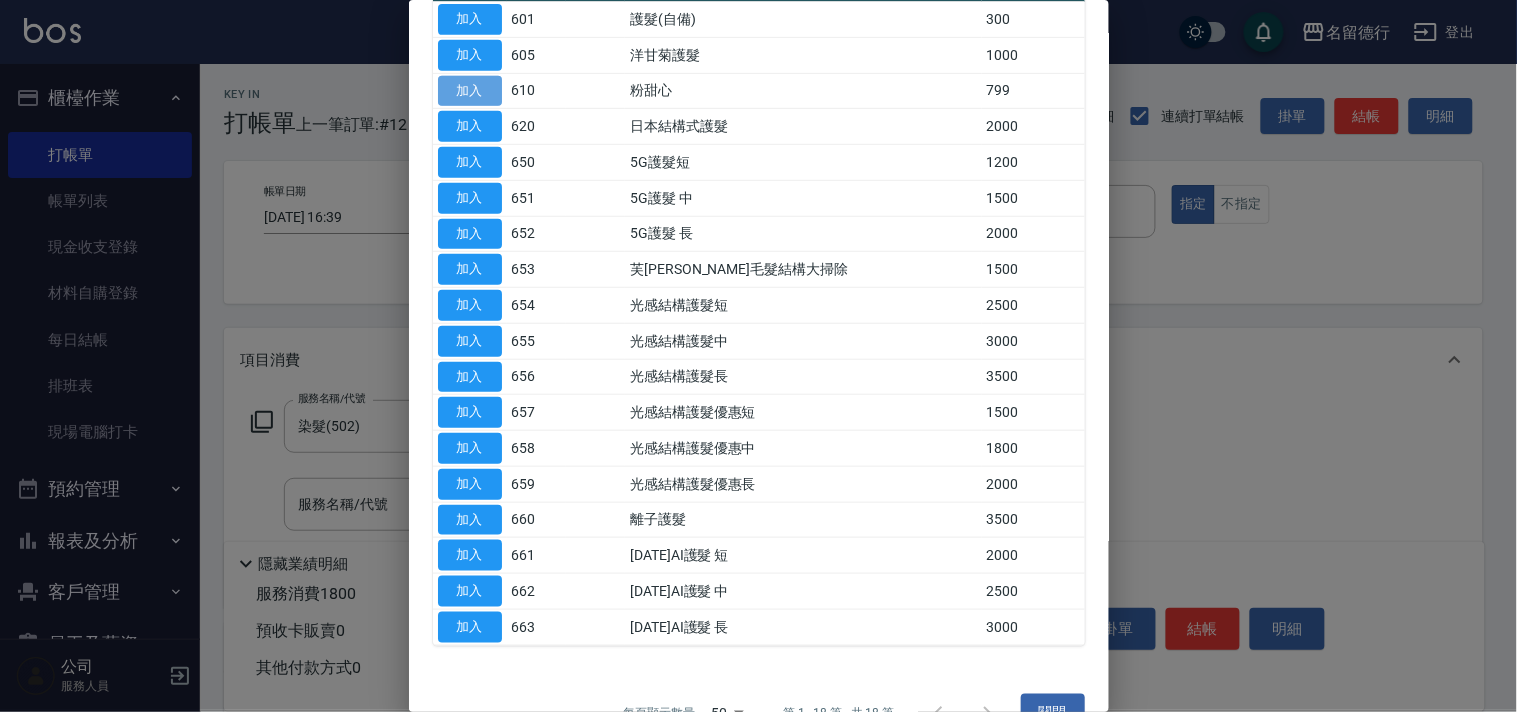 click on "加入" at bounding box center (470, 91) 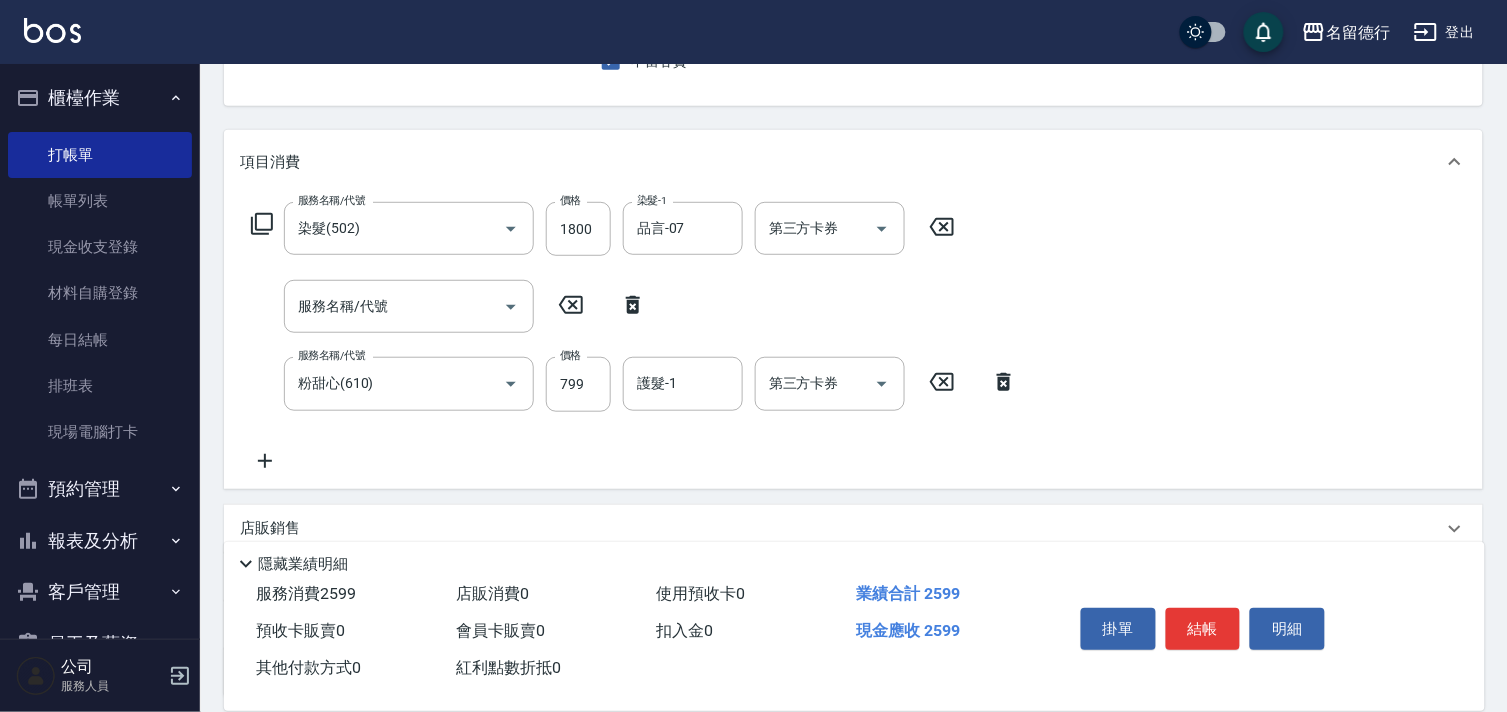 scroll, scrollTop: 222, scrollLeft: 0, axis: vertical 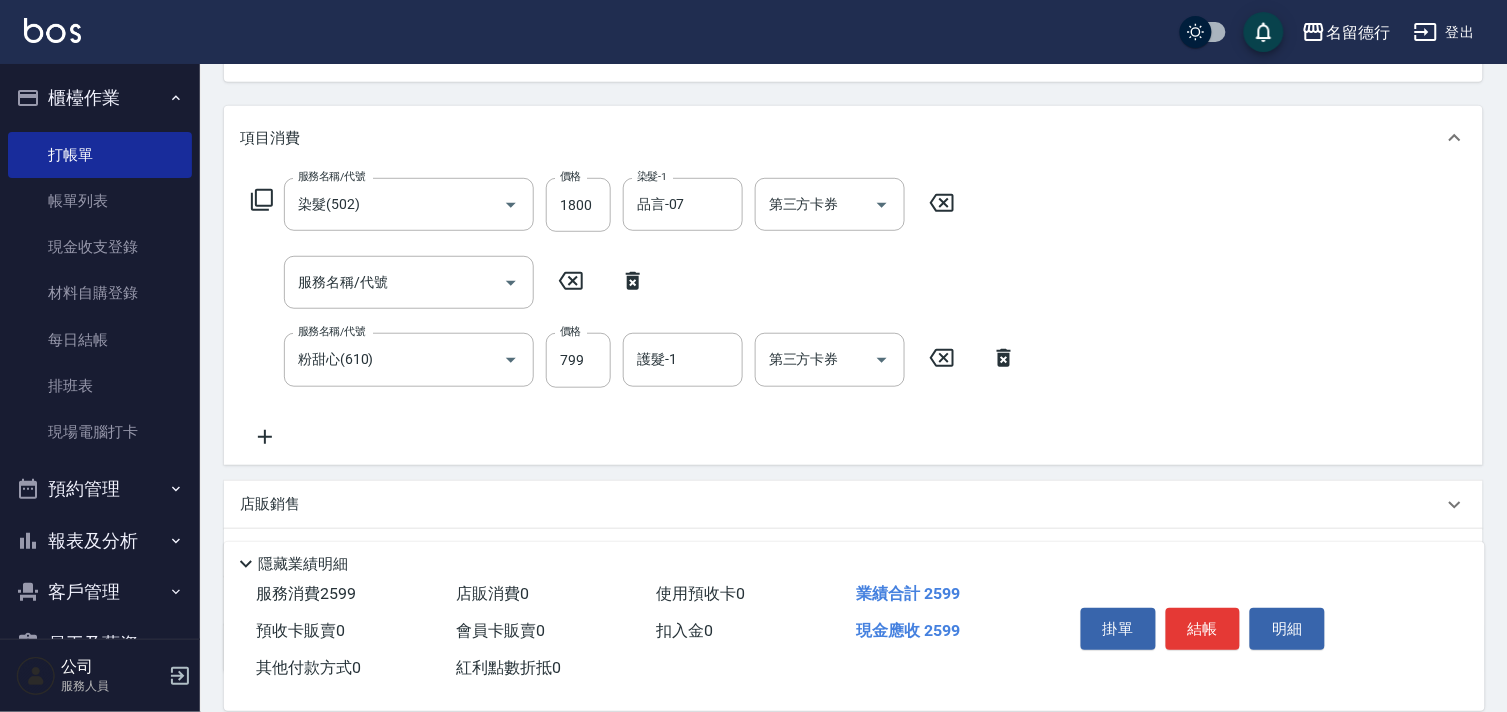 click 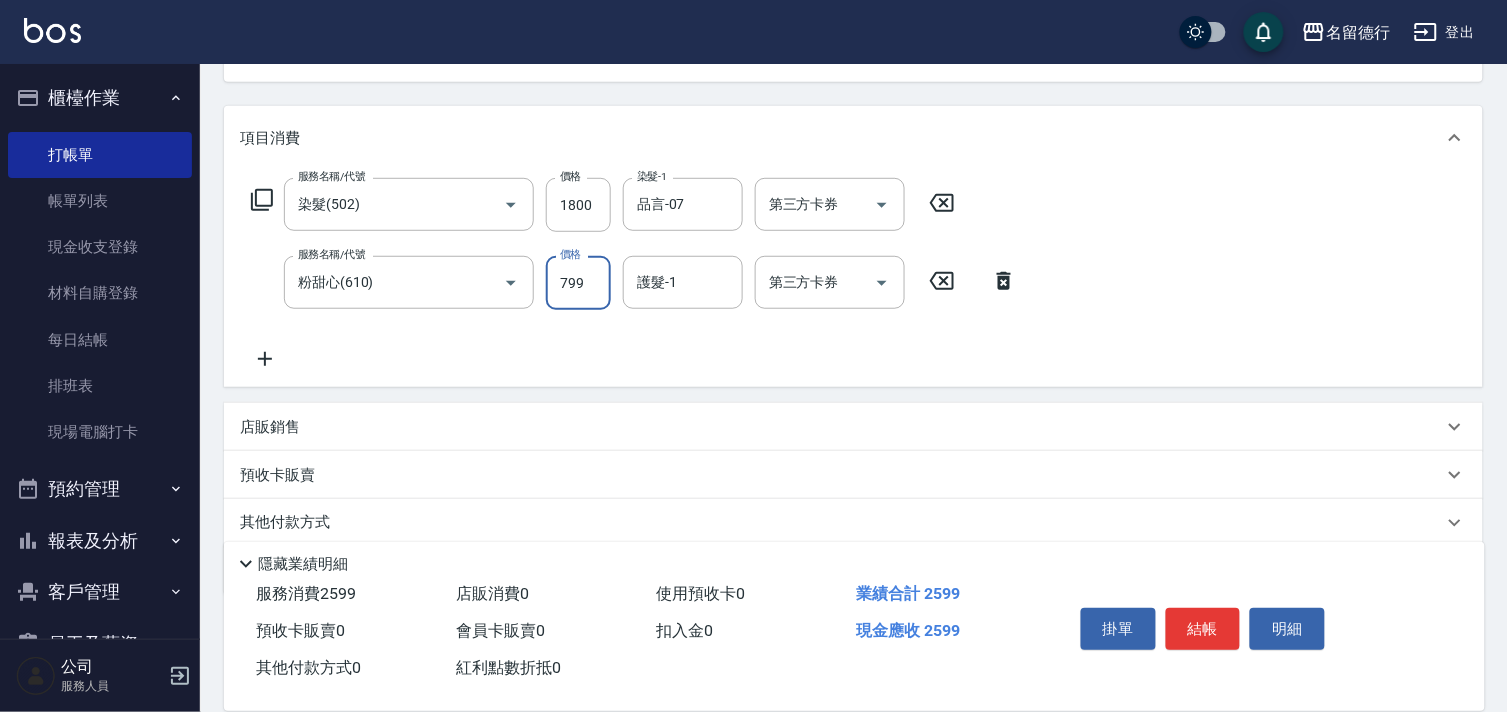click on "799" at bounding box center [578, 283] 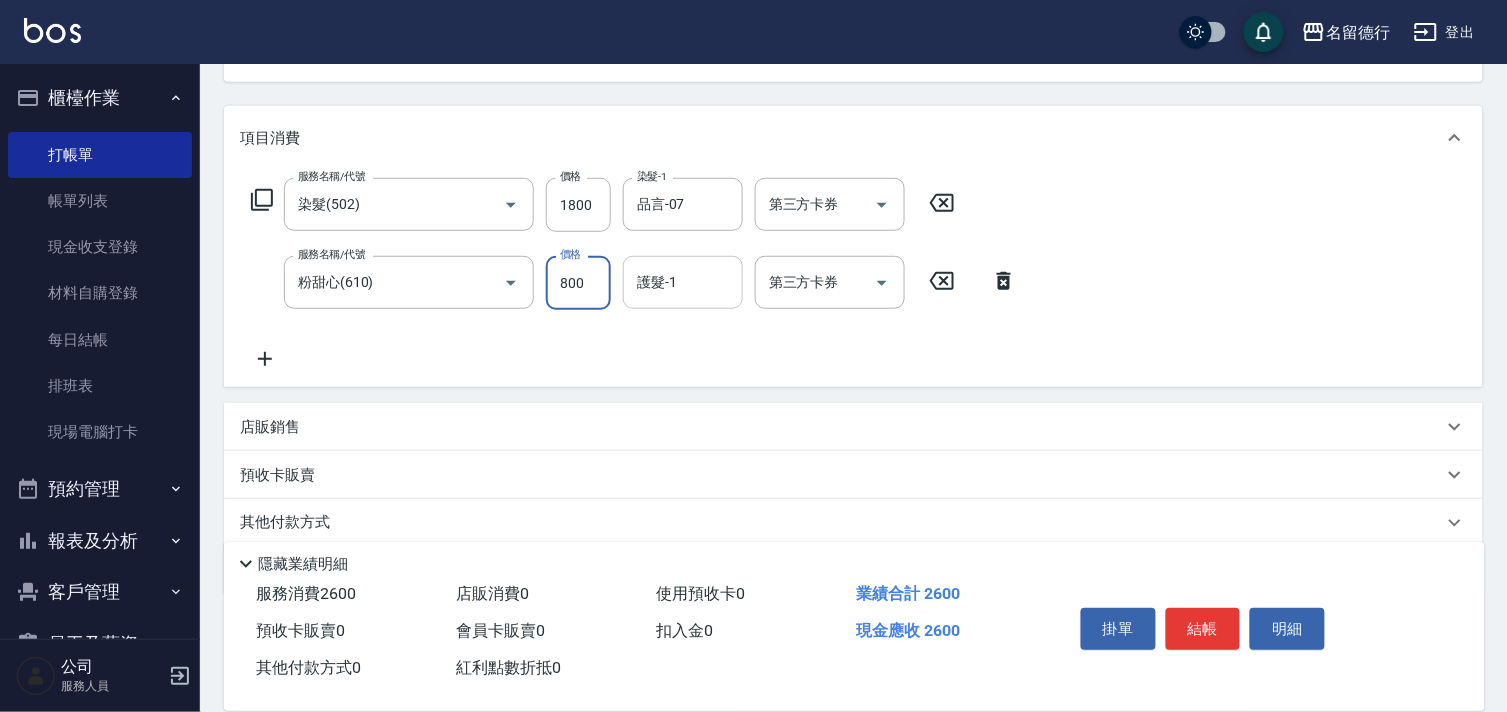 type on "800" 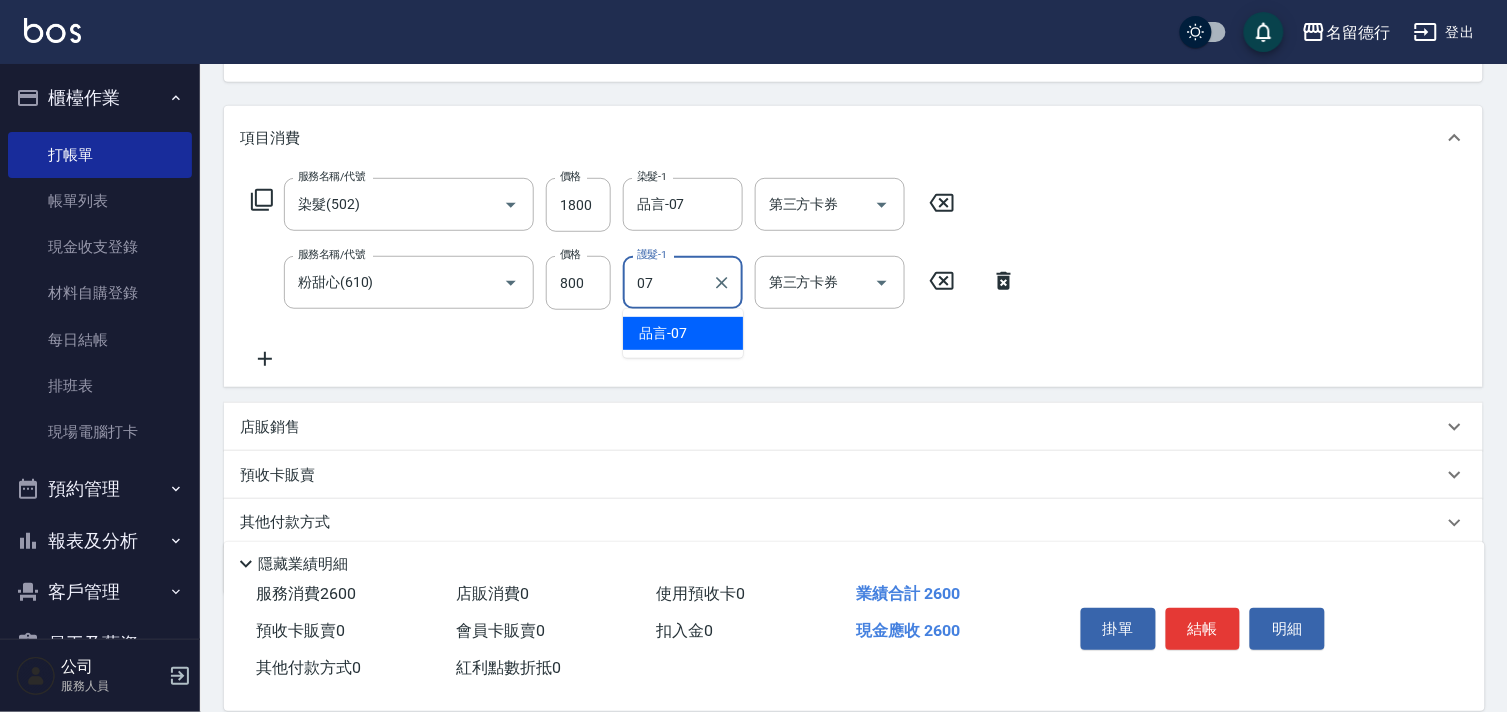 click on "品言 -07" at bounding box center [683, 333] 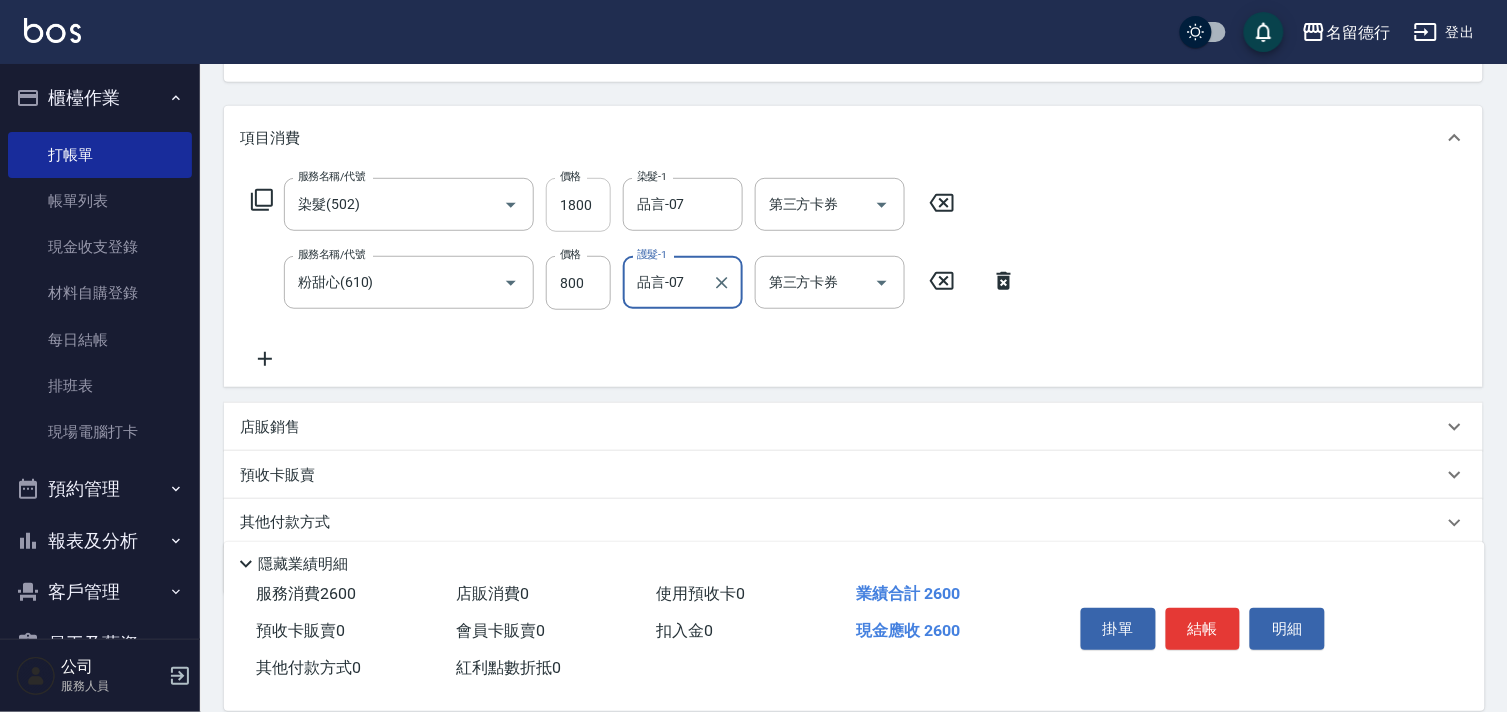 type on "品言-07" 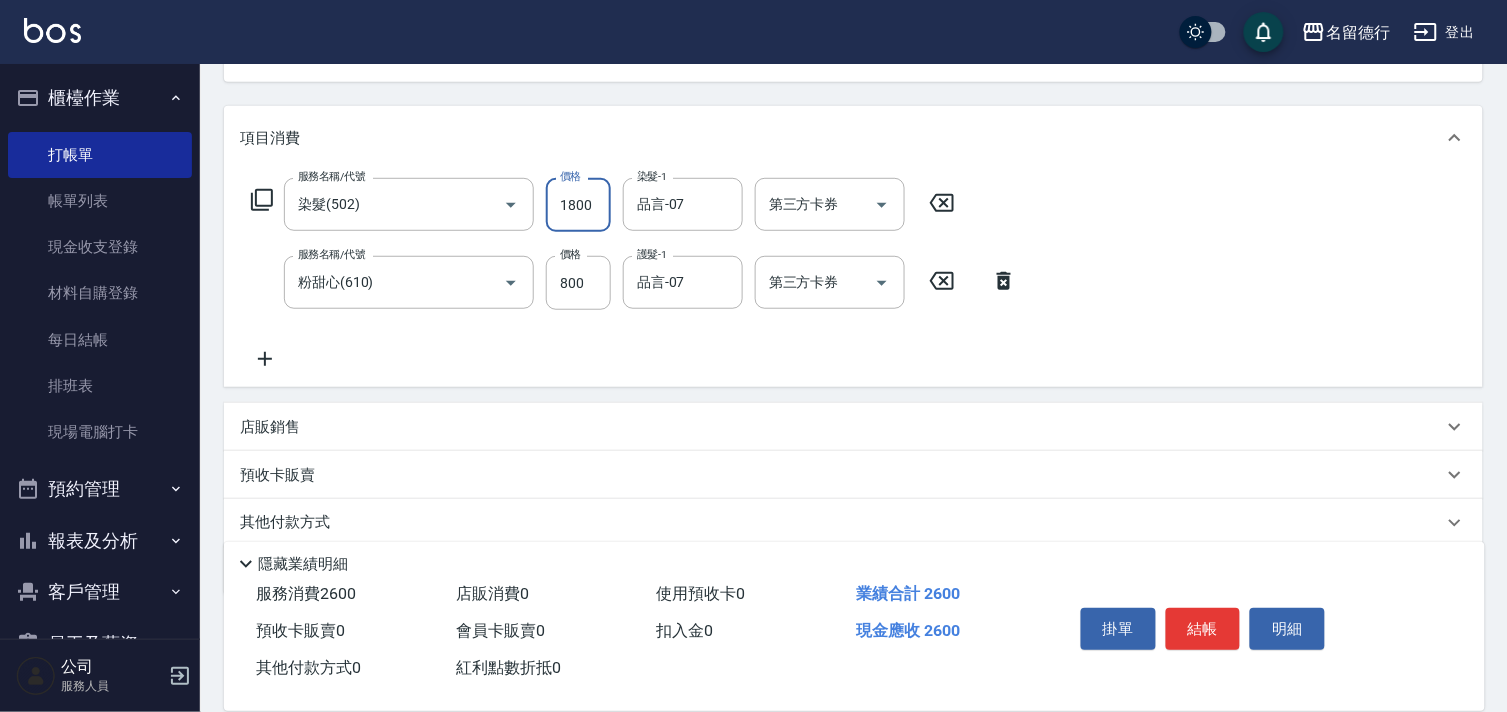 click on "1800" at bounding box center (578, 205) 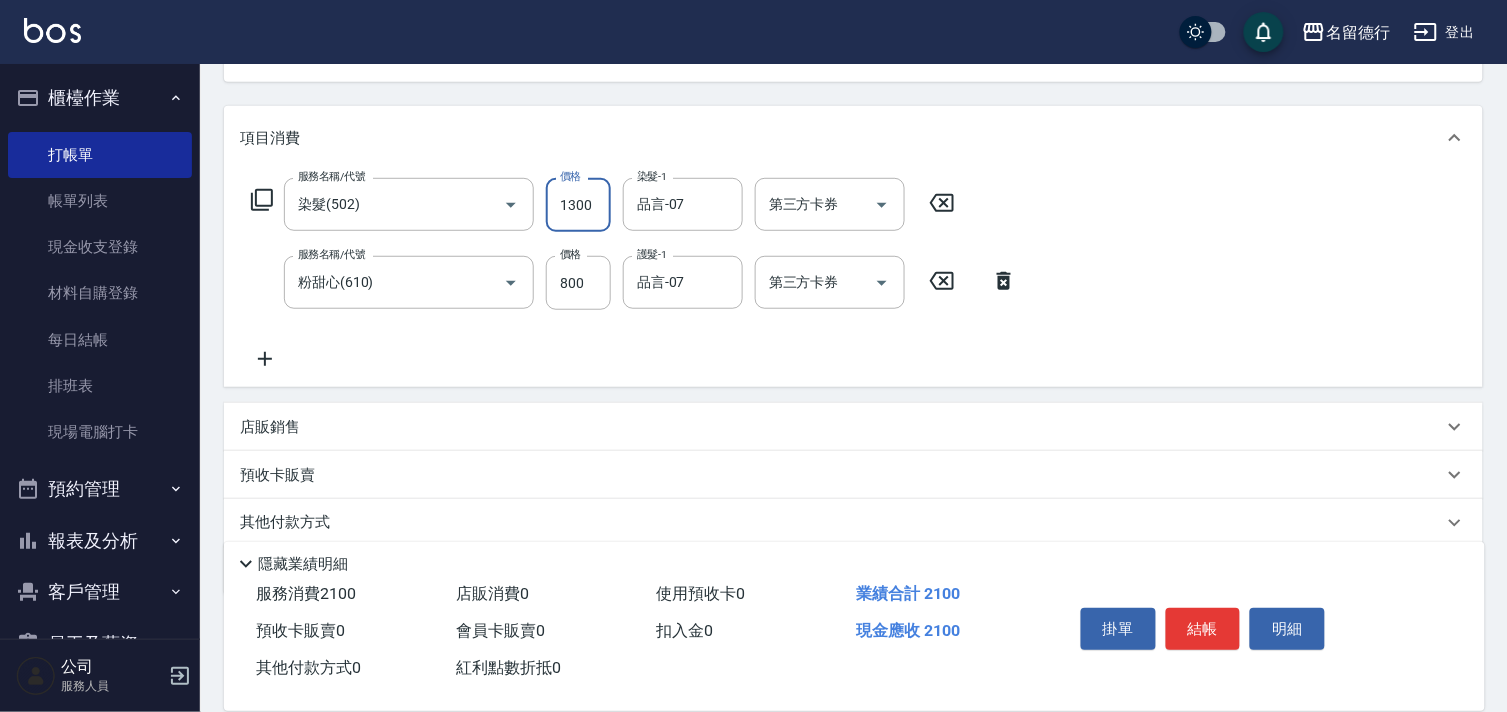 type on "1300" 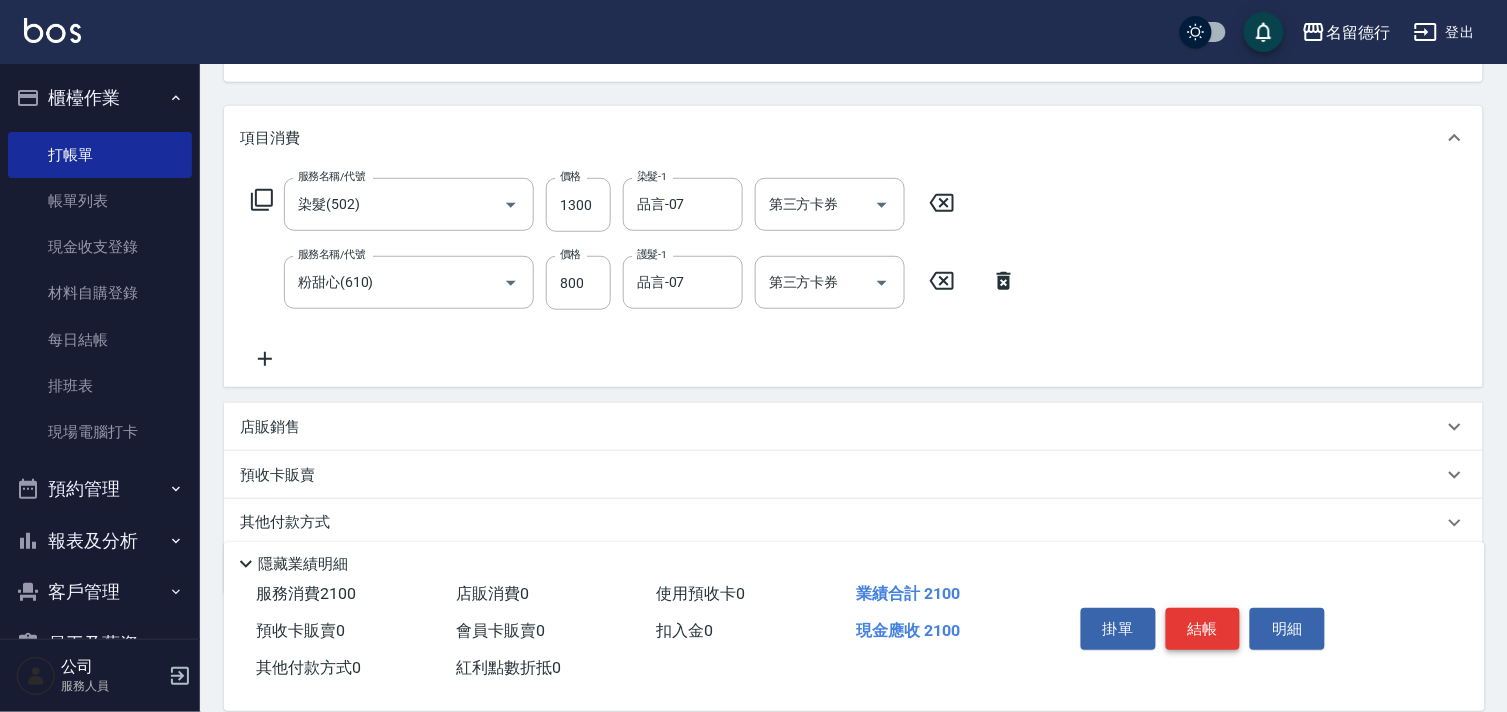 click on "結帳" at bounding box center [1203, 629] 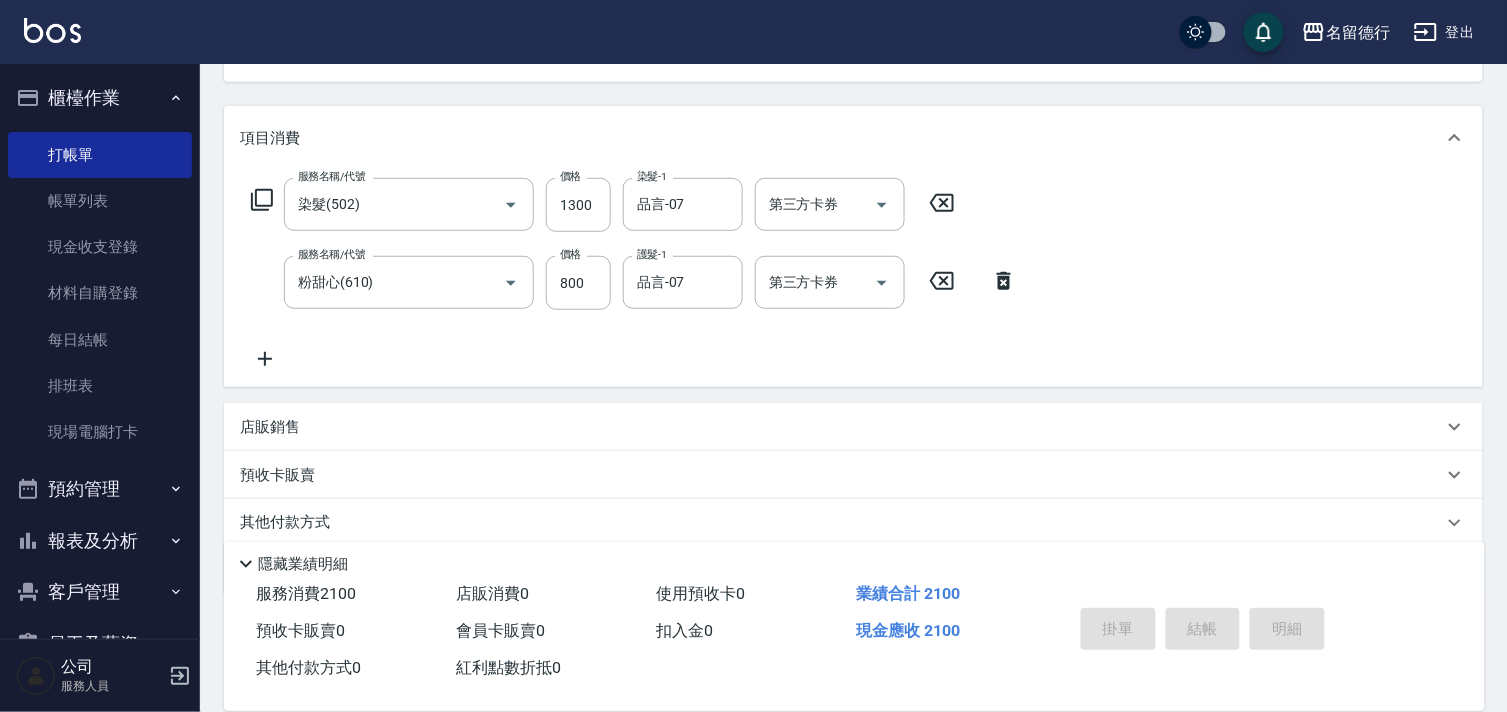 type on "[DATE] 16:42" 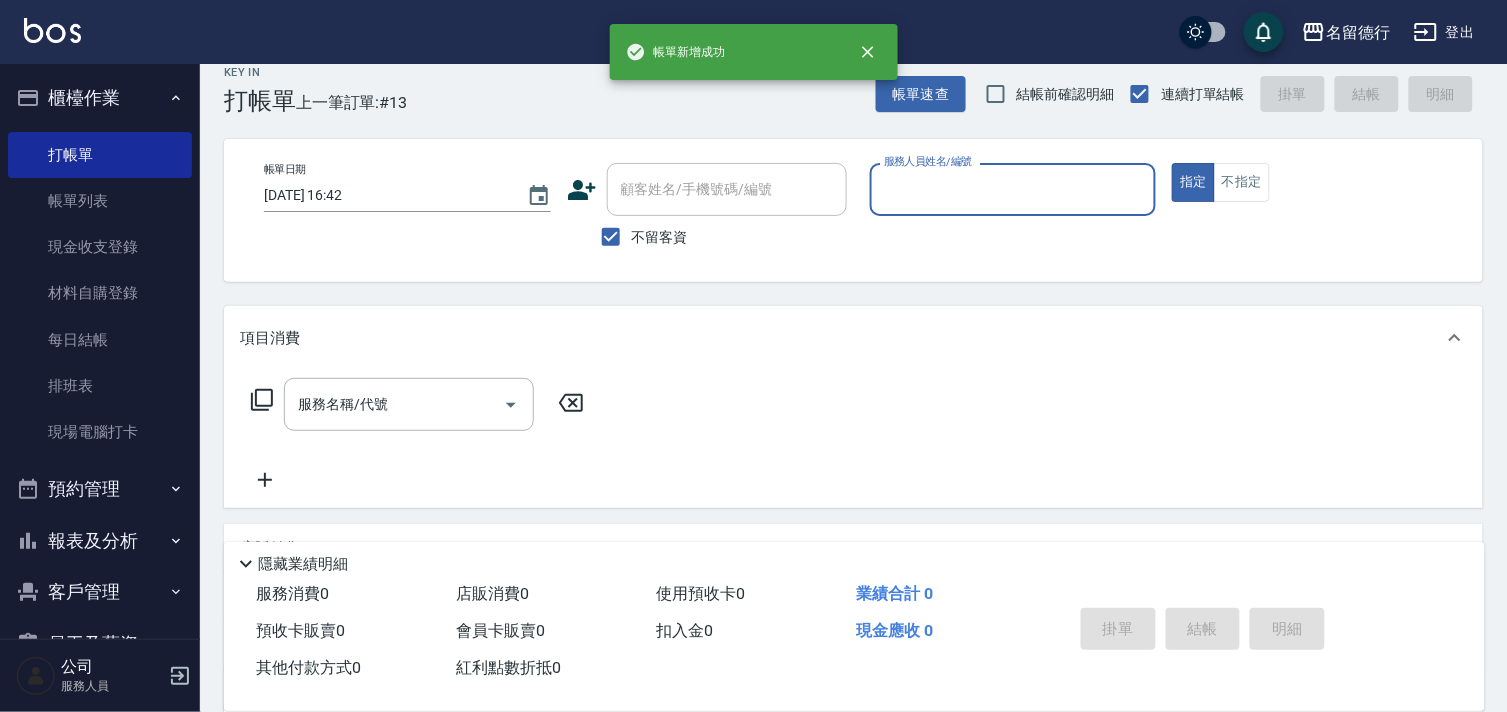 scroll, scrollTop: 0, scrollLeft: 0, axis: both 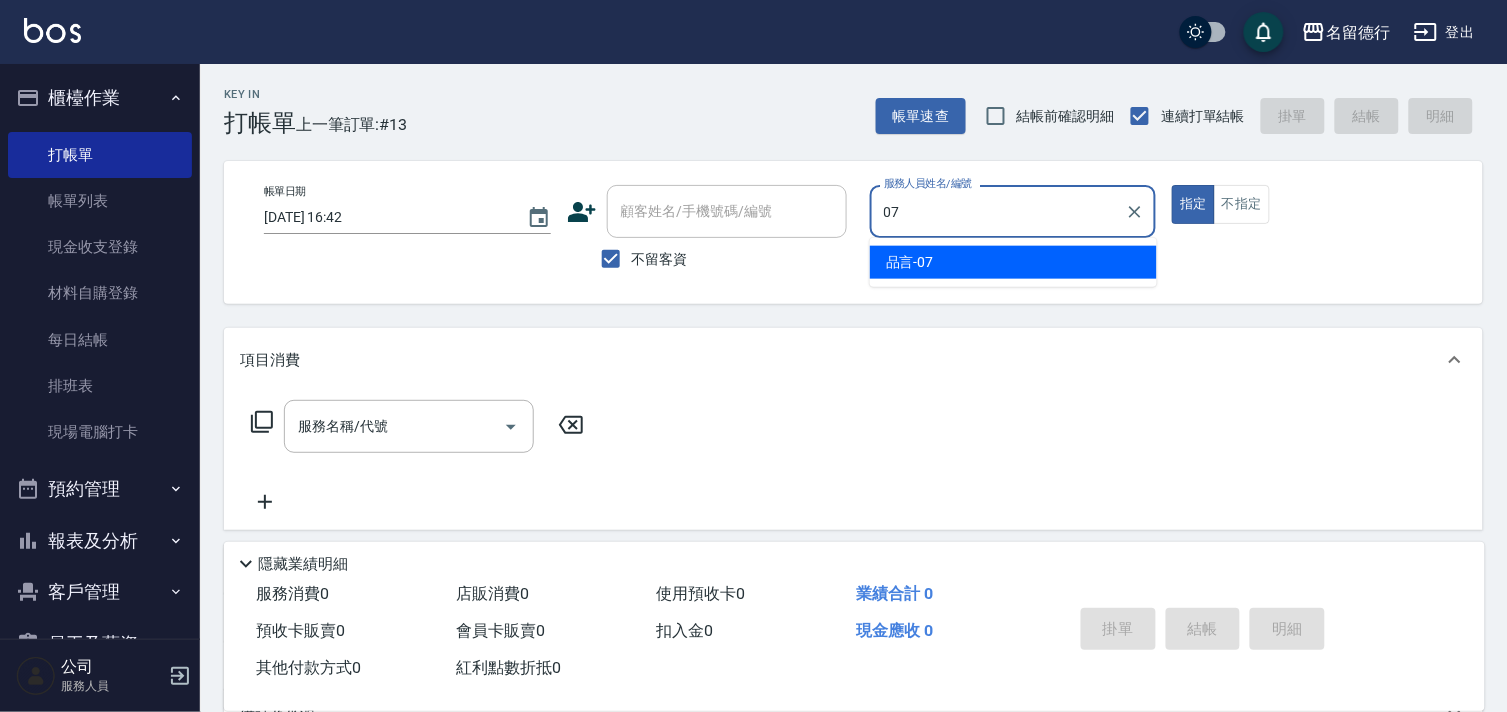 click on "品言 -07" at bounding box center (1013, 262) 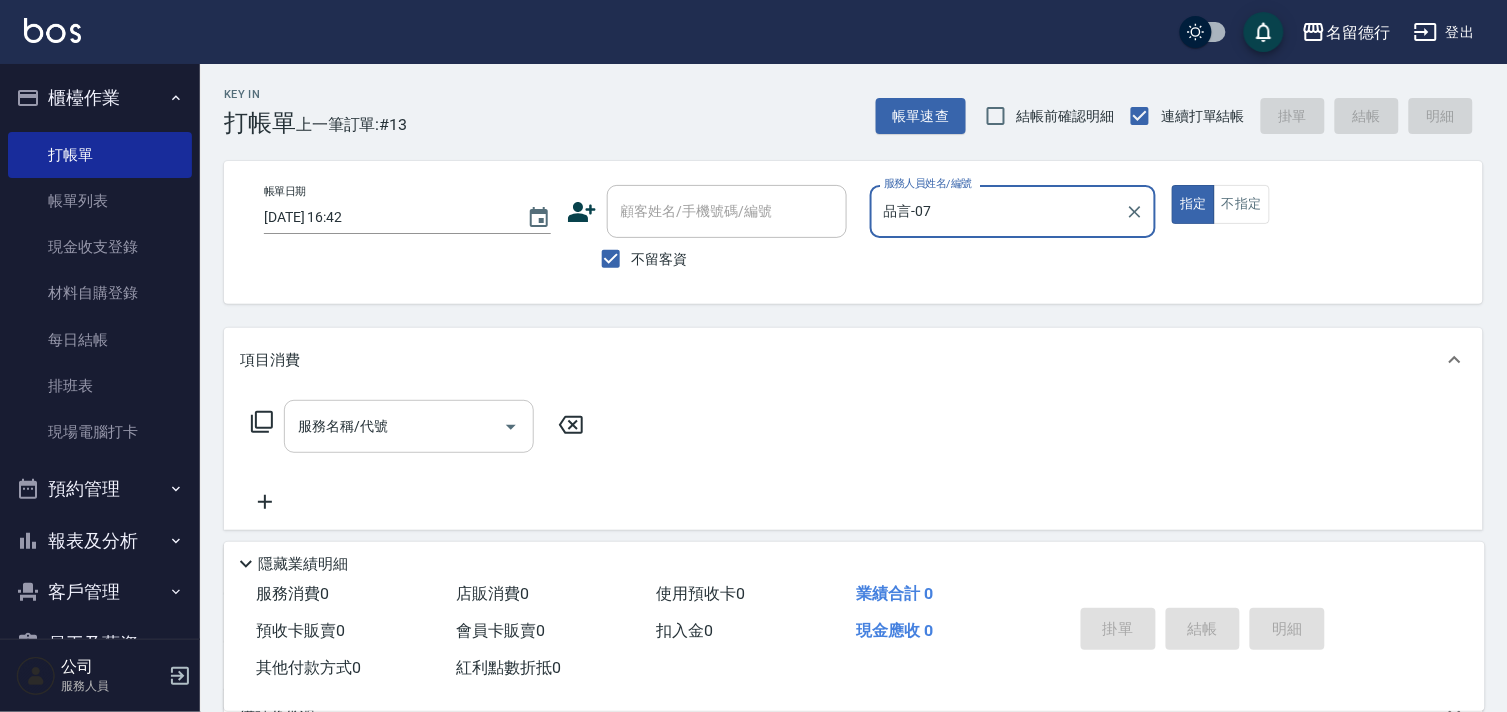 type on "品言-07" 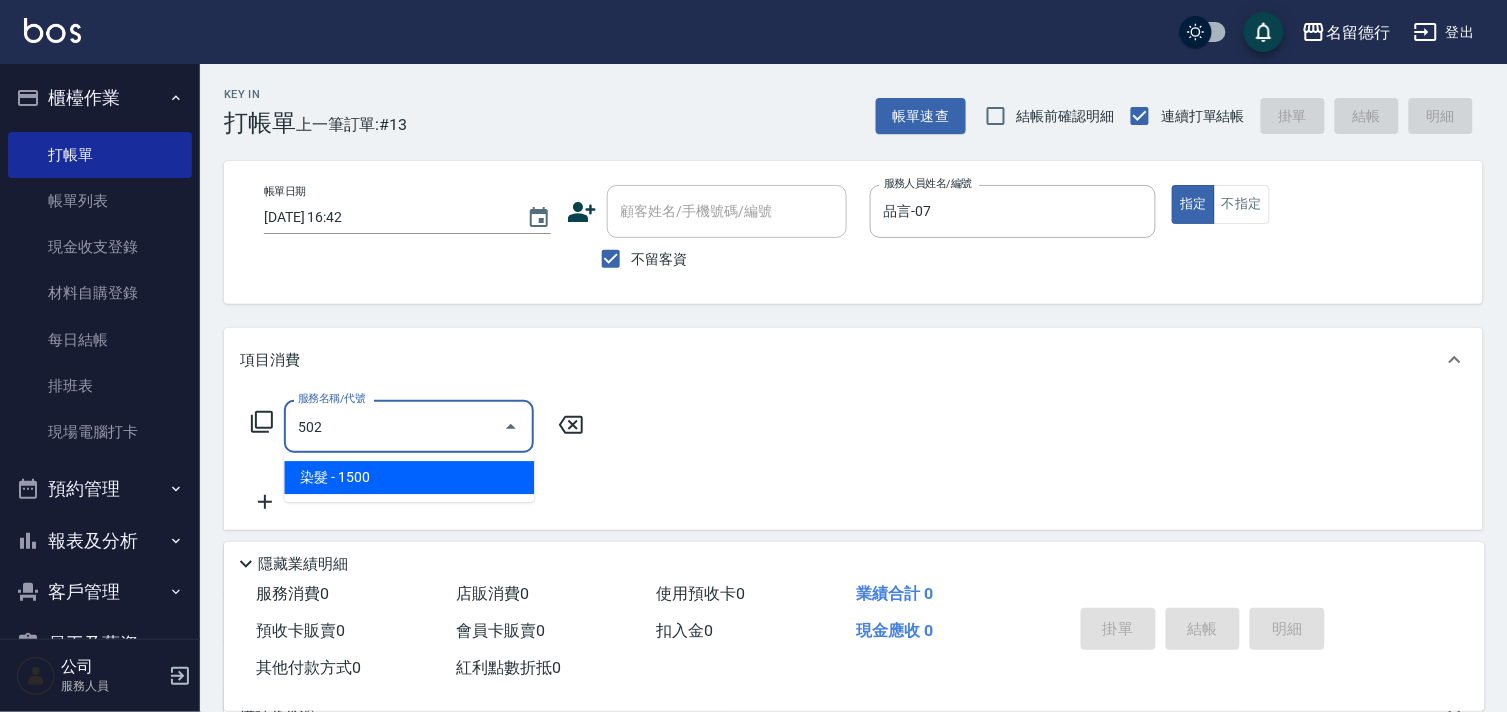 click on "染髮 - 1500" at bounding box center [409, 477] 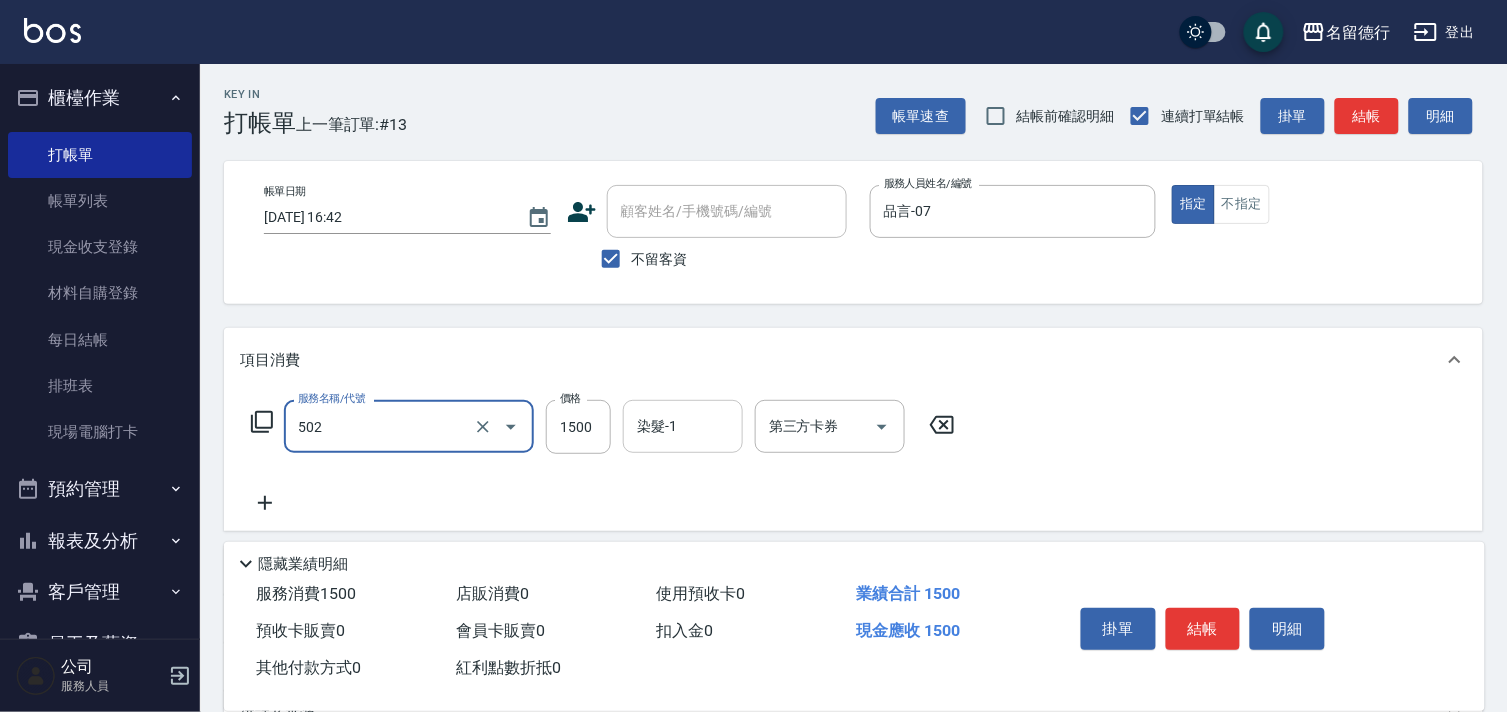 type on "染髮(502)" 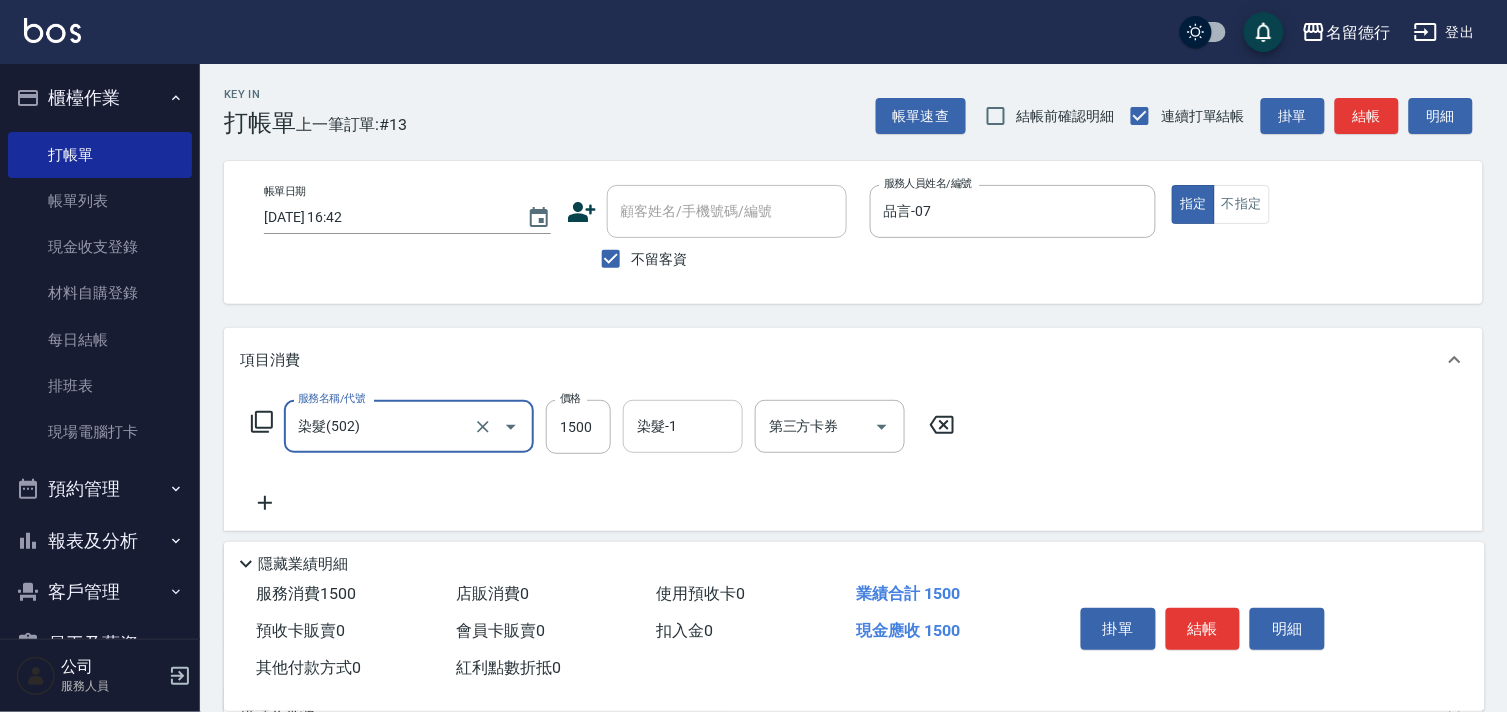 click on "染髮-1 染髮-1" at bounding box center (683, 426) 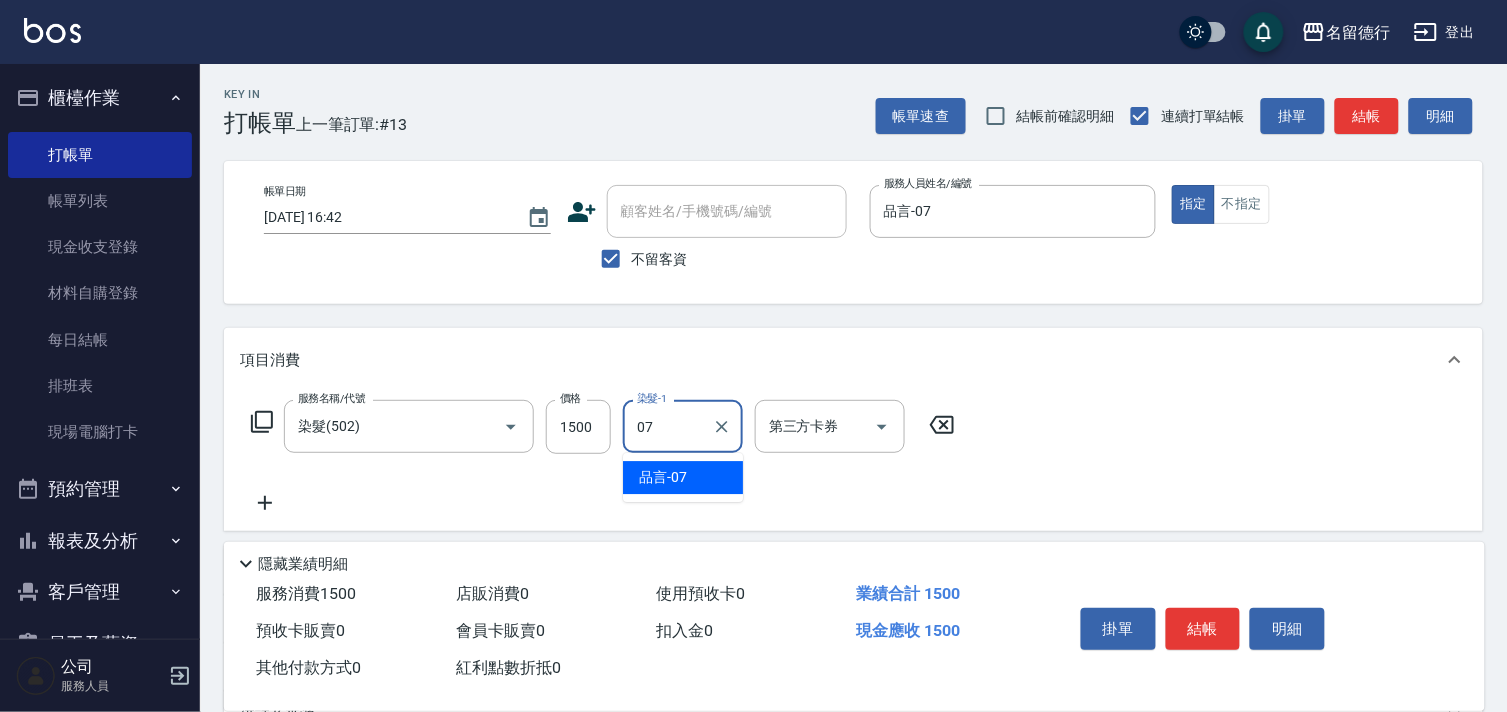 click on "品言 -07" at bounding box center [683, 477] 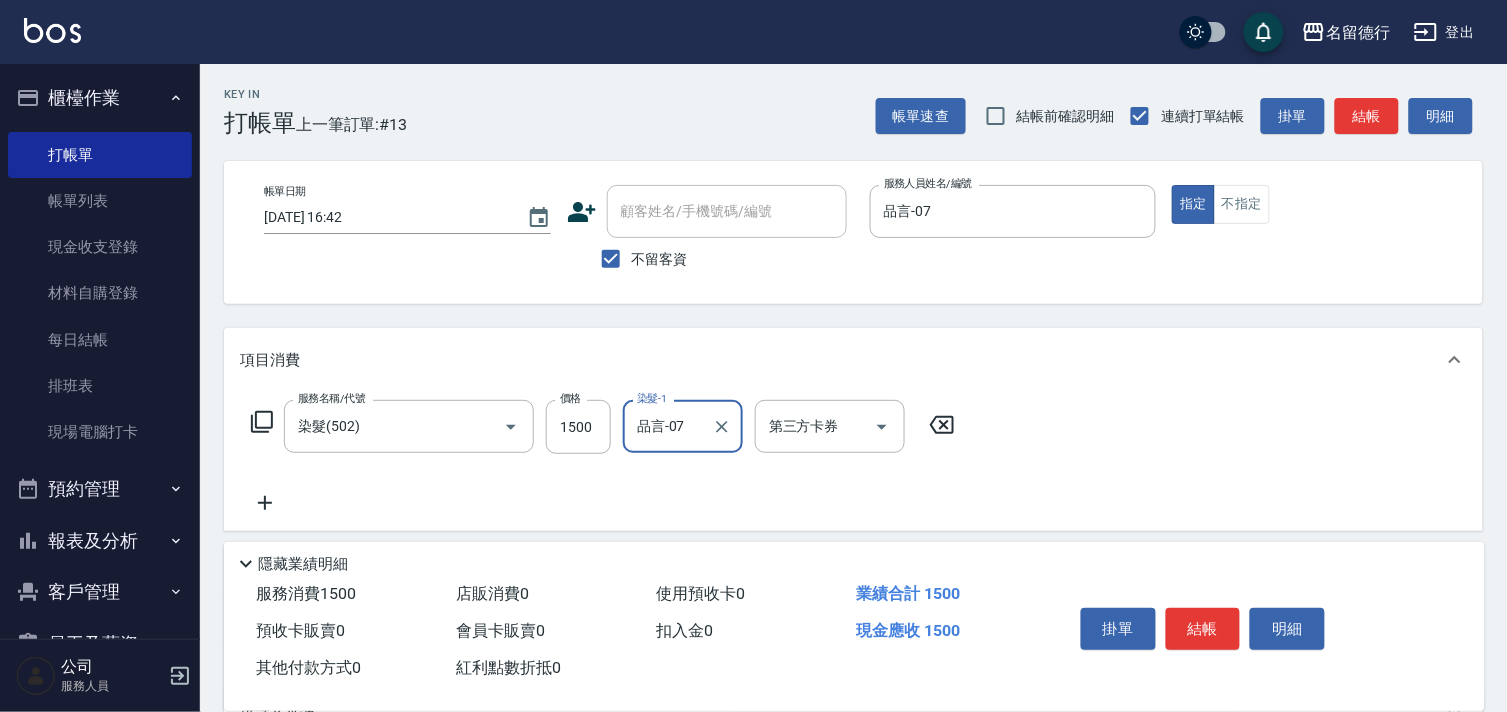 type on "品言-07" 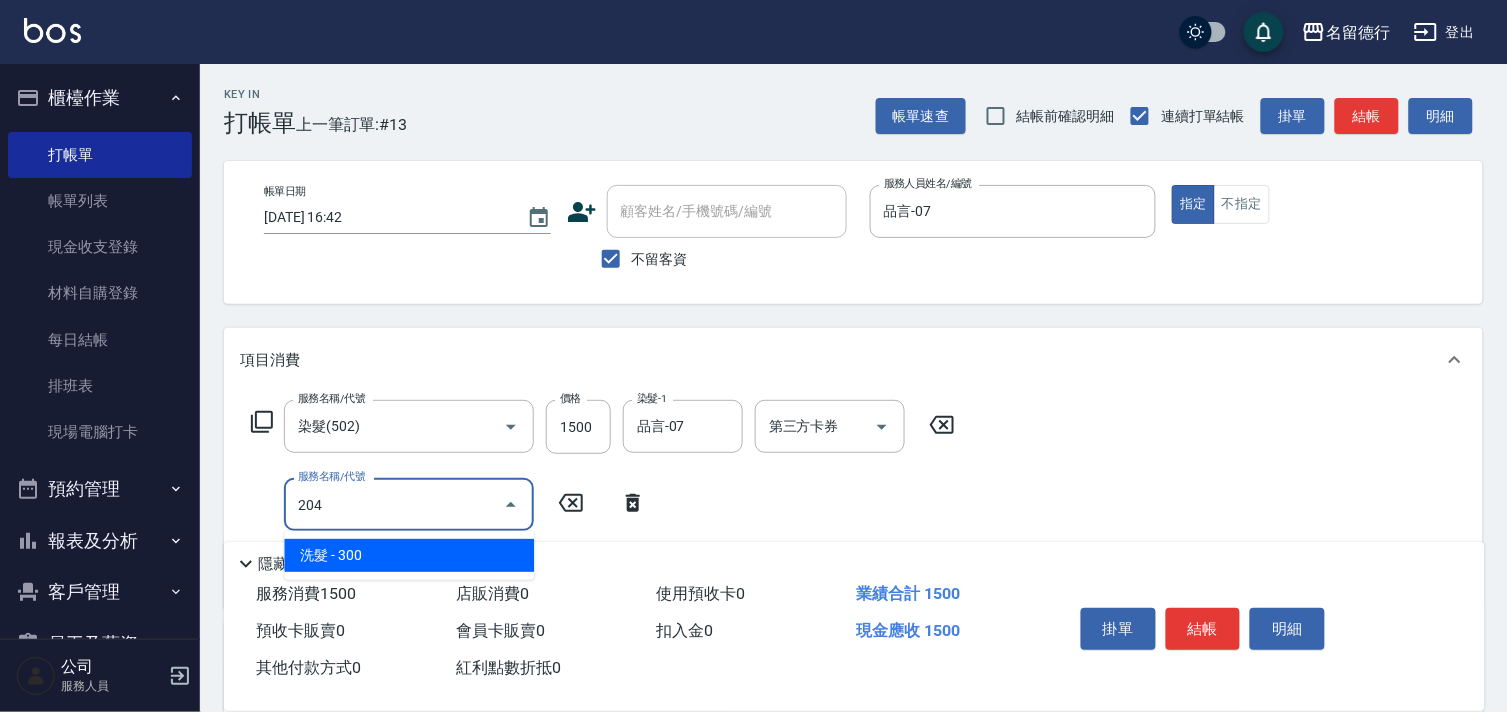 click on "洗髮 - 300" at bounding box center (409, 555) 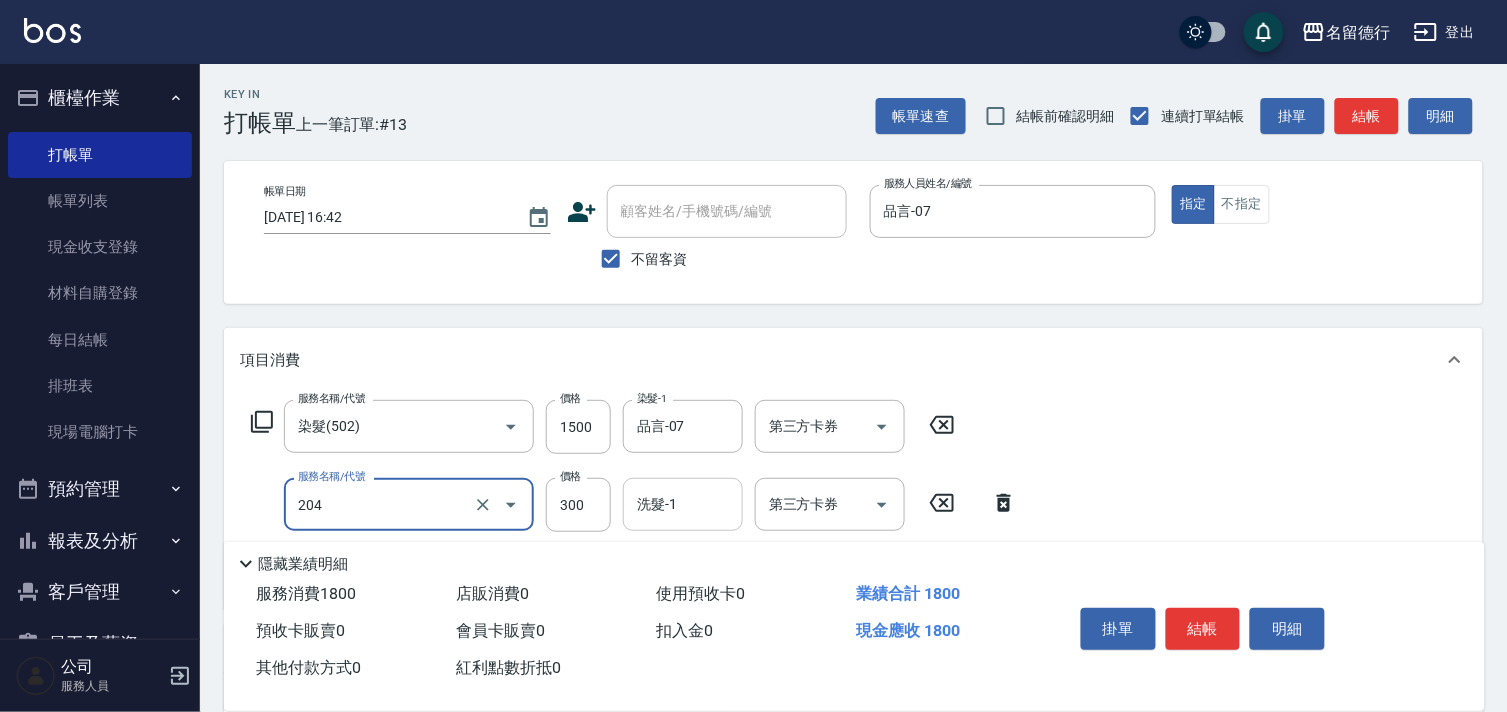 click on "洗髮-1" at bounding box center [683, 504] 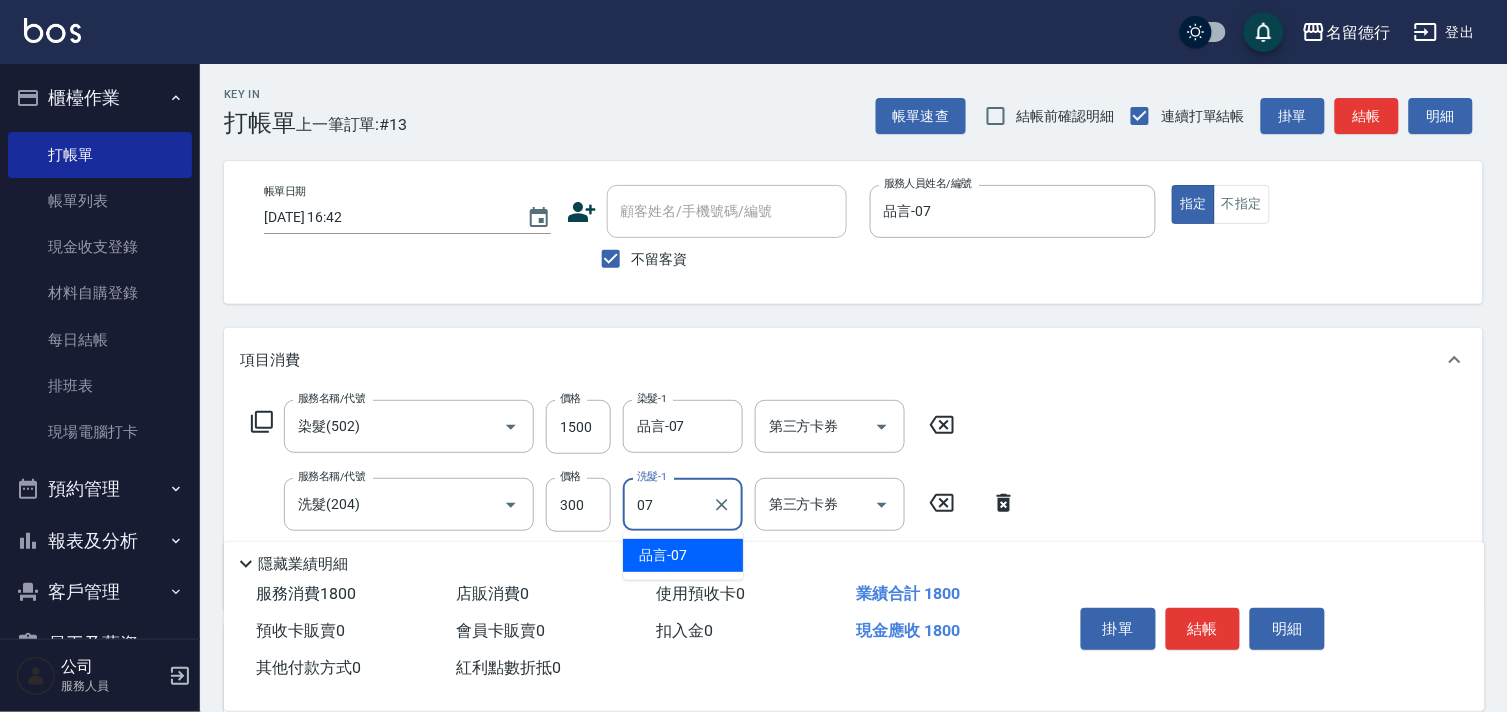 click on "品言 -07" at bounding box center (683, 555) 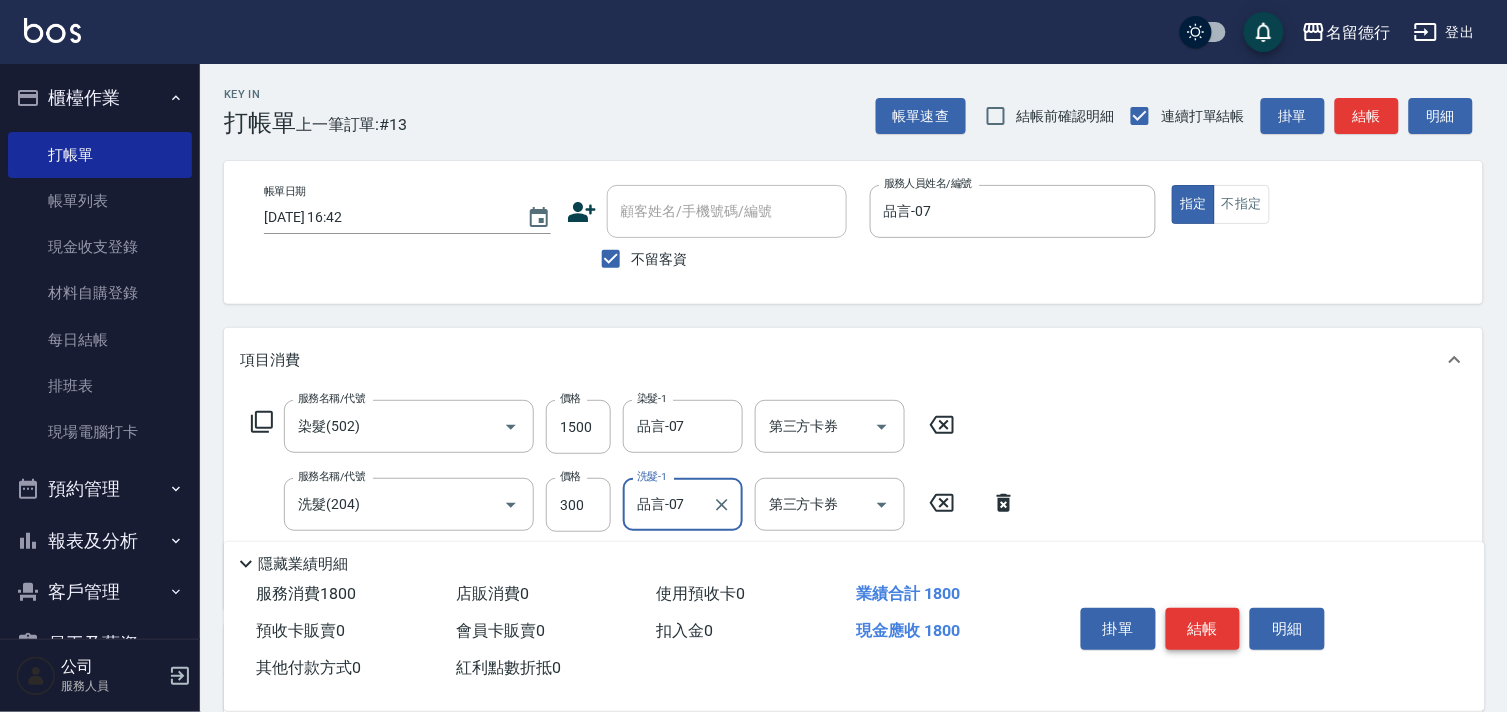 type on "品言-07" 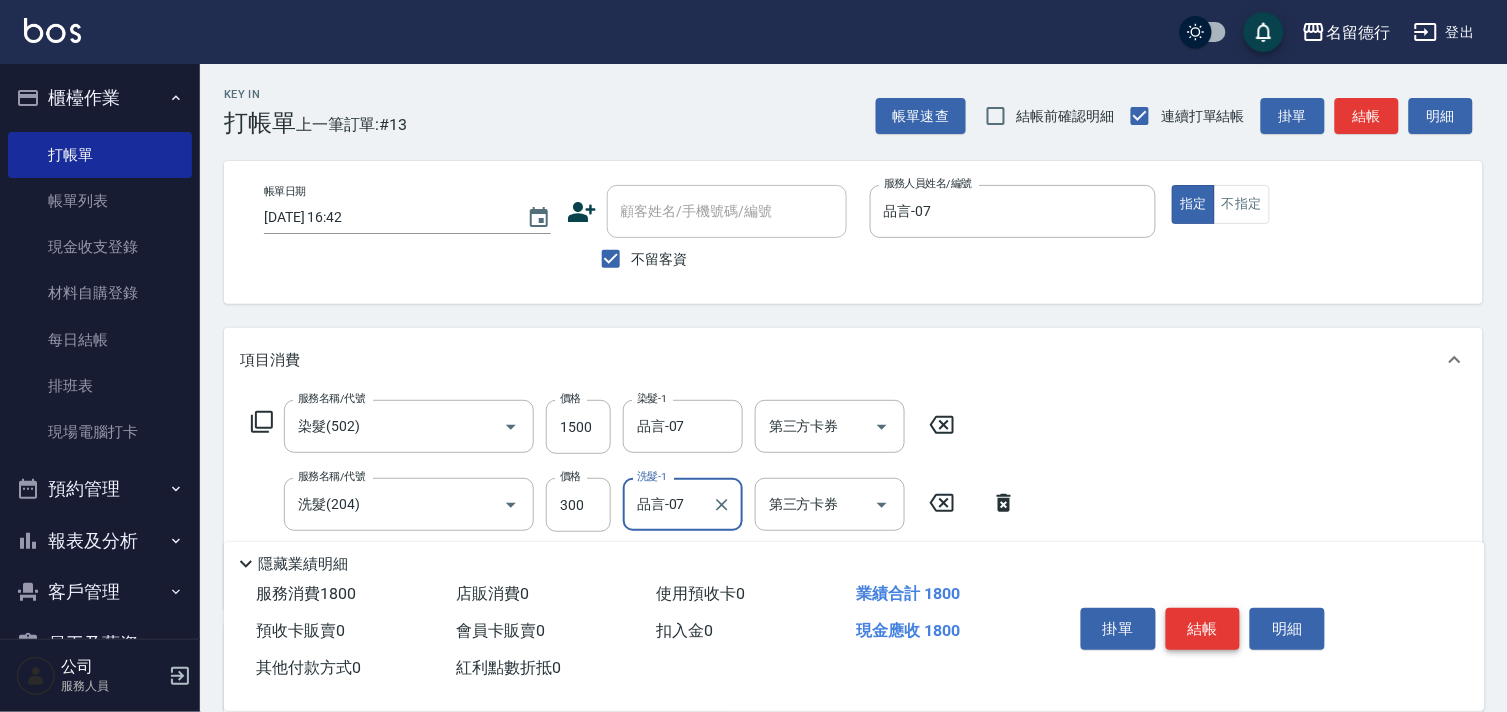 click on "結帳" at bounding box center (1203, 629) 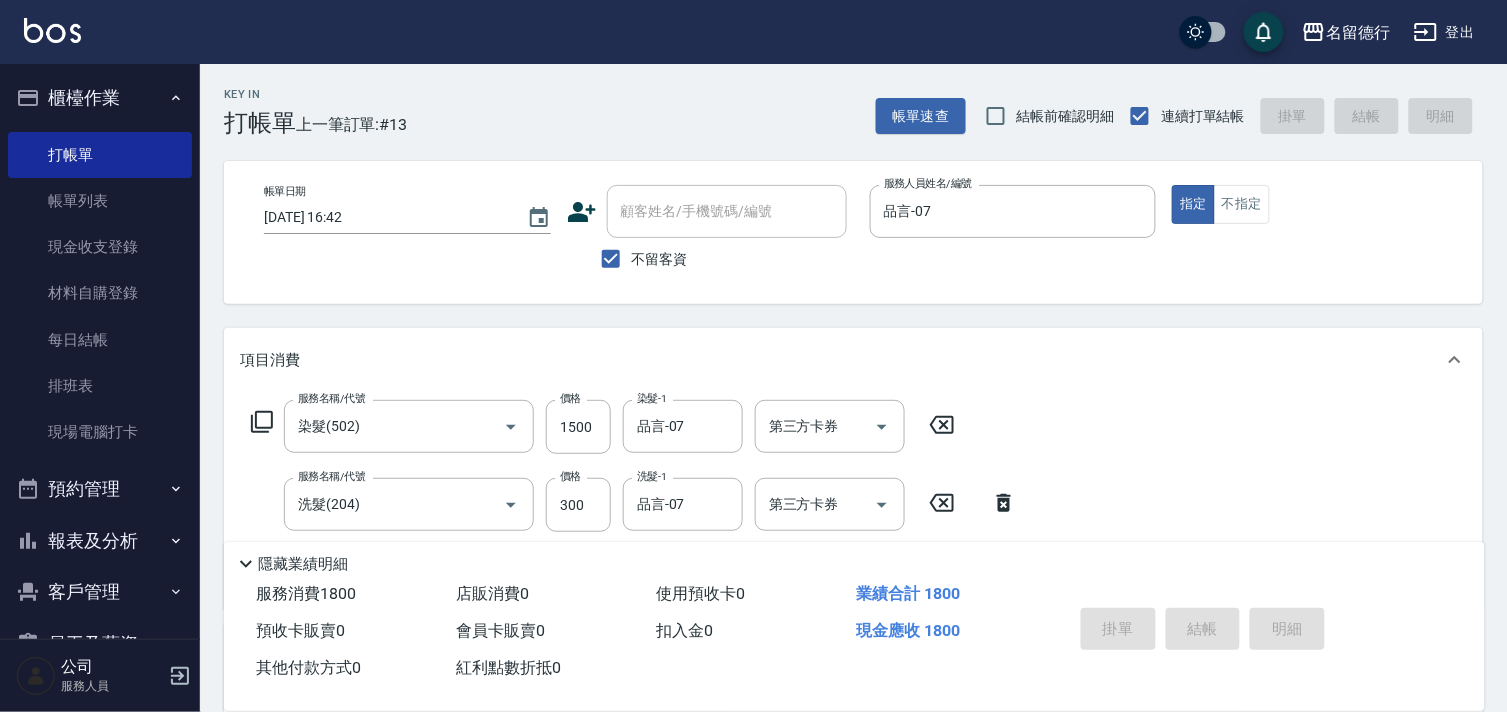 type 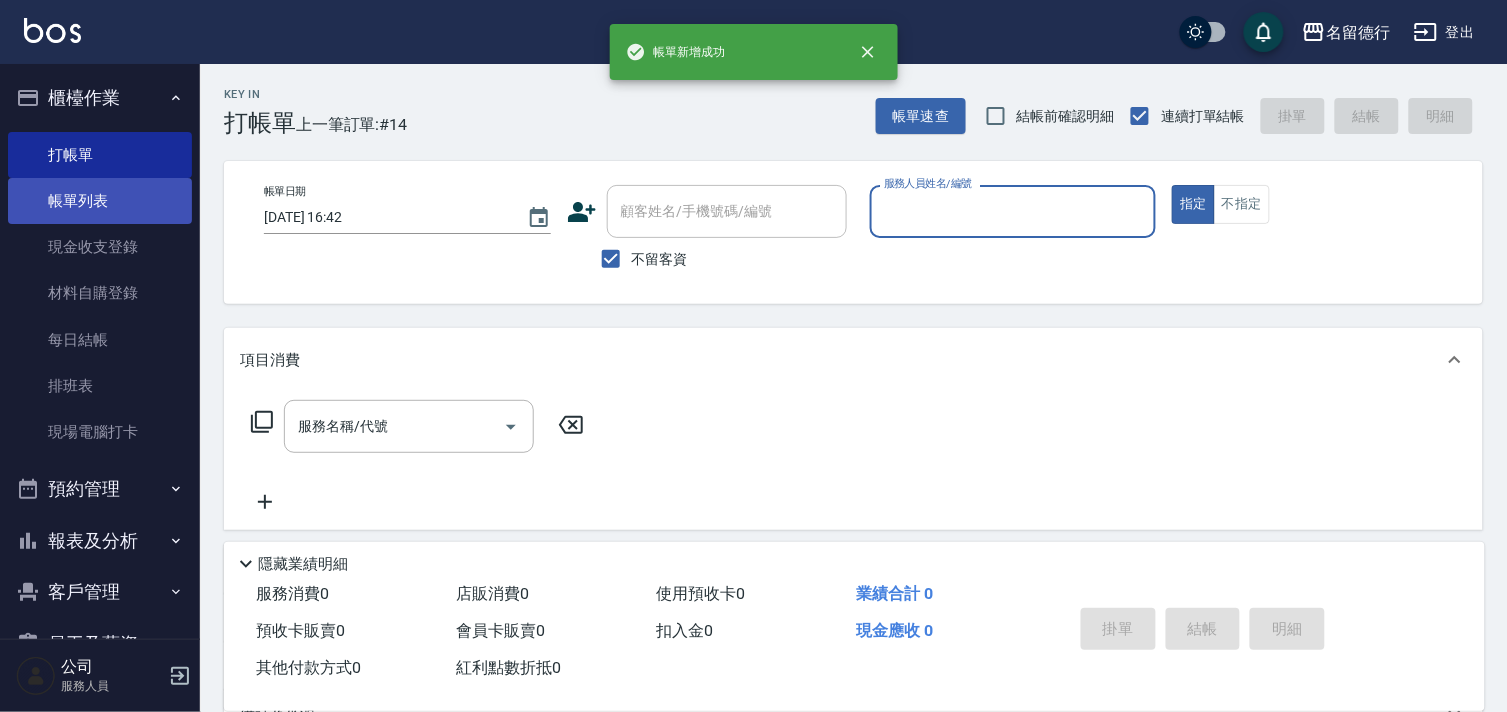 click on "帳單列表" at bounding box center (100, 201) 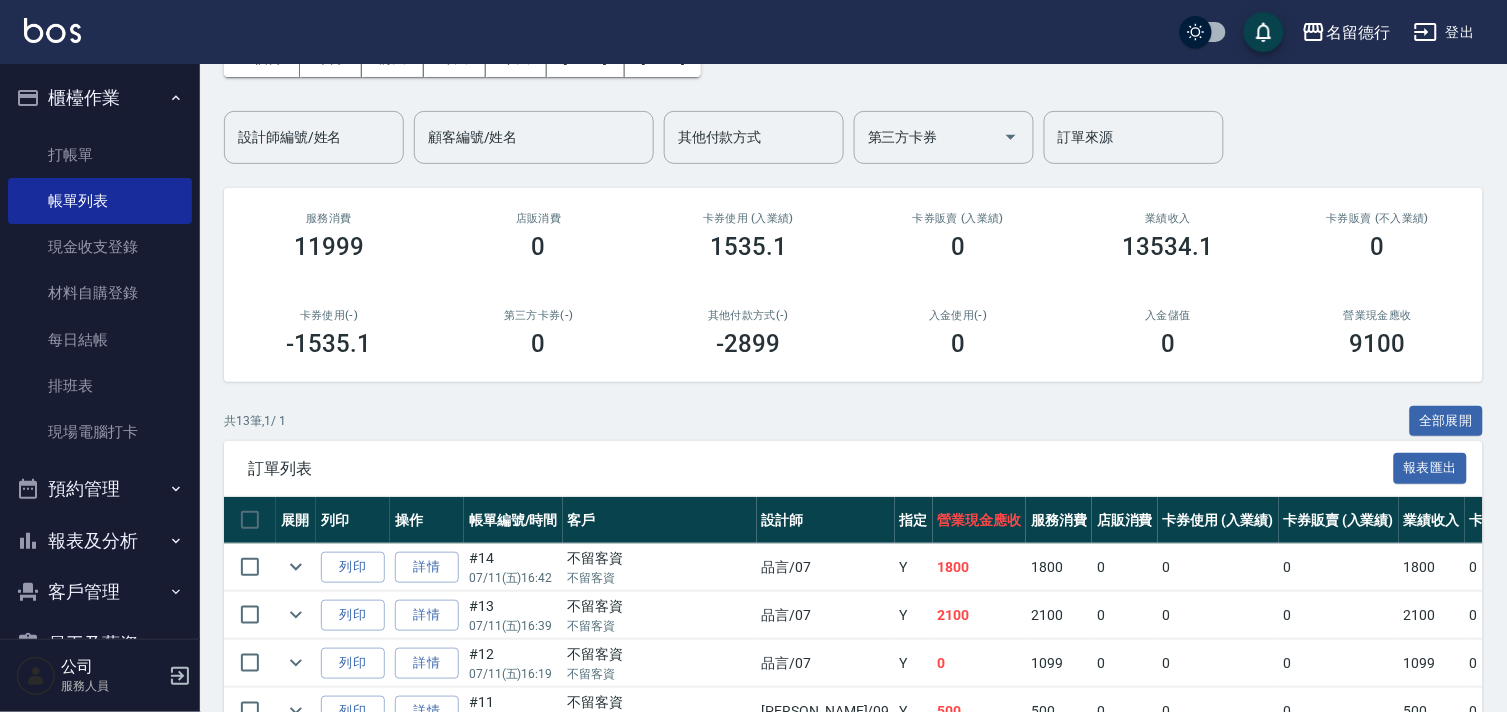 scroll, scrollTop: 0, scrollLeft: 0, axis: both 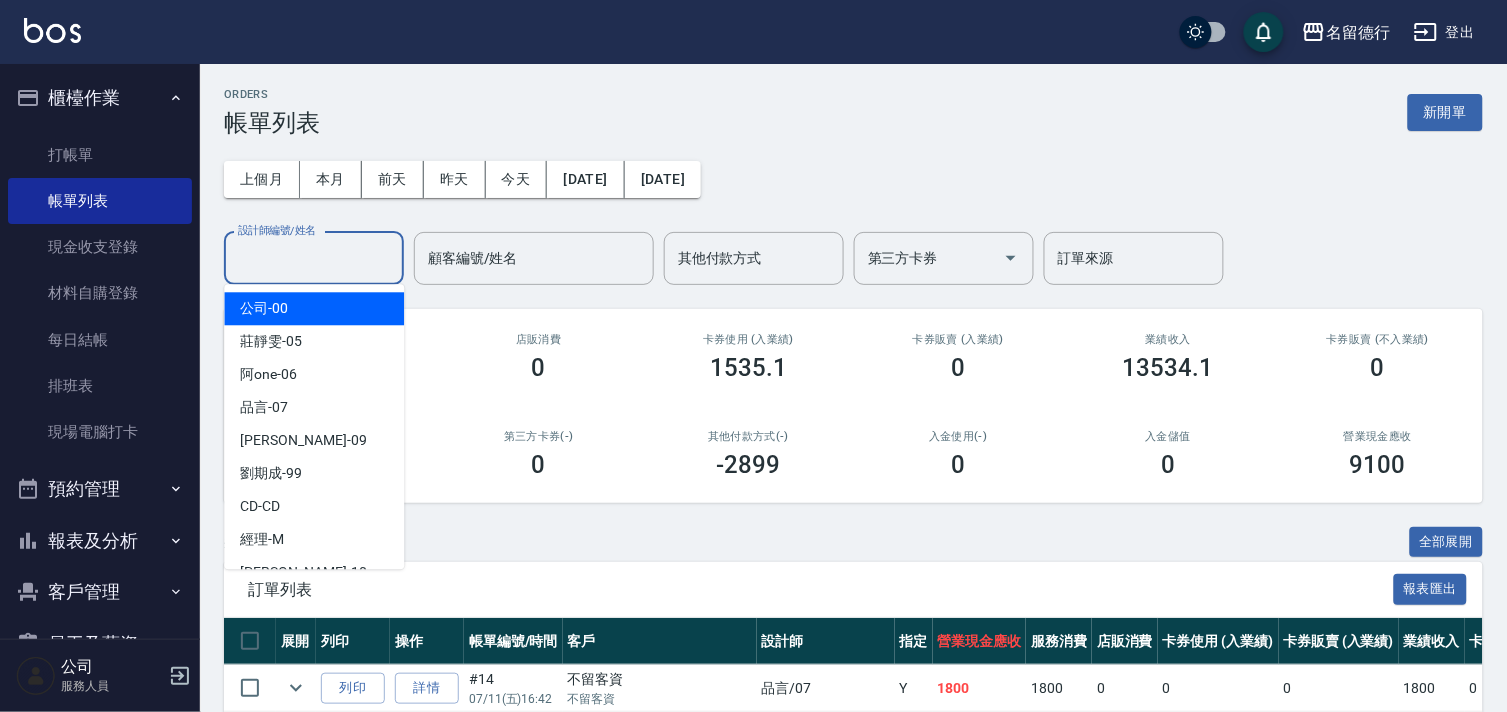 click on "設計師編號/姓名" at bounding box center [314, 258] 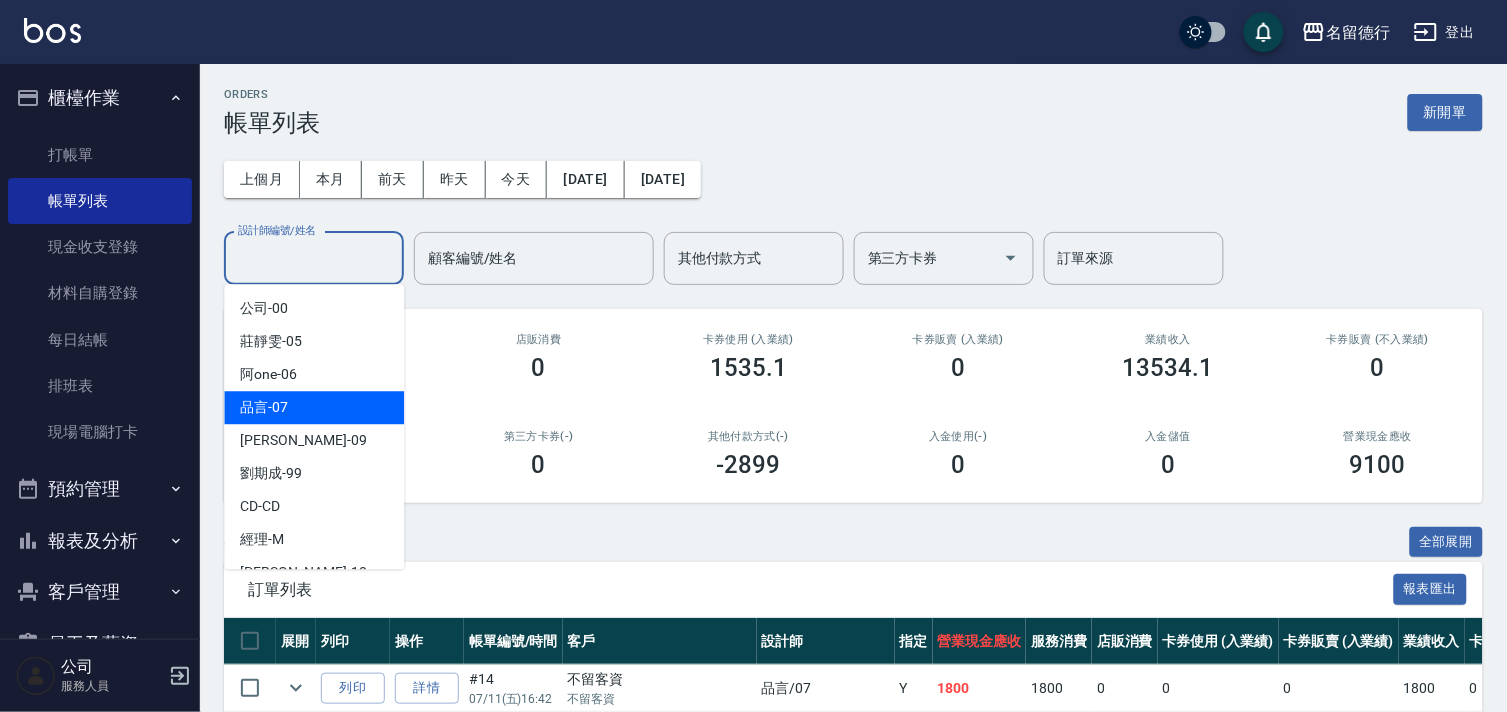click on "品言 -07" at bounding box center [264, 407] 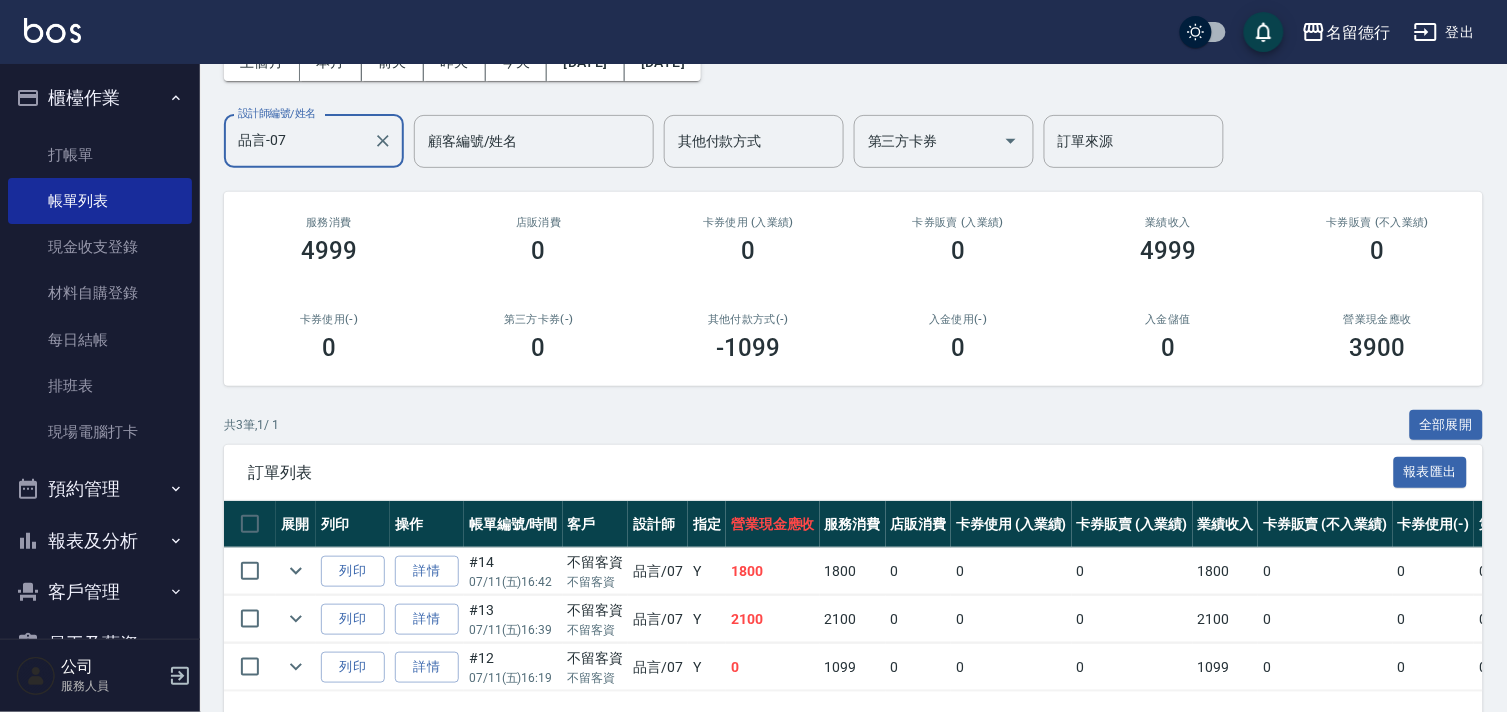 scroll, scrollTop: 192, scrollLeft: 0, axis: vertical 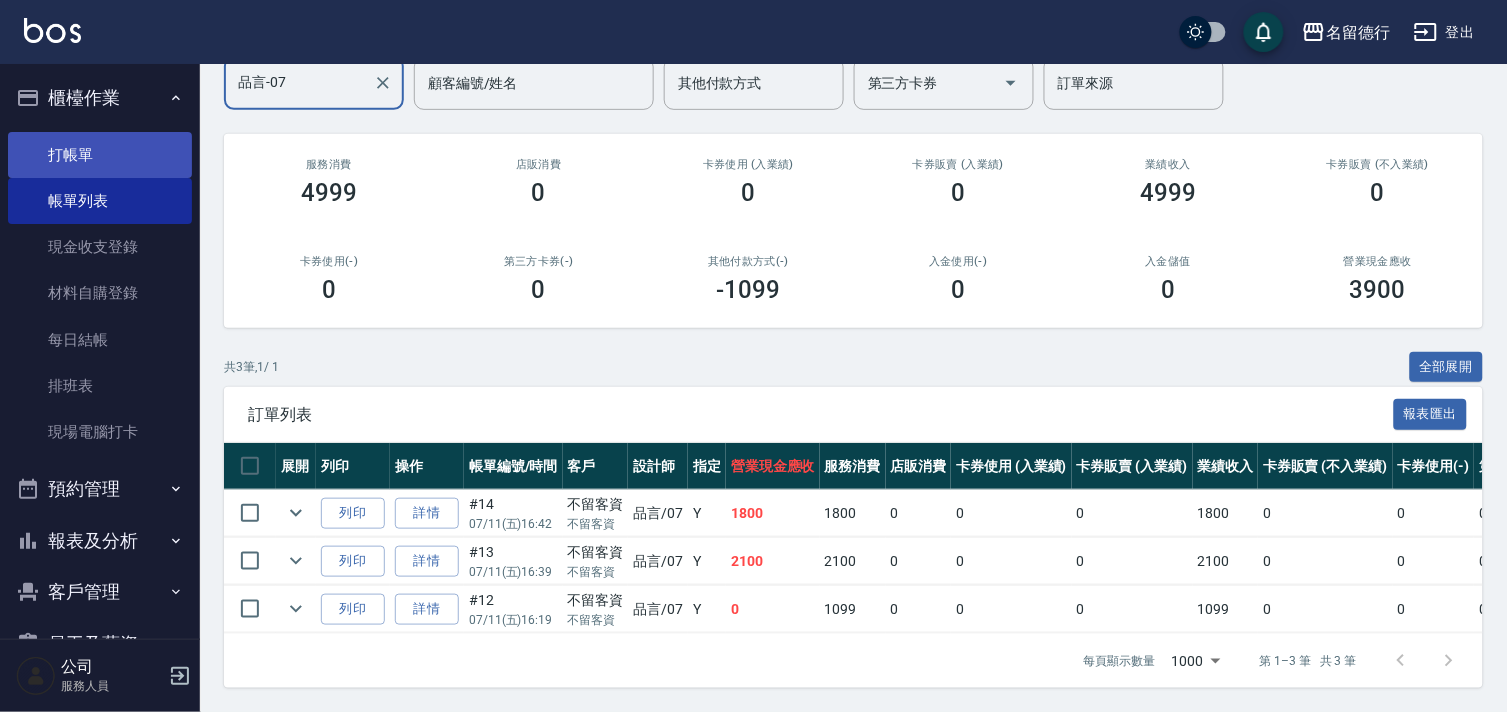 click on "打帳單" at bounding box center (100, 155) 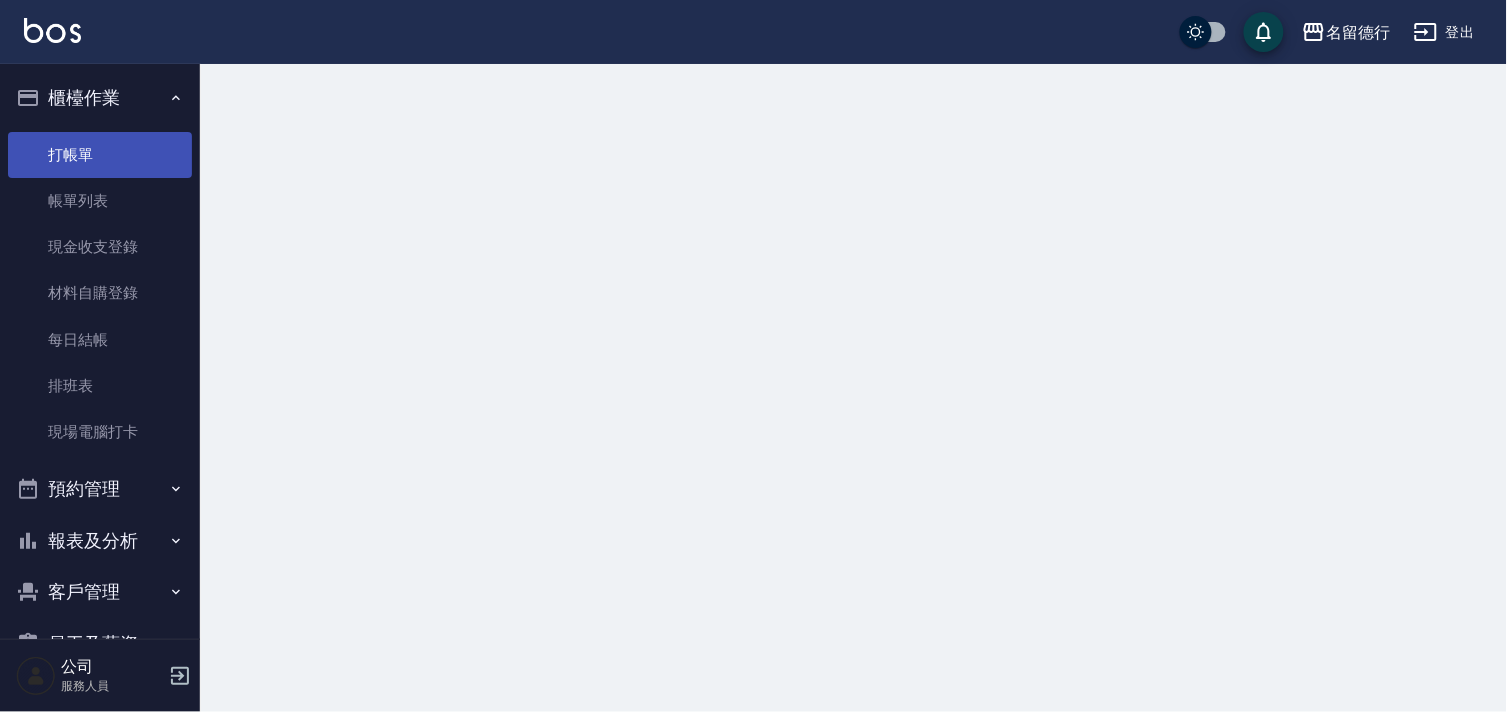 scroll, scrollTop: 0, scrollLeft: 0, axis: both 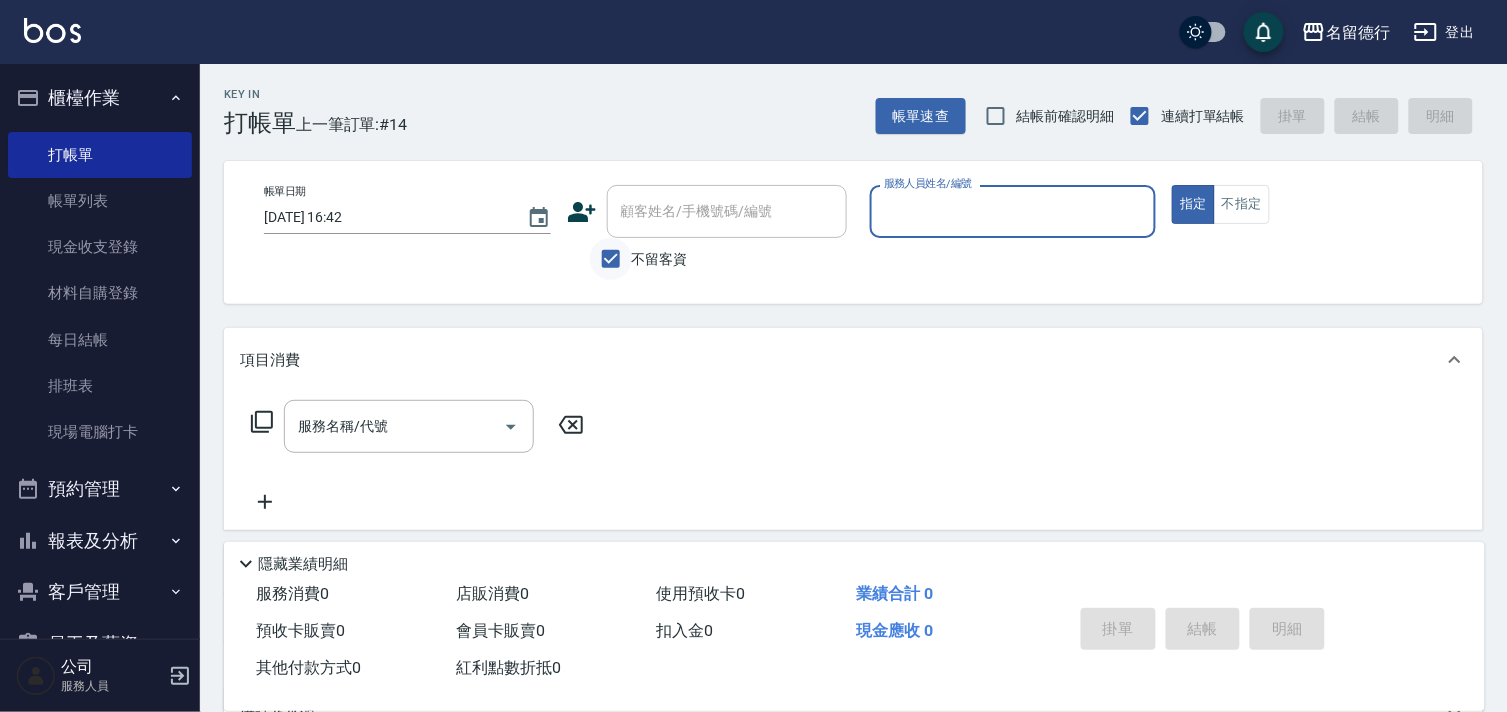 click on "不留客資" at bounding box center [611, 259] 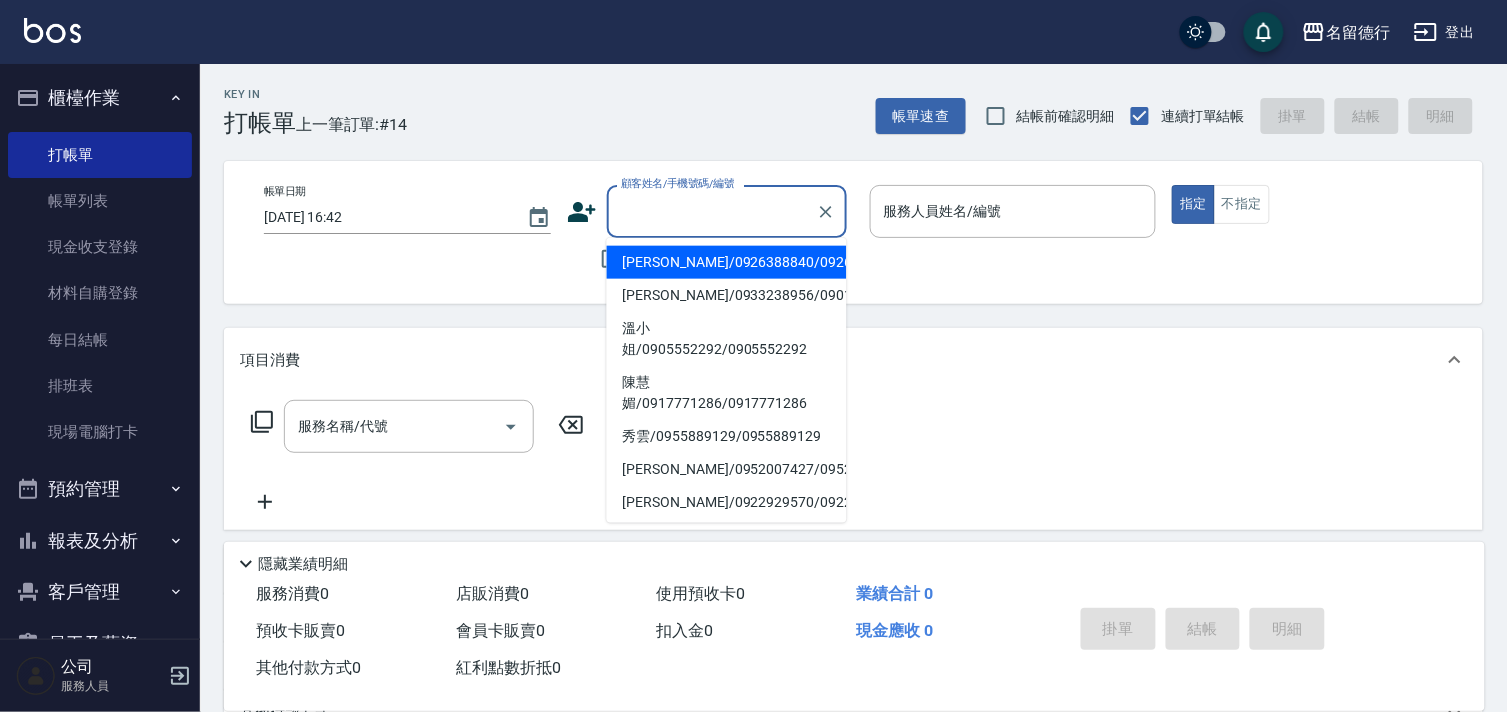 click on "顧客姓名/手機號碼/編號 顧客姓名/手機號碼/編號" at bounding box center [727, 211] 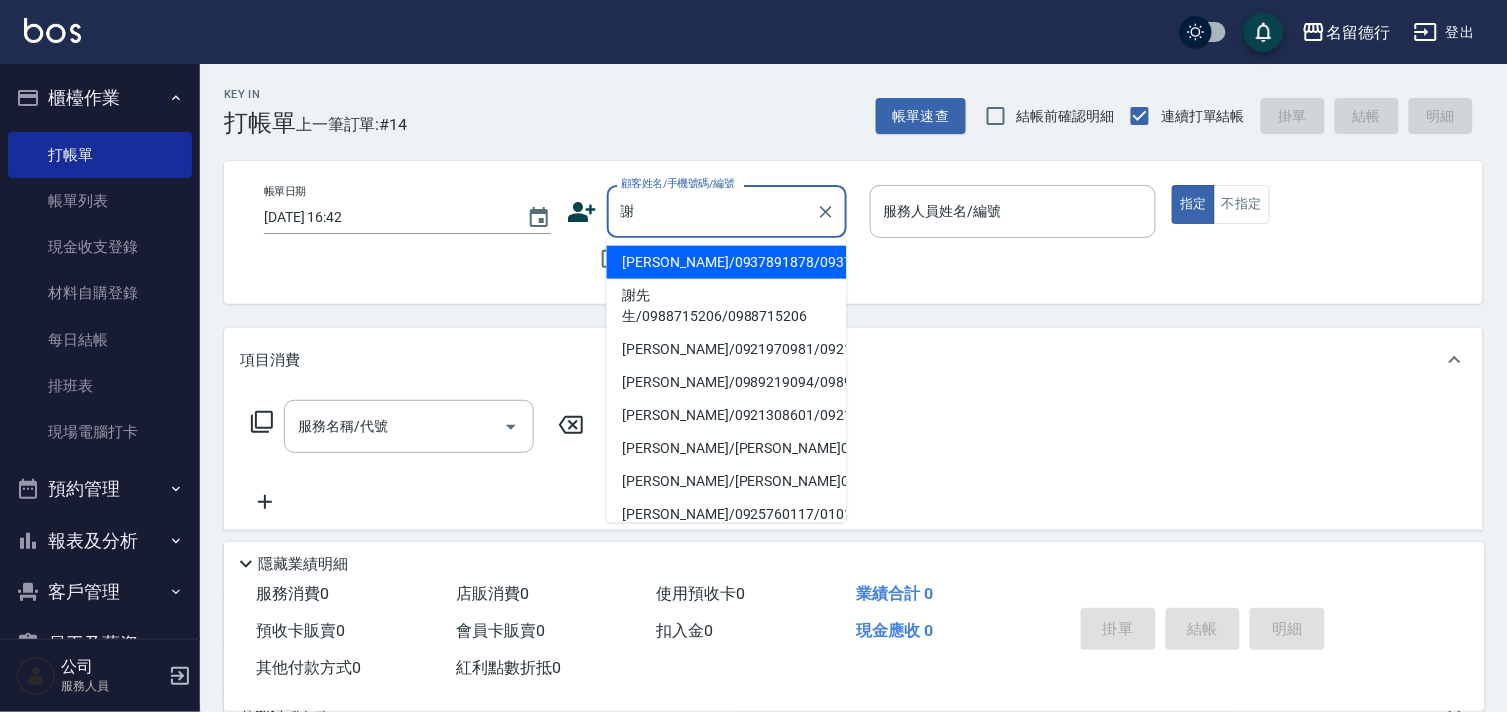 click on "[PERSON_NAME]/0937891878/0937891878" at bounding box center [727, 262] 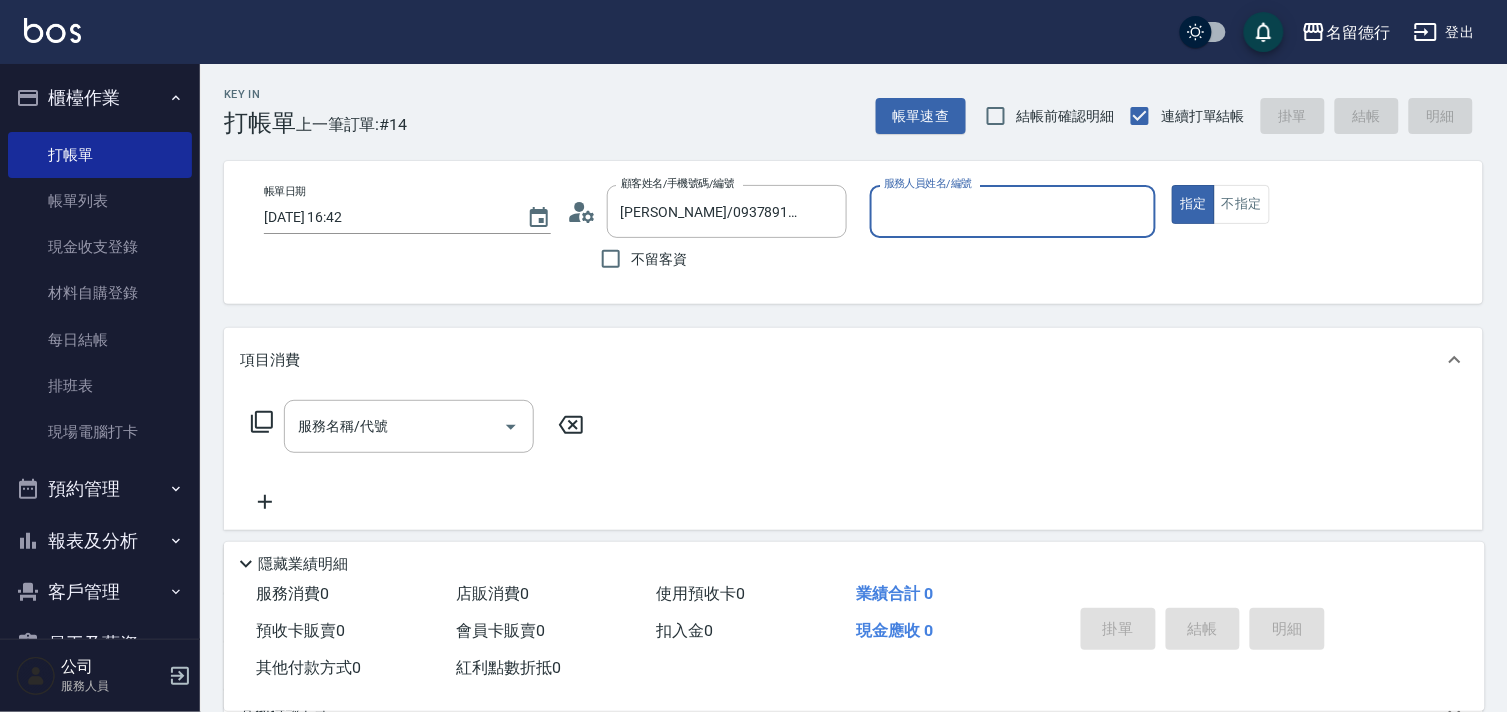 type on "品言-07" 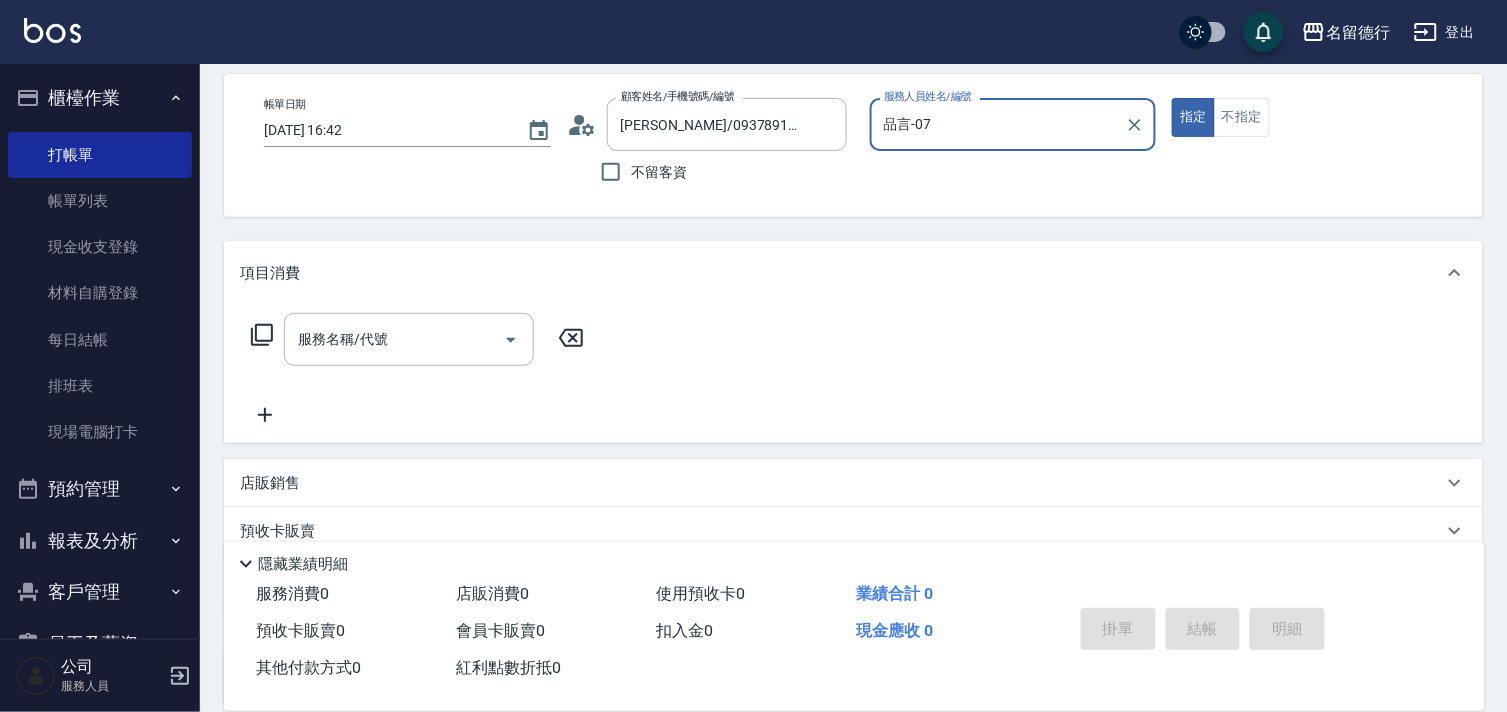 scroll, scrollTop: 268, scrollLeft: 0, axis: vertical 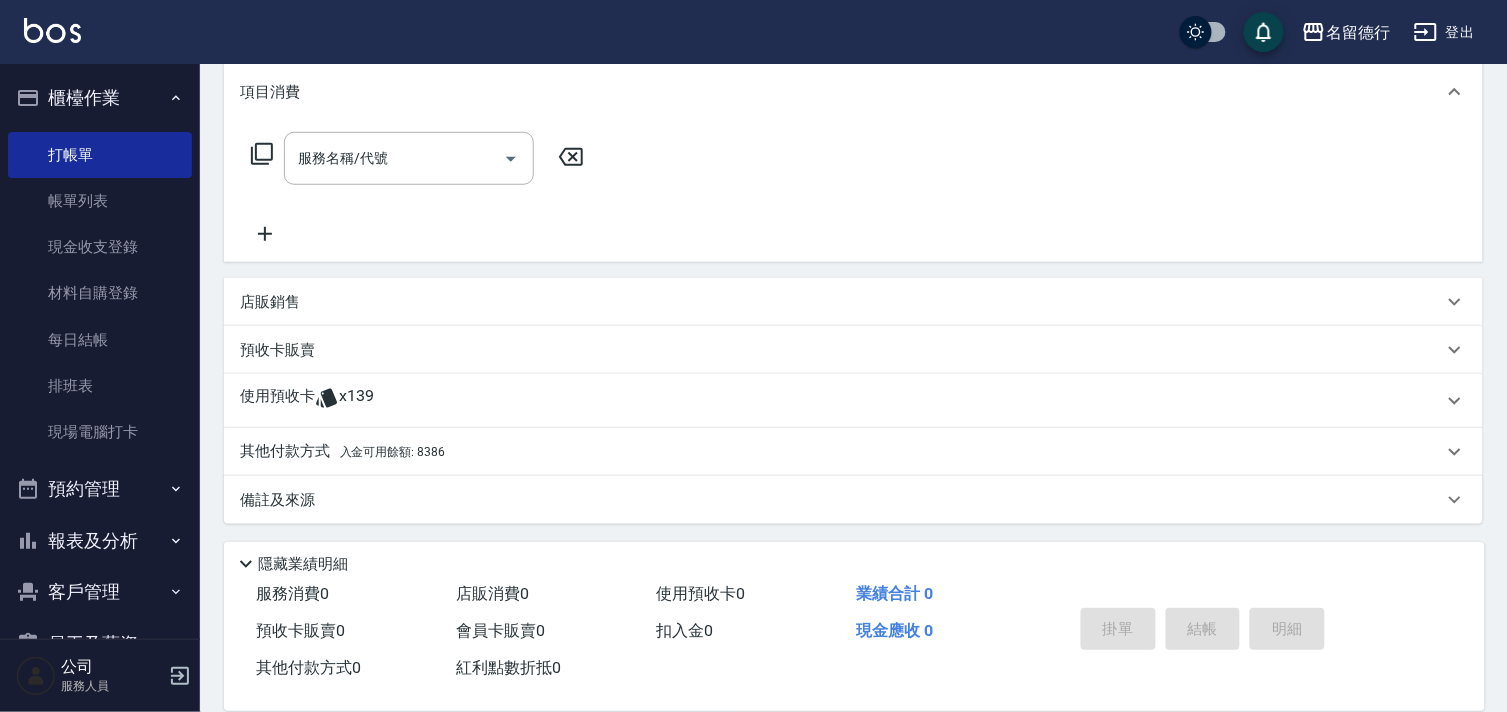 click on "使用預收卡" at bounding box center [277, 401] 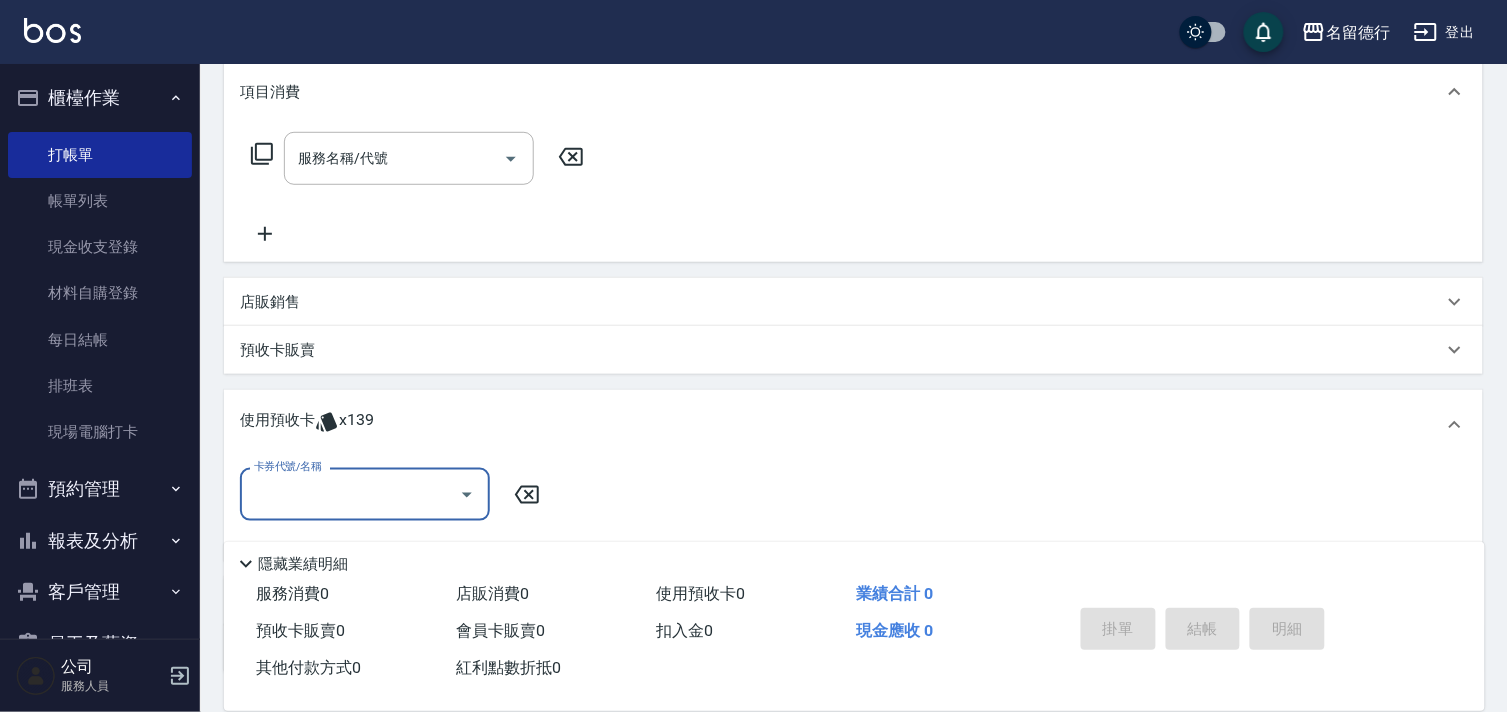scroll, scrollTop: 1, scrollLeft: 0, axis: vertical 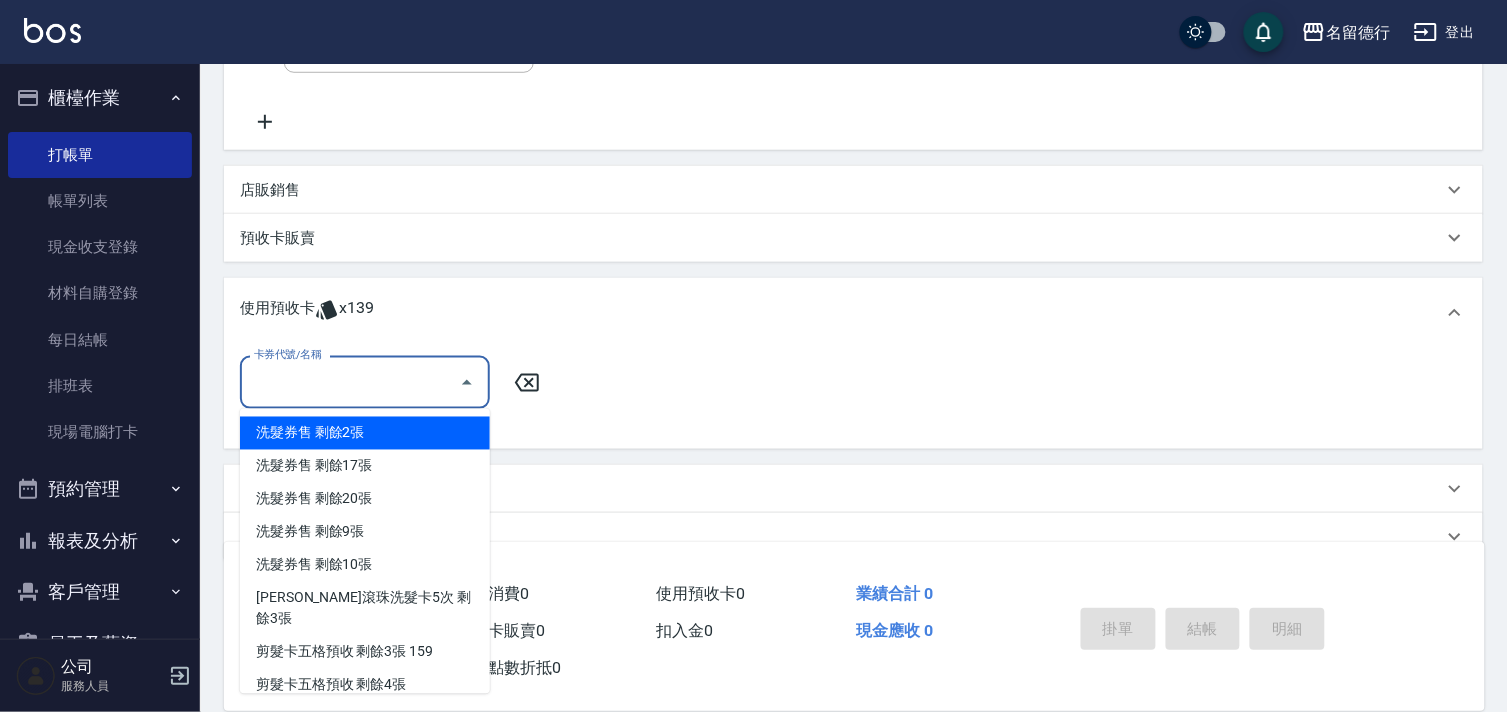 click on "卡券代號/名稱" at bounding box center [350, 382] 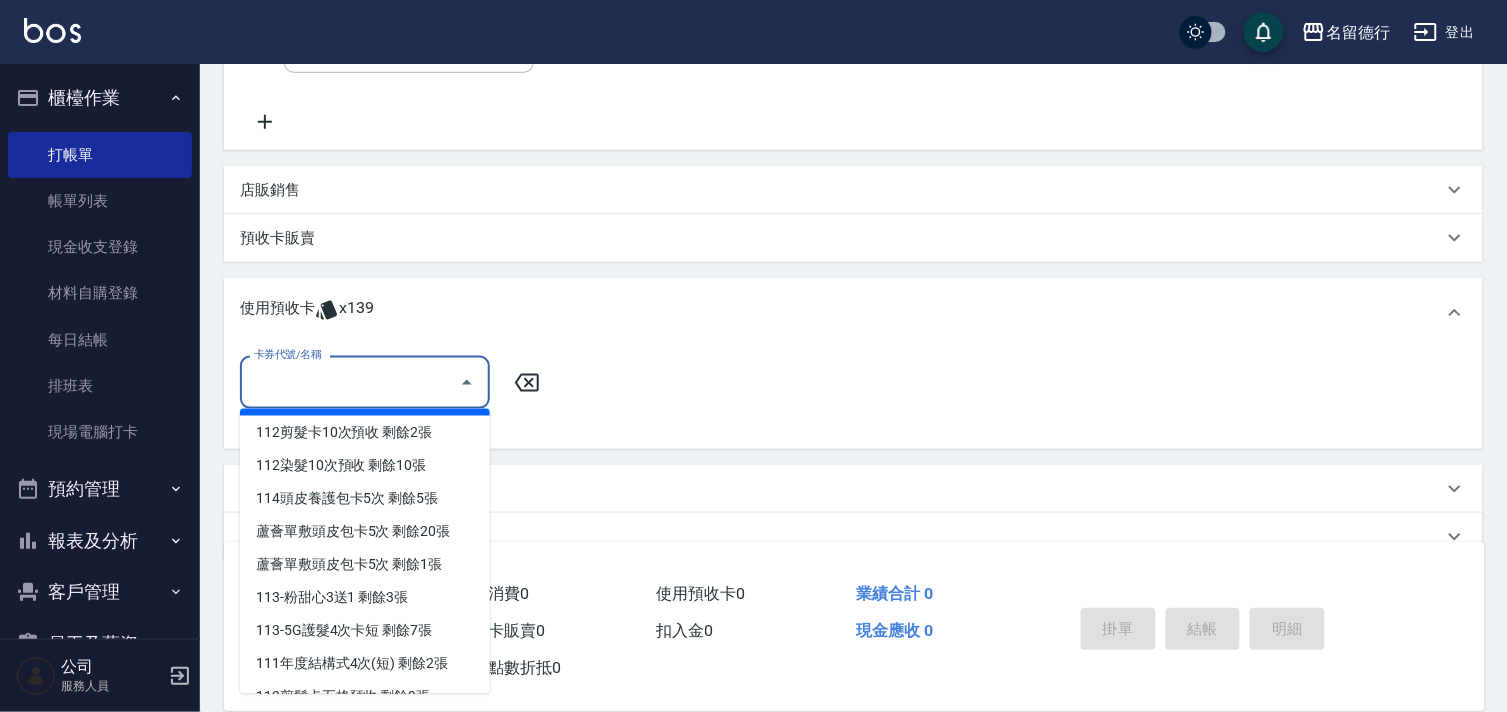 scroll, scrollTop: 391, scrollLeft: 0, axis: vertical 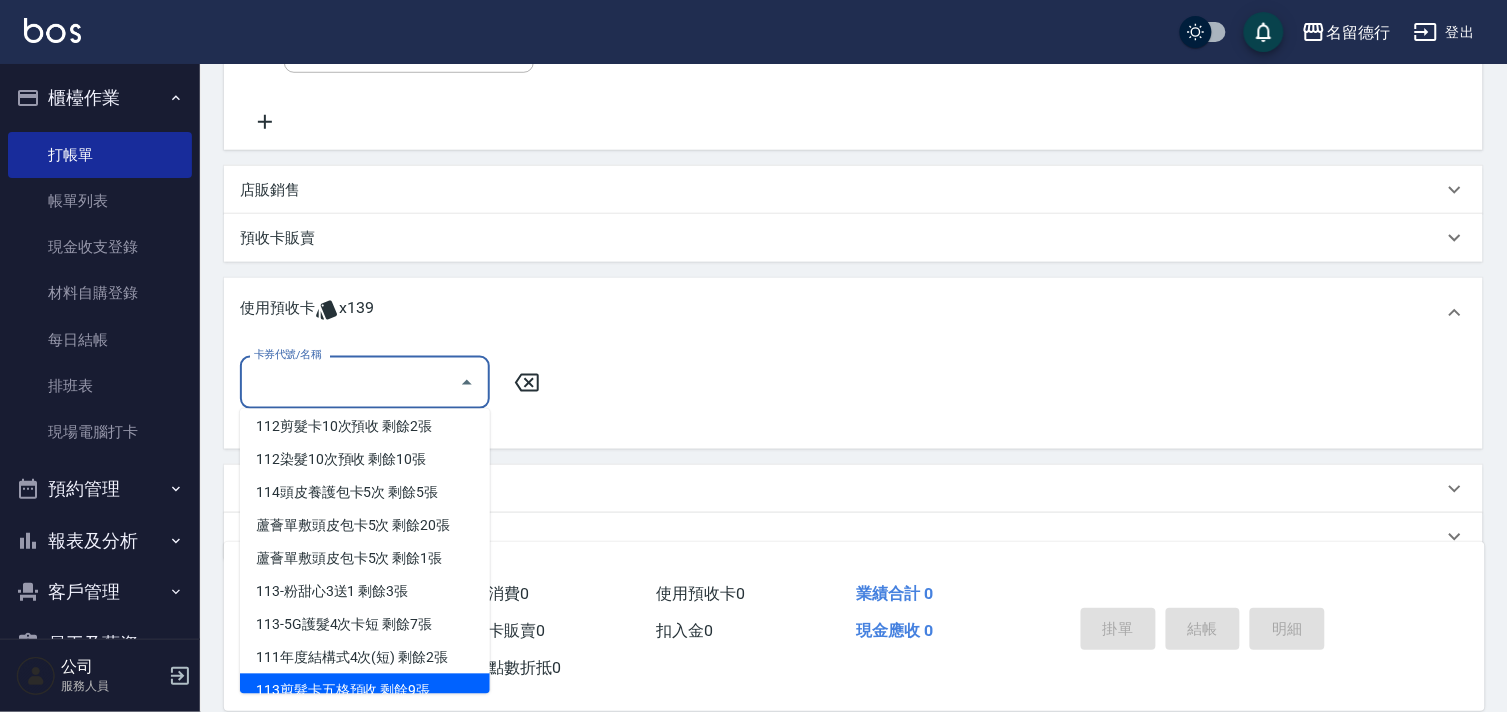 click on "113剪髮卡五格預收 剩餘9張" at bounding box center [365, 690] 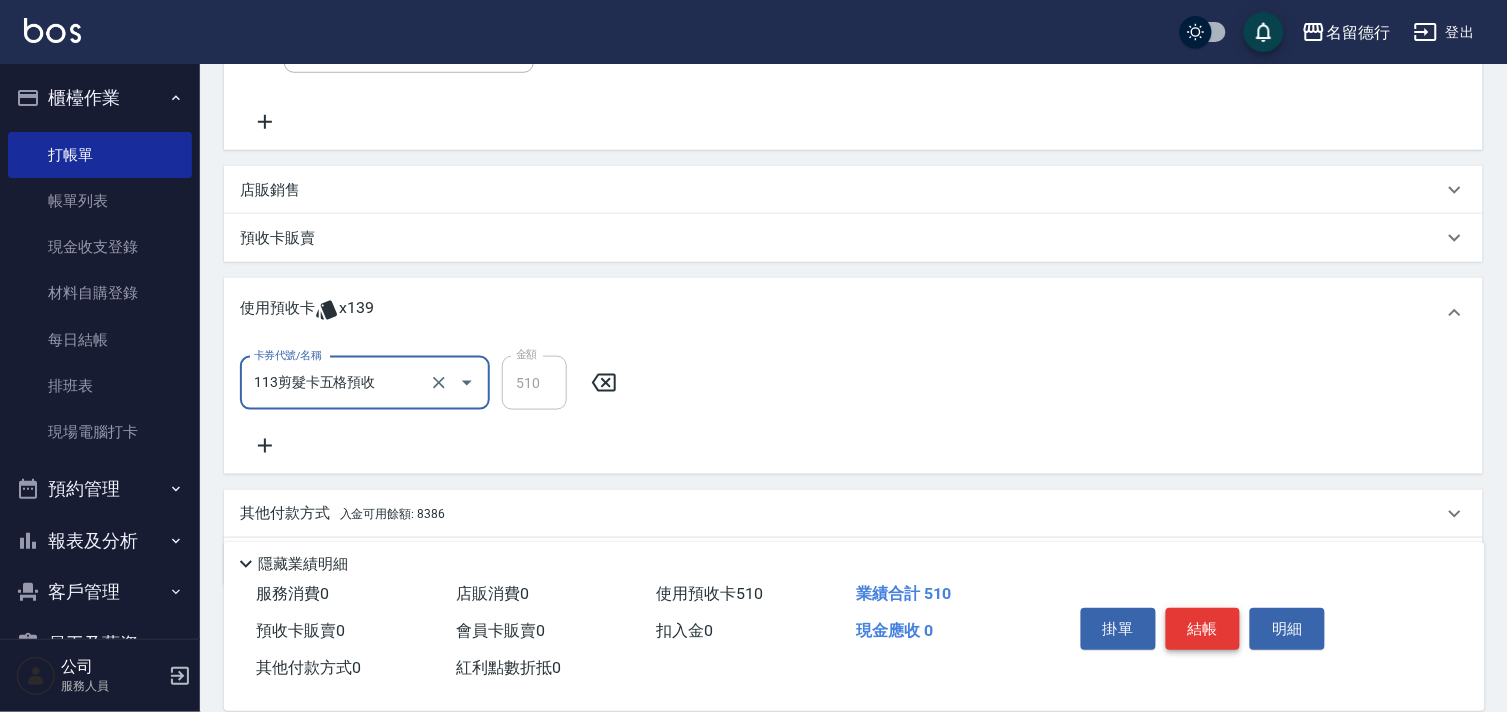 click on "結帳" at bounding box center [1203, 629] 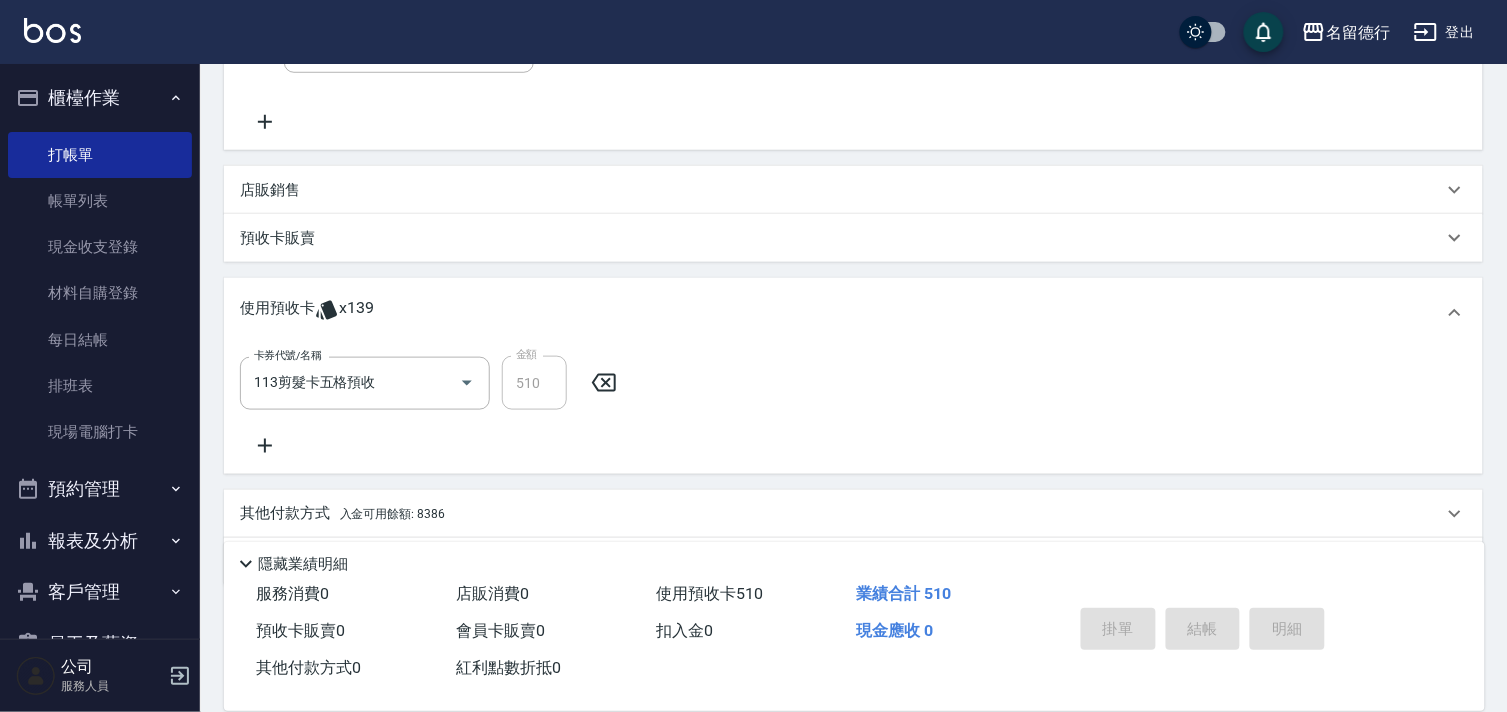 type on "[DATE] 16:43" 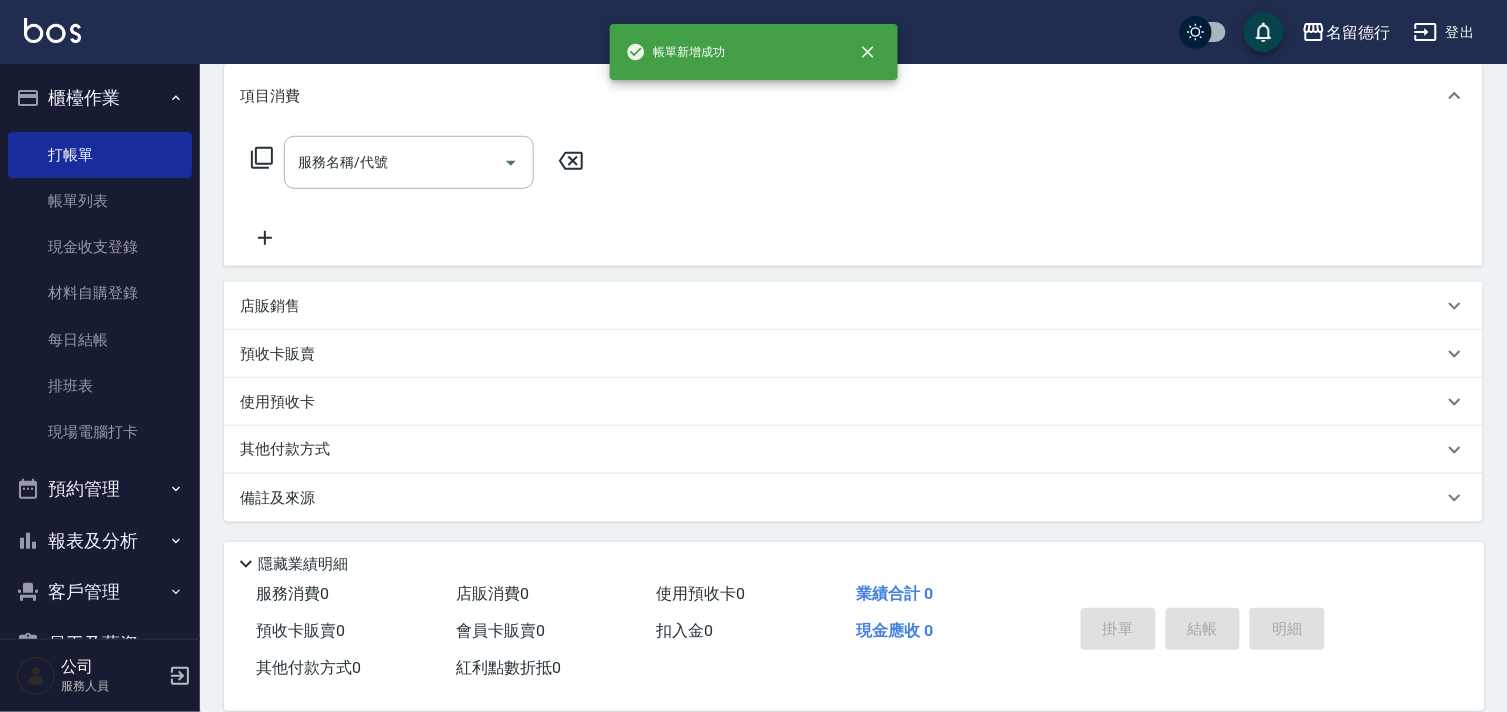scroll, scrollTop: 0, scrollLeft: 0, axis: both 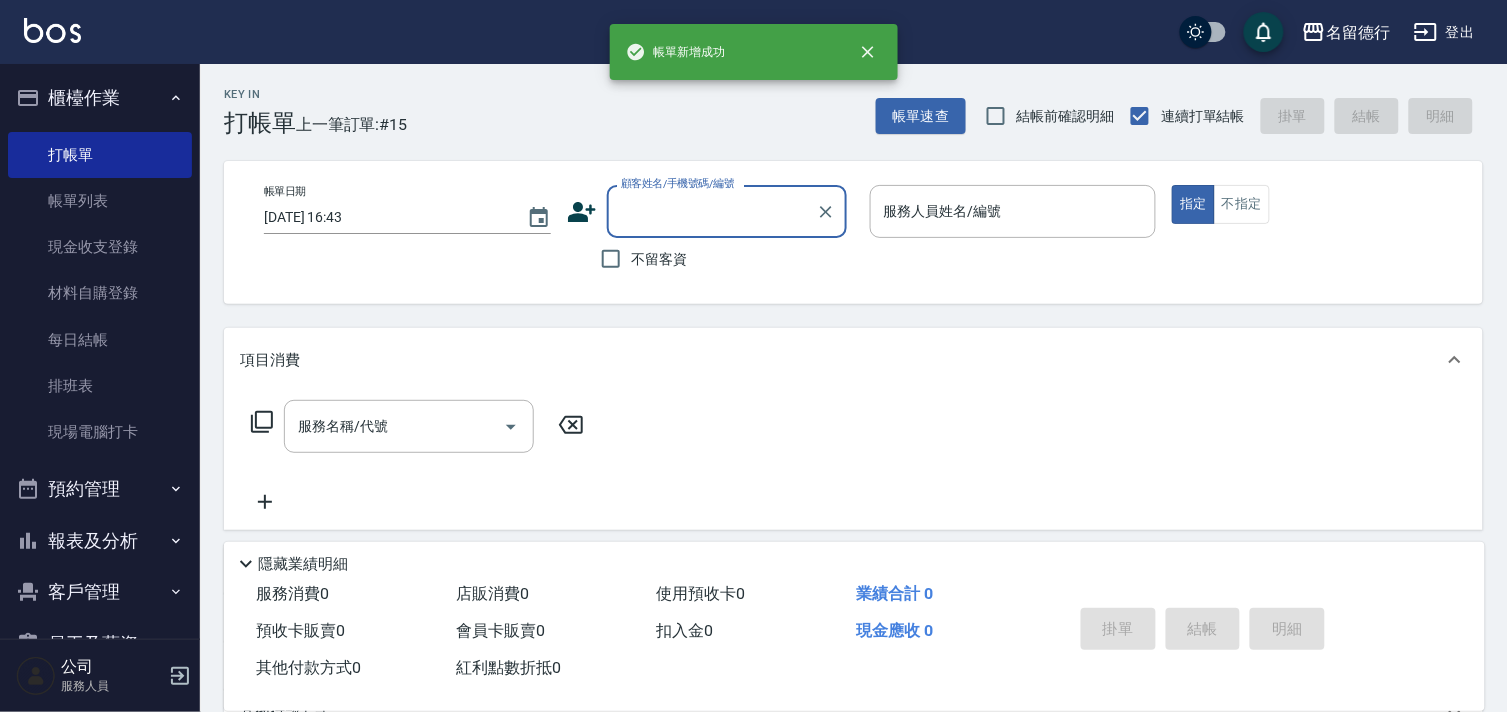 click on "不留客資" at bounding box center [660, 259] 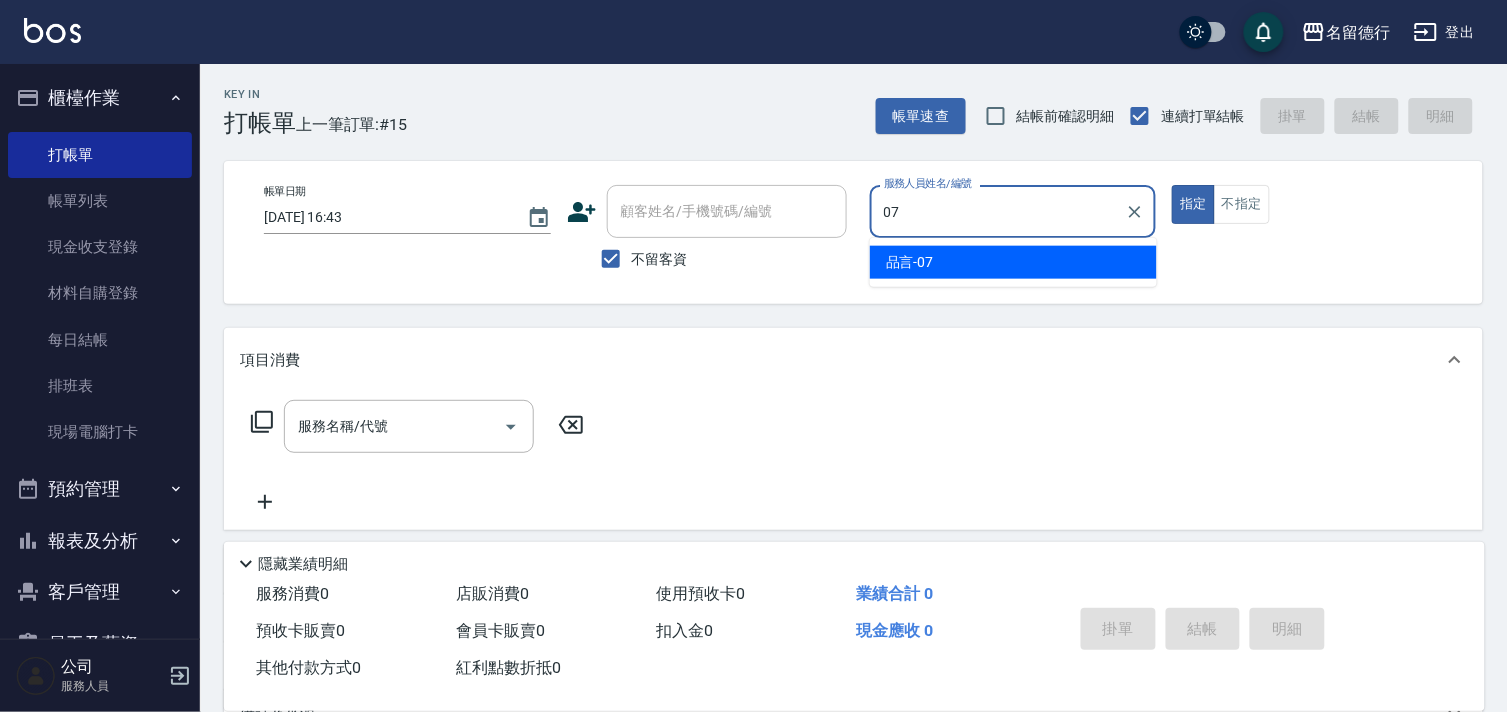 click on "品言 -07" at bounding box center [1013, 262] 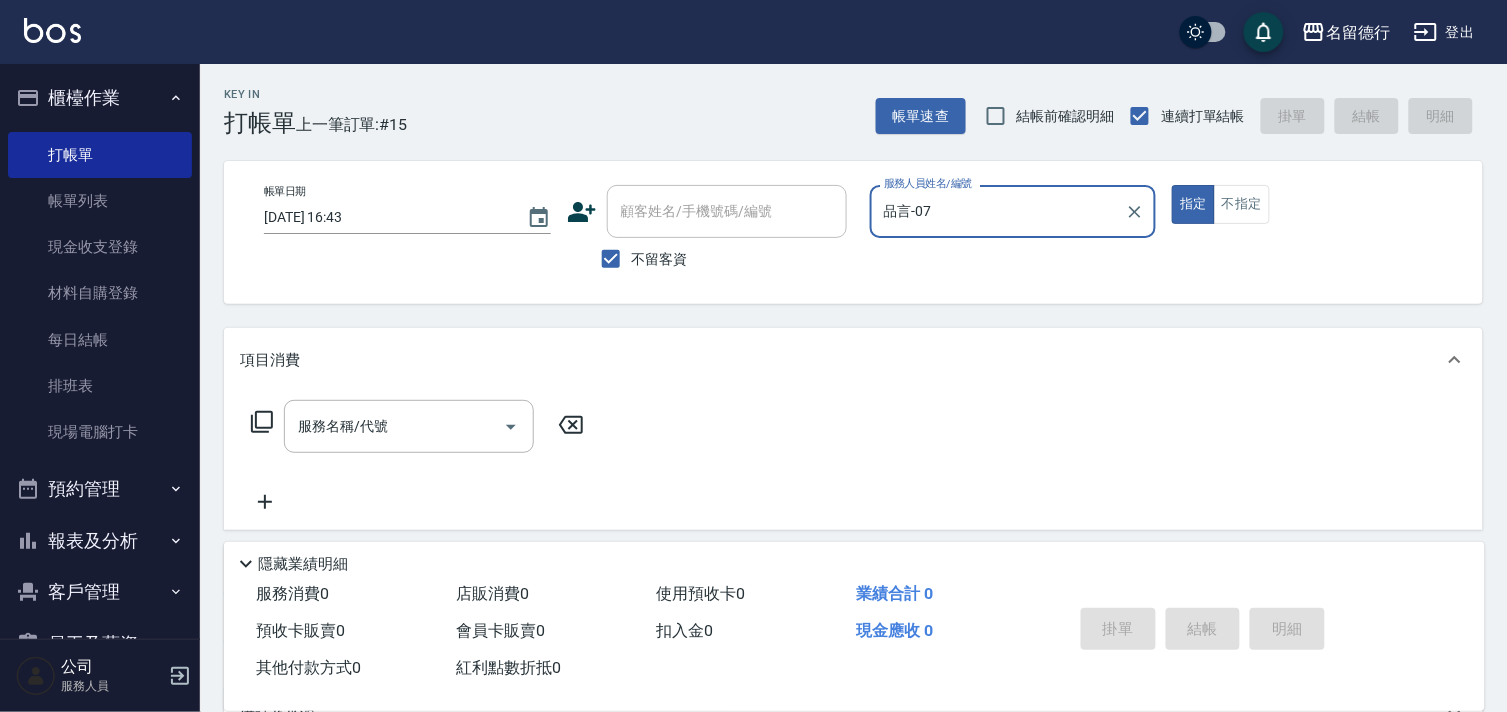 type on "品言-07" 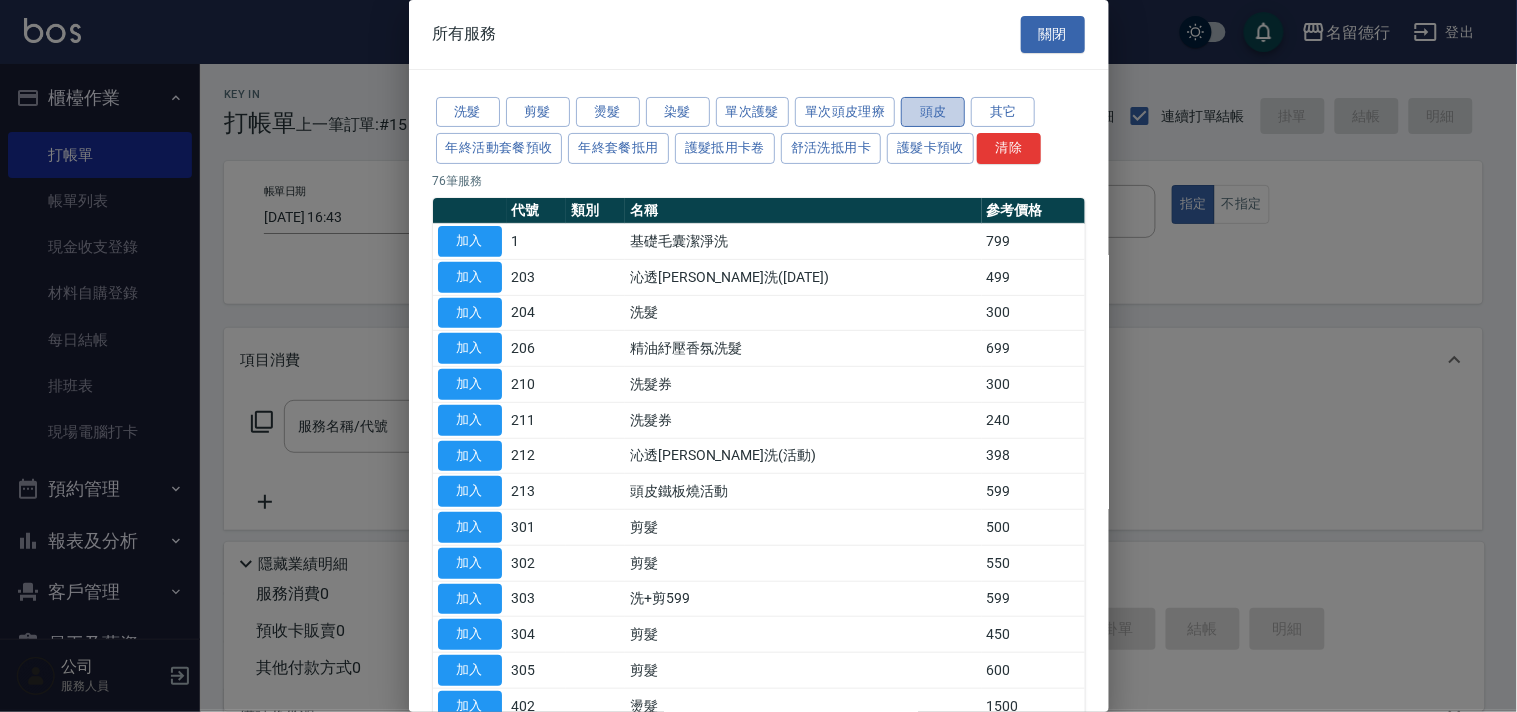 click on "頭皮" at bounding box center [933, 112] 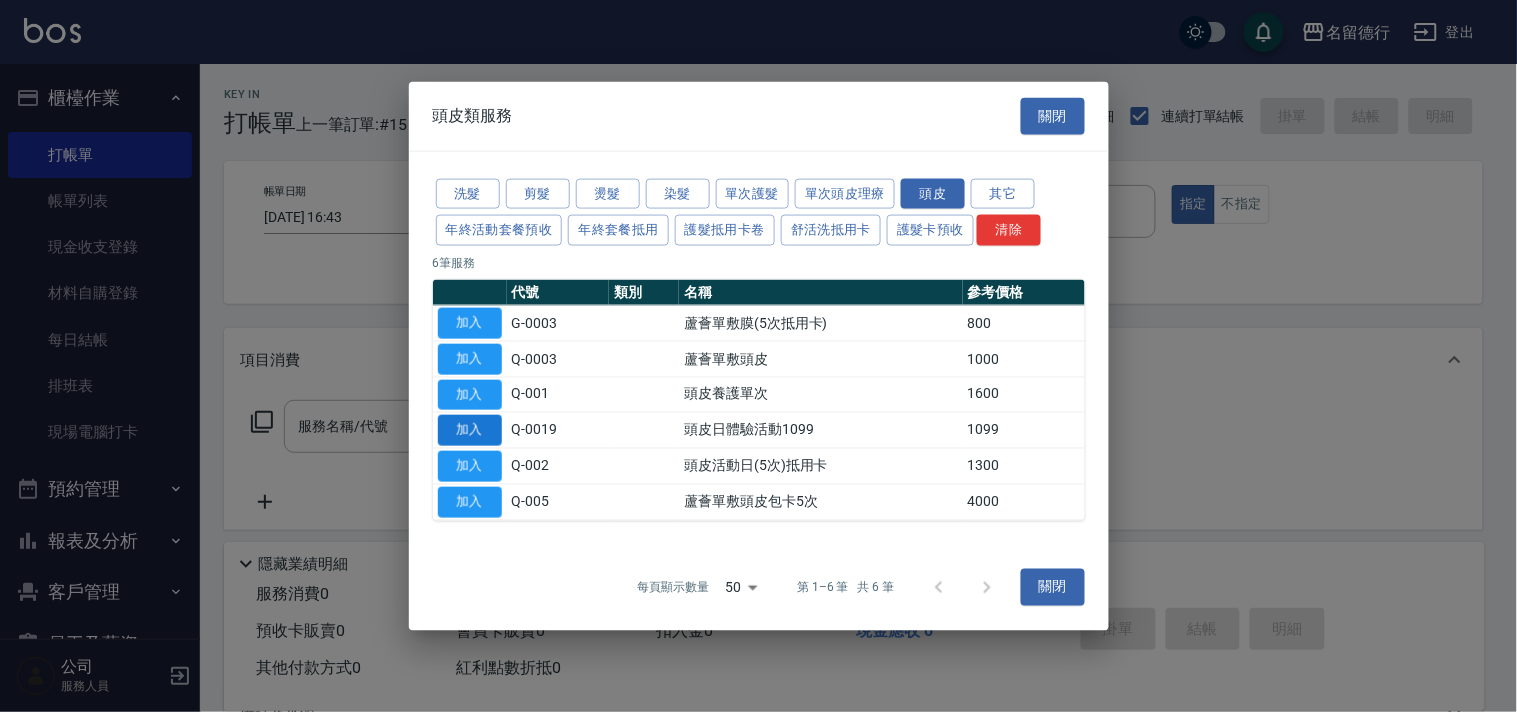 click on "加入" at bounding box center [470, 430] 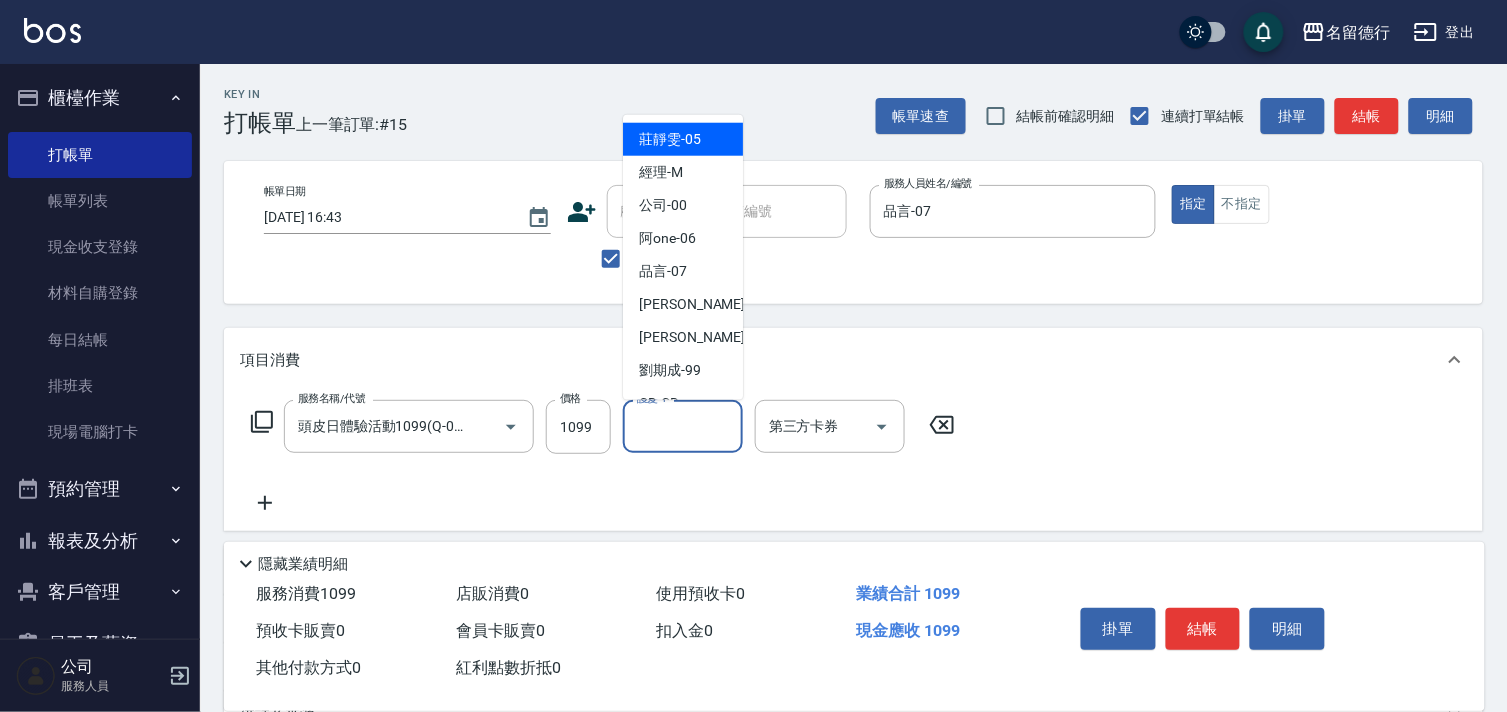 click on "護髮-1" at bounding box center (683, 426) 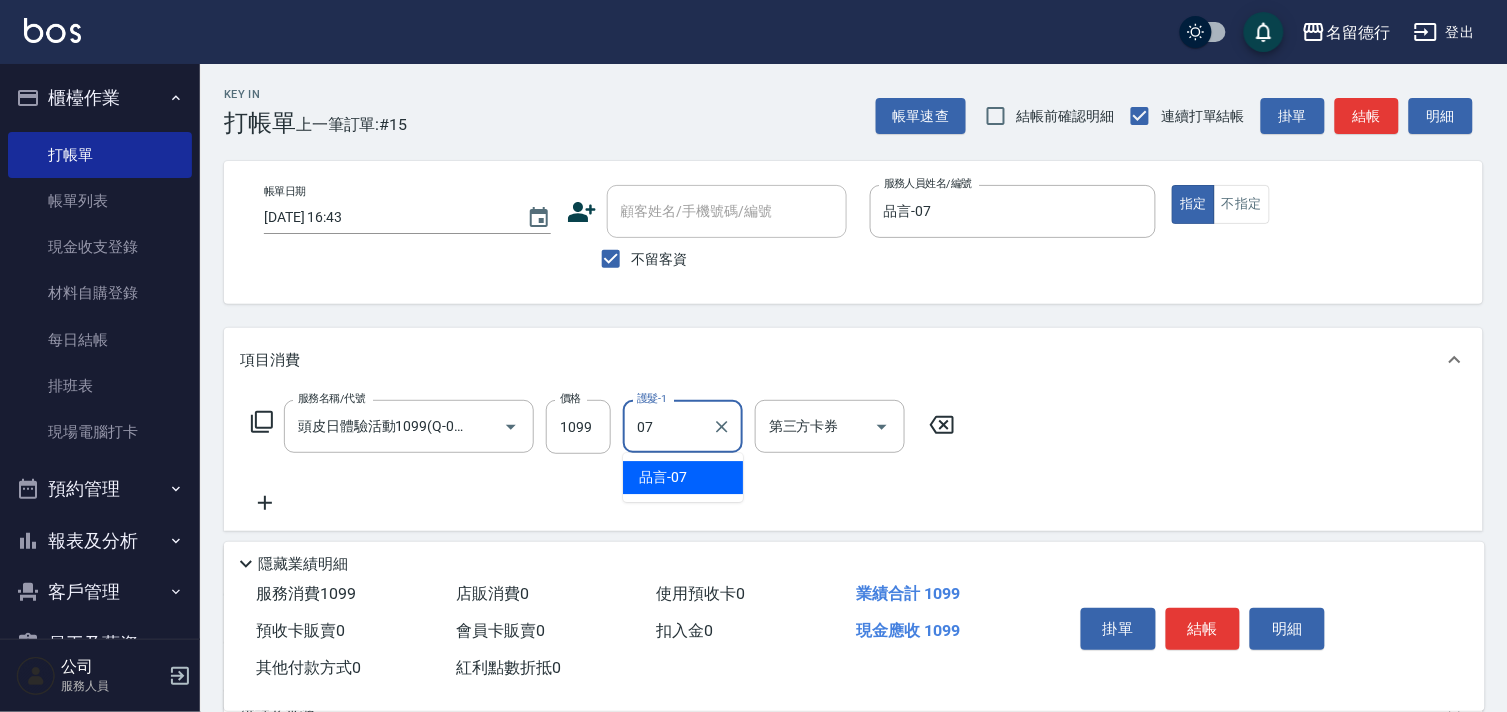 click on "品言 -07" at bounding box center [663, 477] 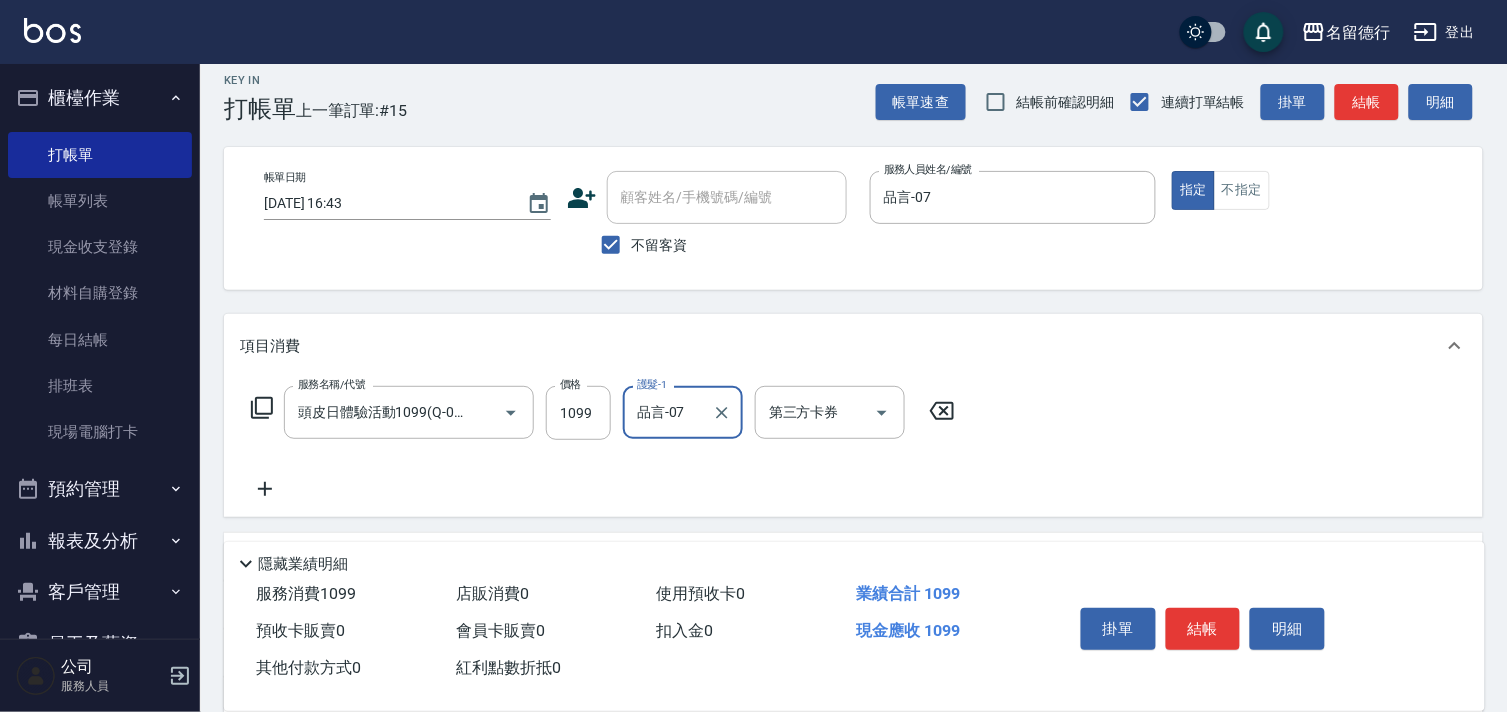 scroll, scrollTop: 216, scrollLeft: 0, axis: vertical 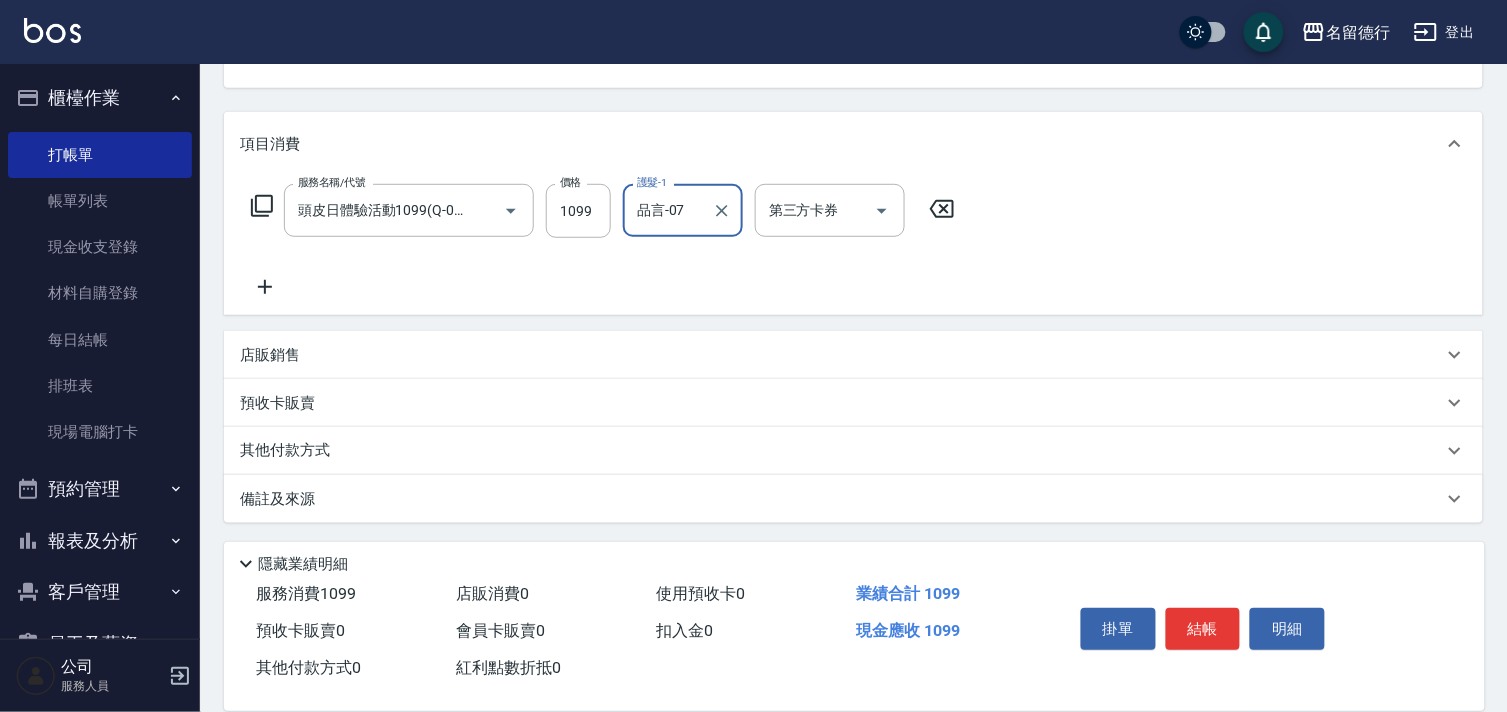 type on "品言-07" 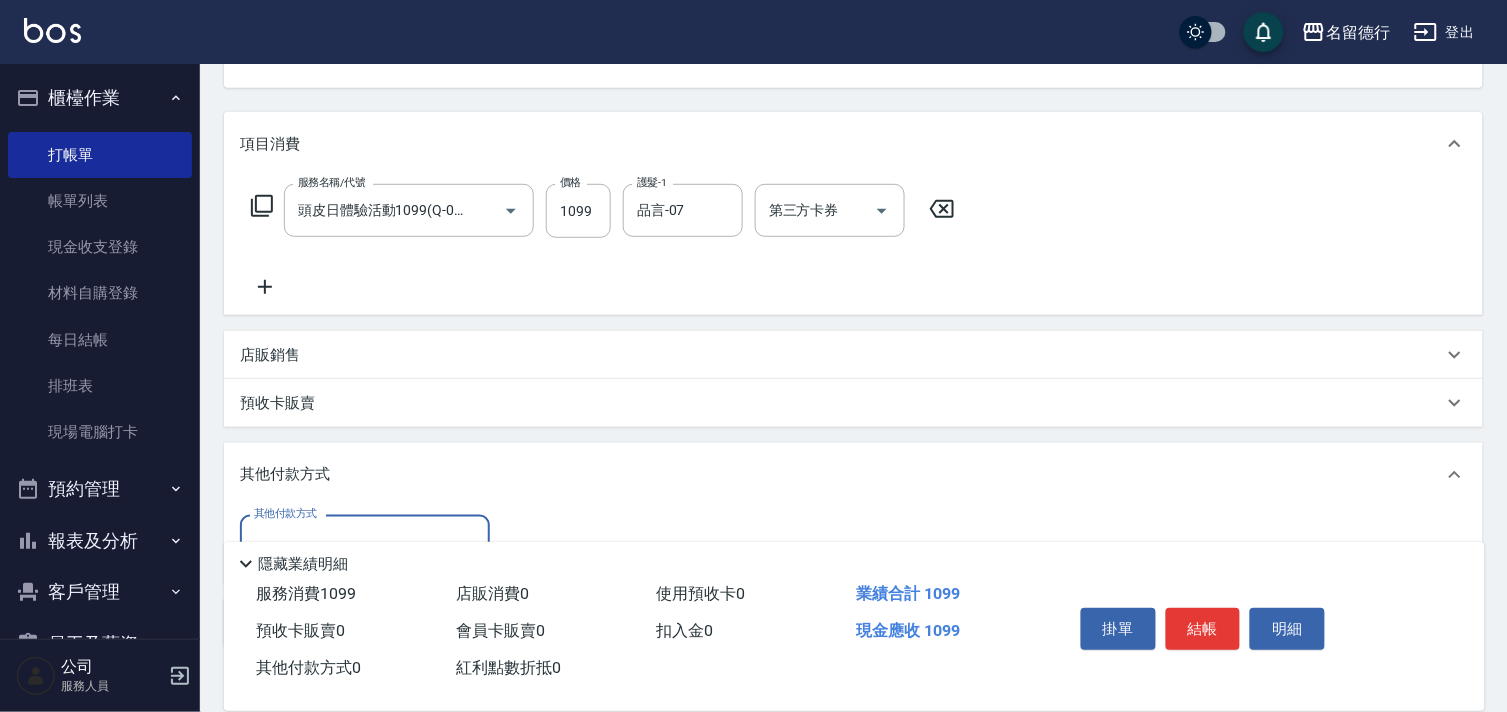 scroll, scrollTop: 0, scrollLeft: 0, axis: both 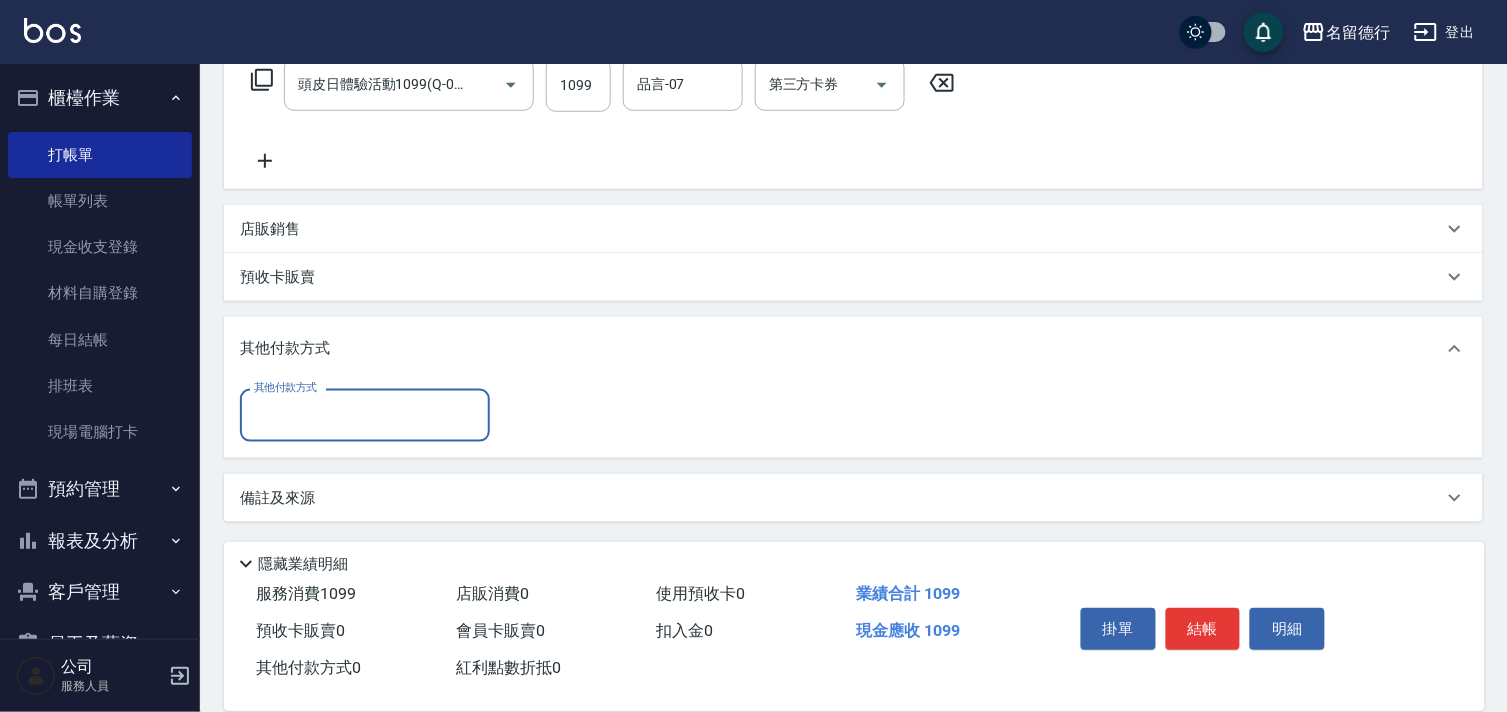 click on "其他付款方式" at bounding box center [365, 415] 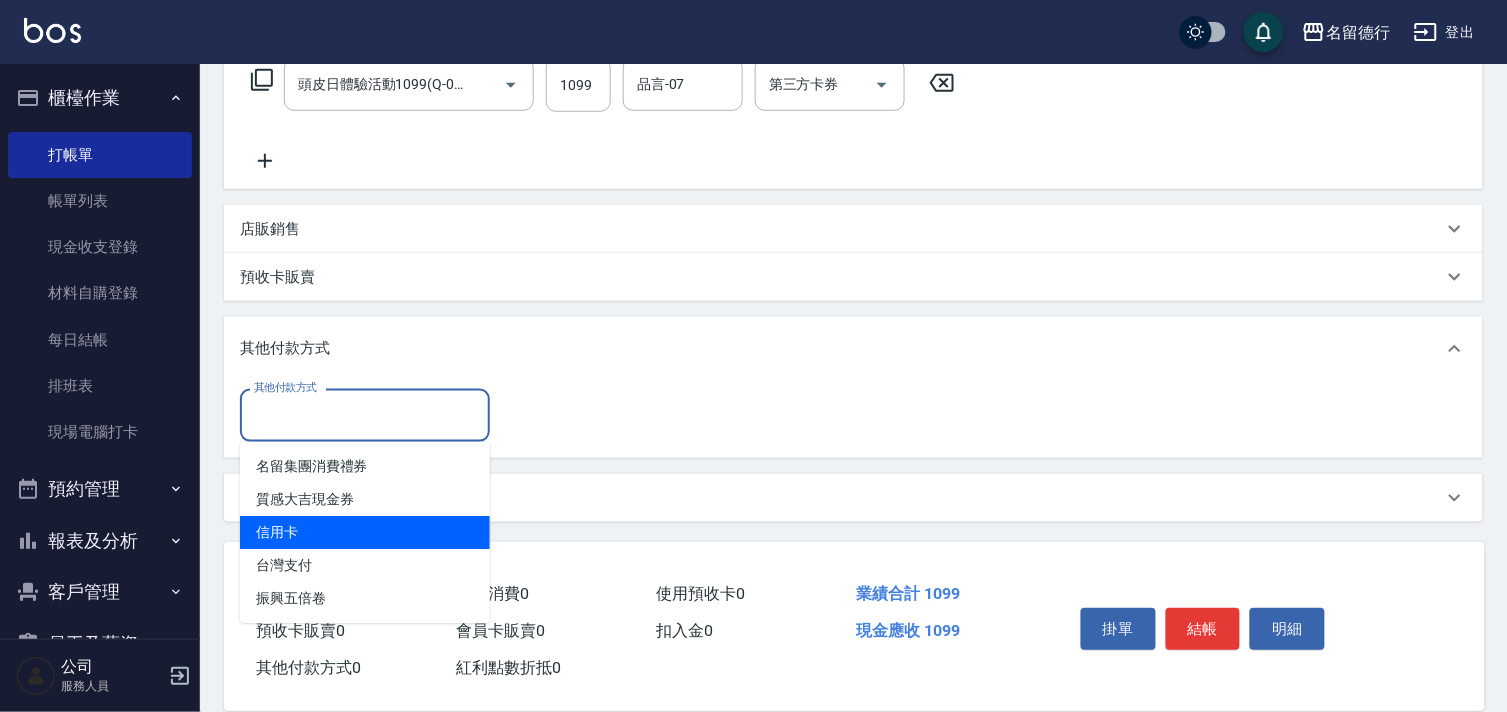 click on "信用卡" at bounding box center (365, 532) 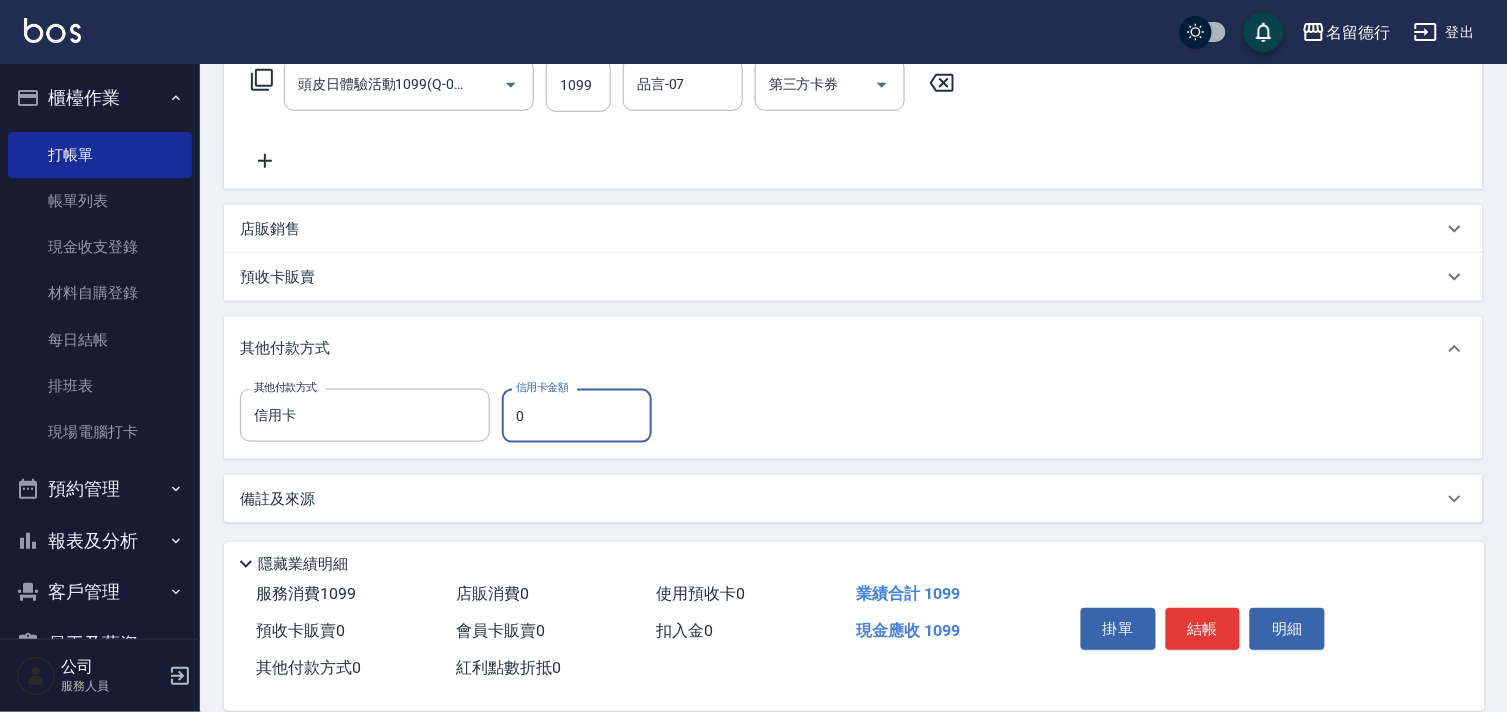 click on "0" at bounding box center (577, 416) 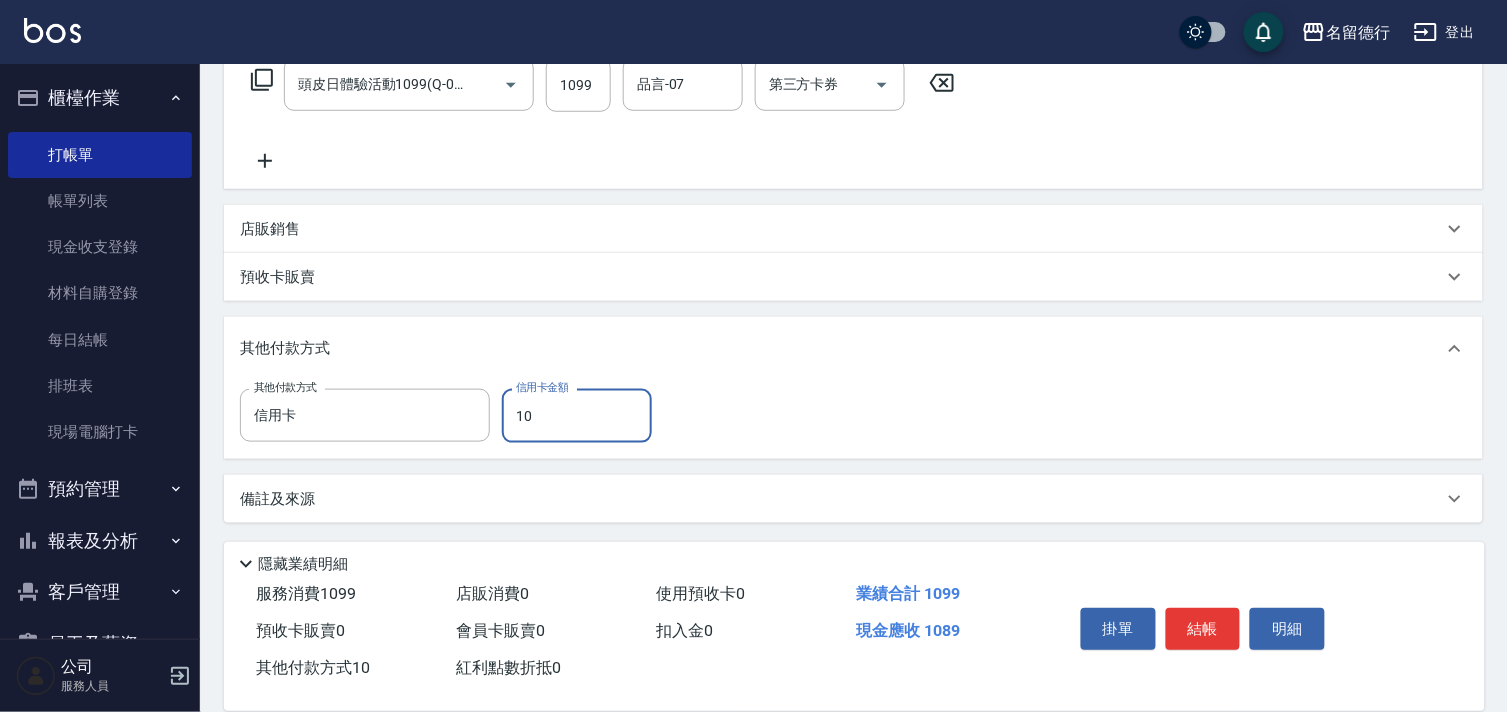 click on "10" at bounding box center [577, 416] 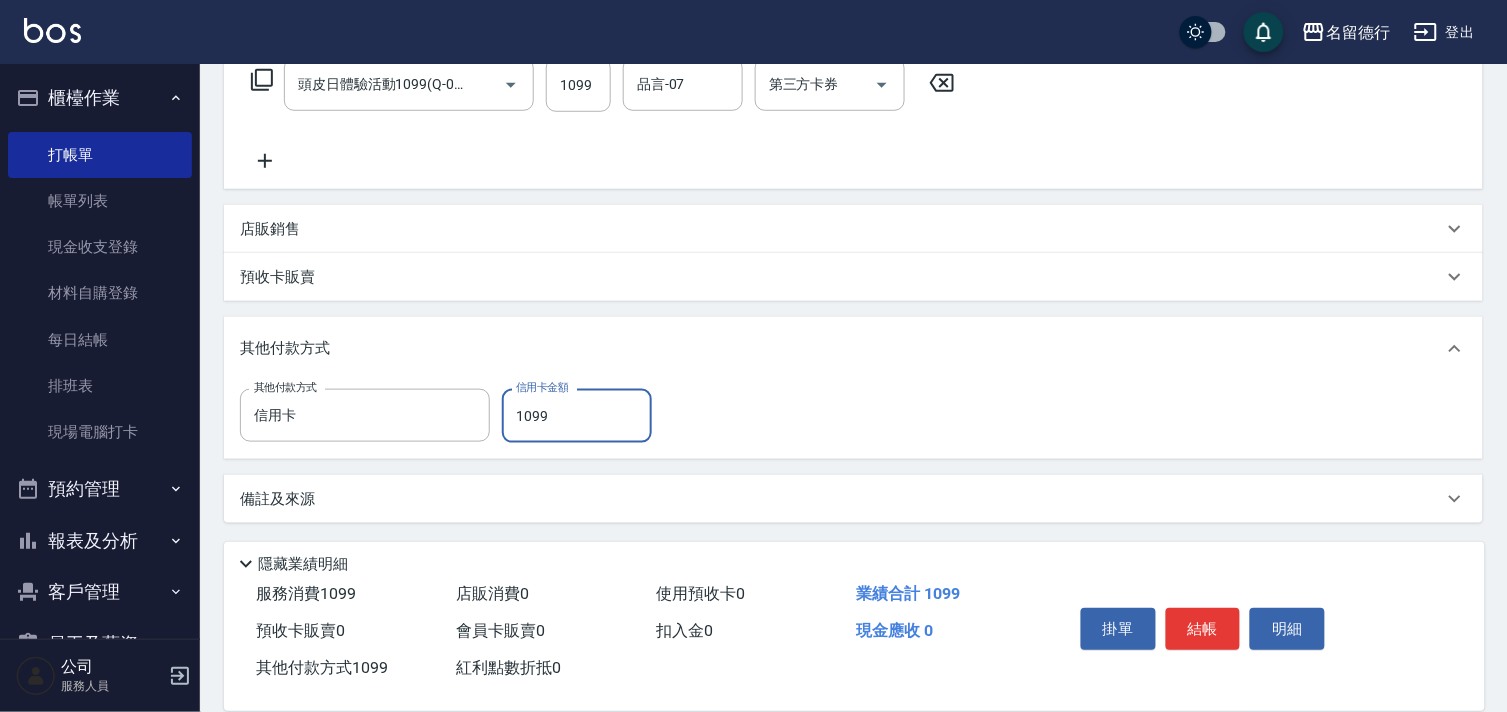 type on "1099" 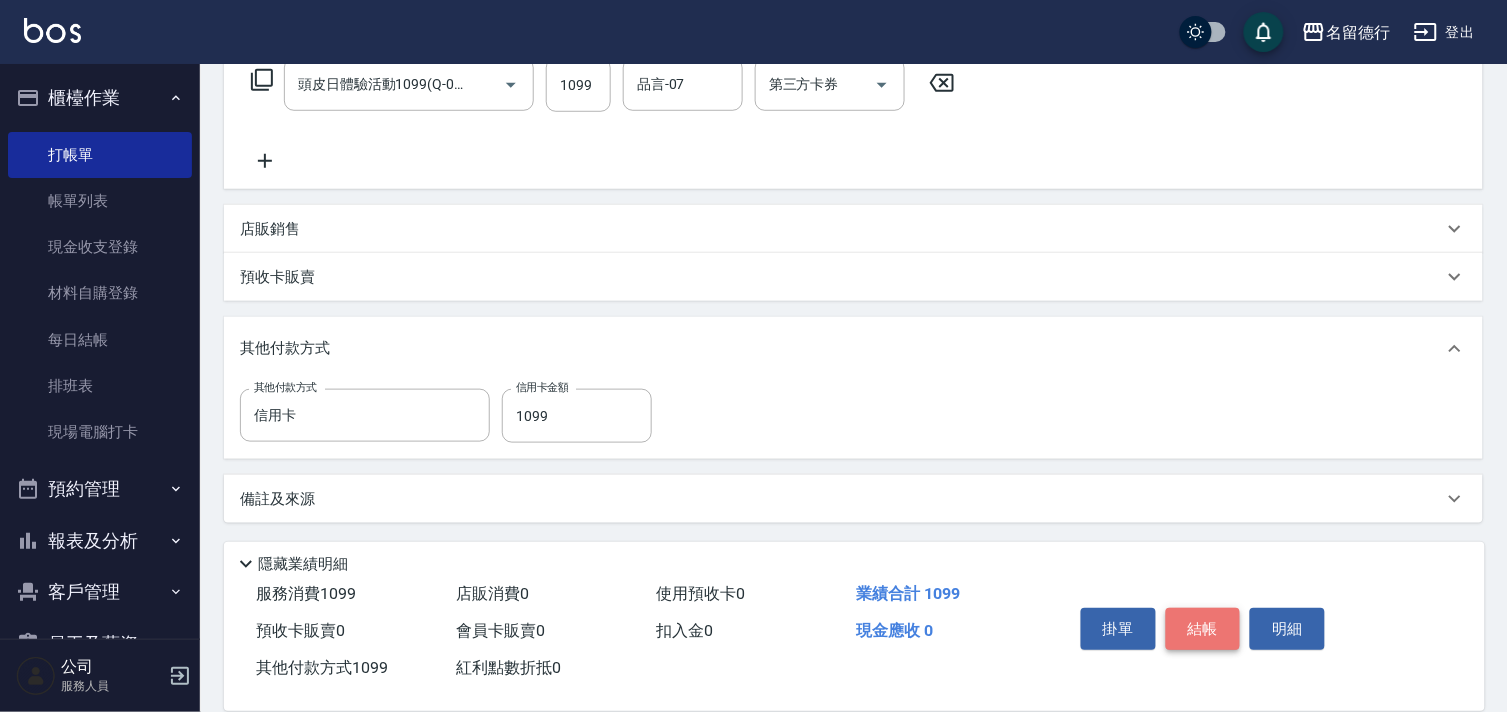 click on "結帳" at bounding box center [1203, 629] 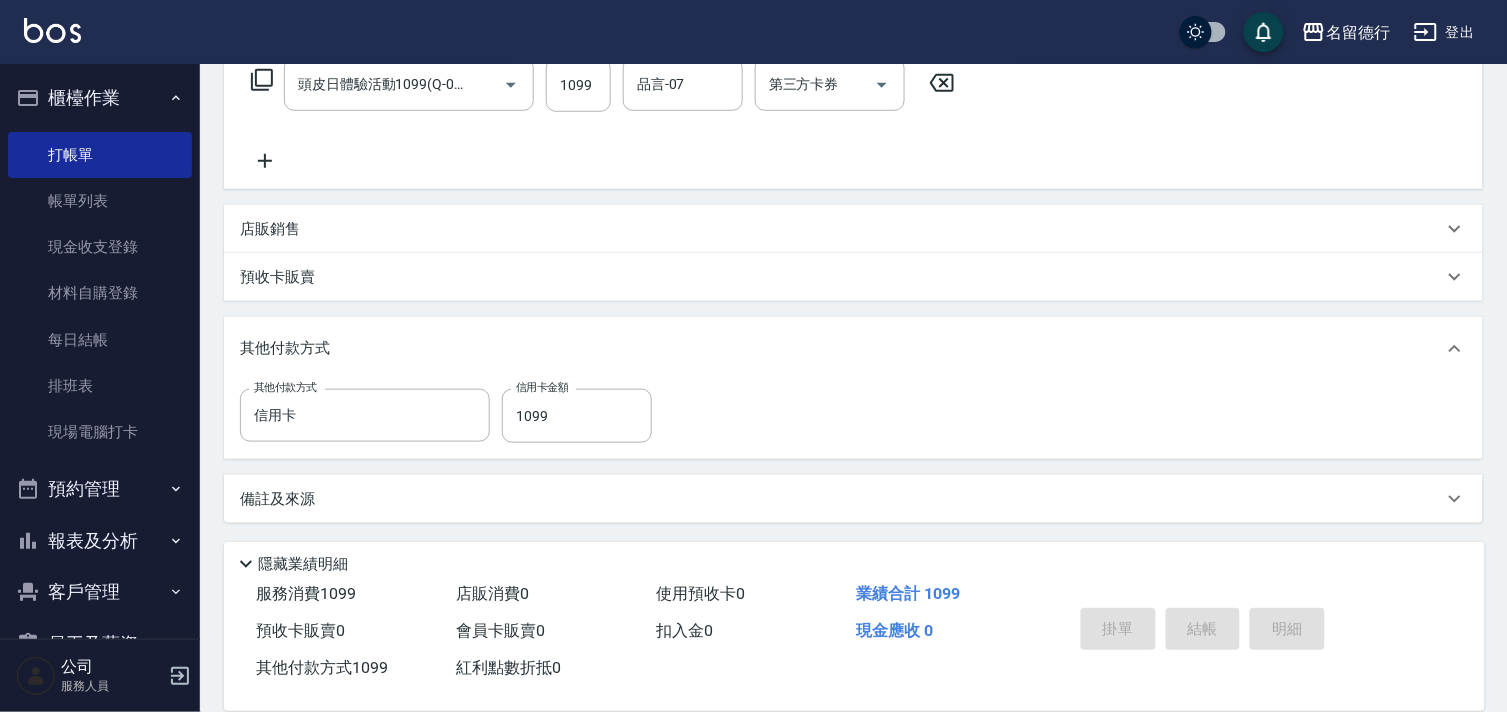 type 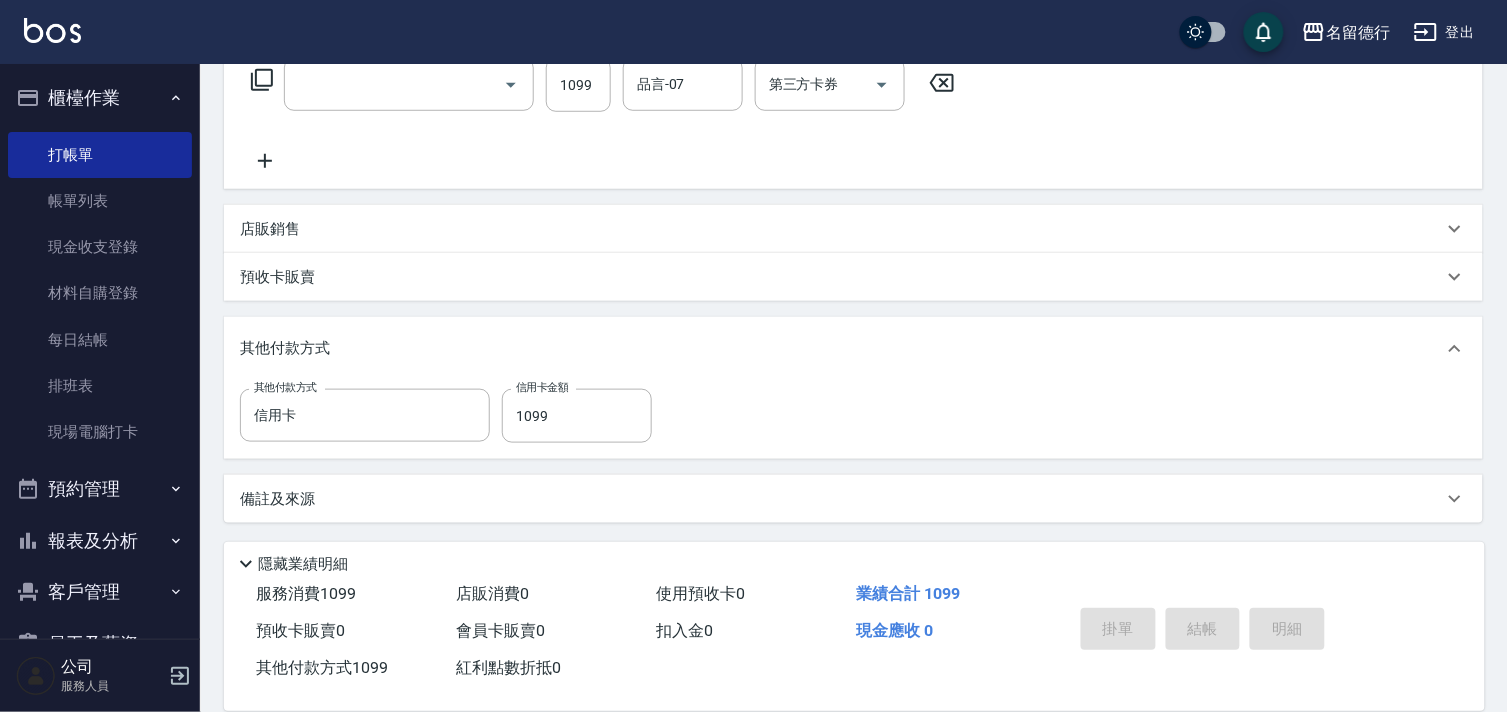 type 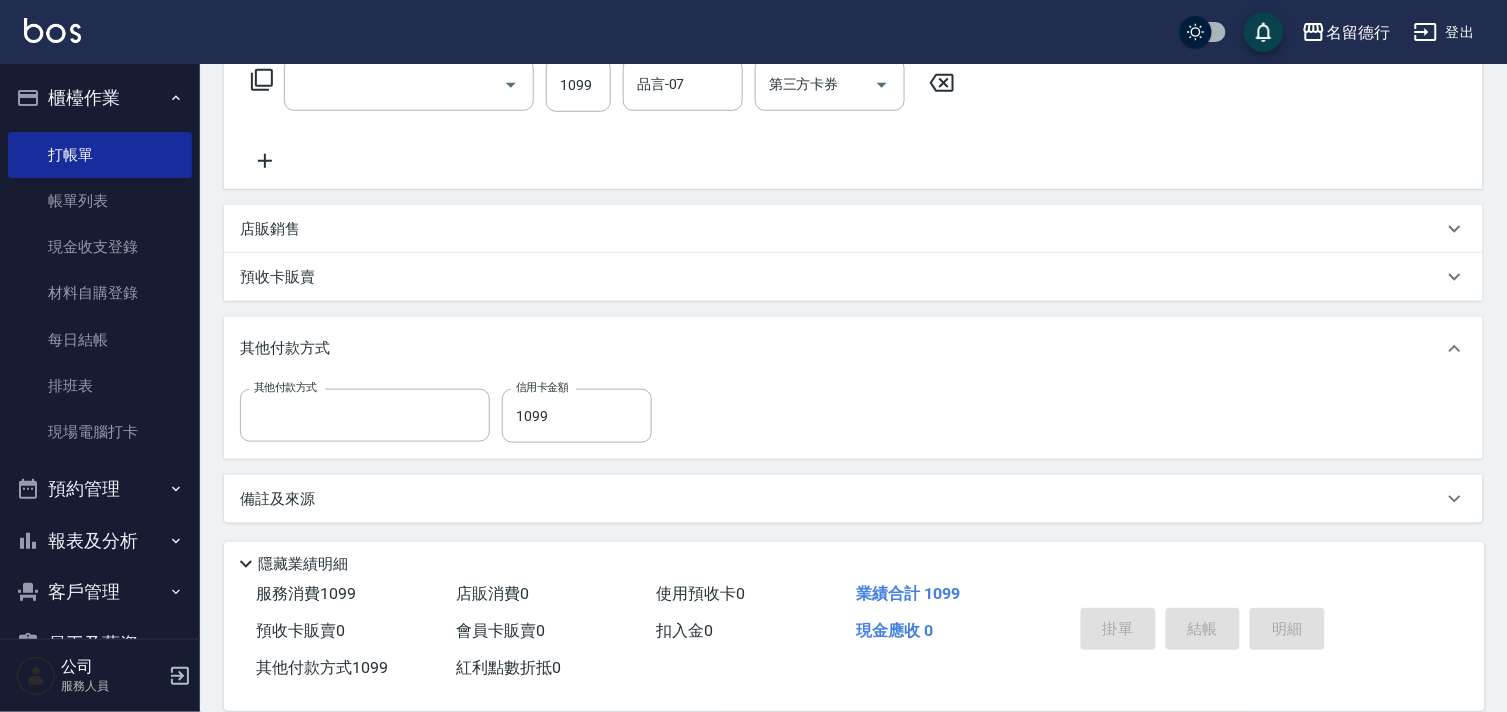 scroll, scrollTop: 0, scrollLeft: 0, axis: both 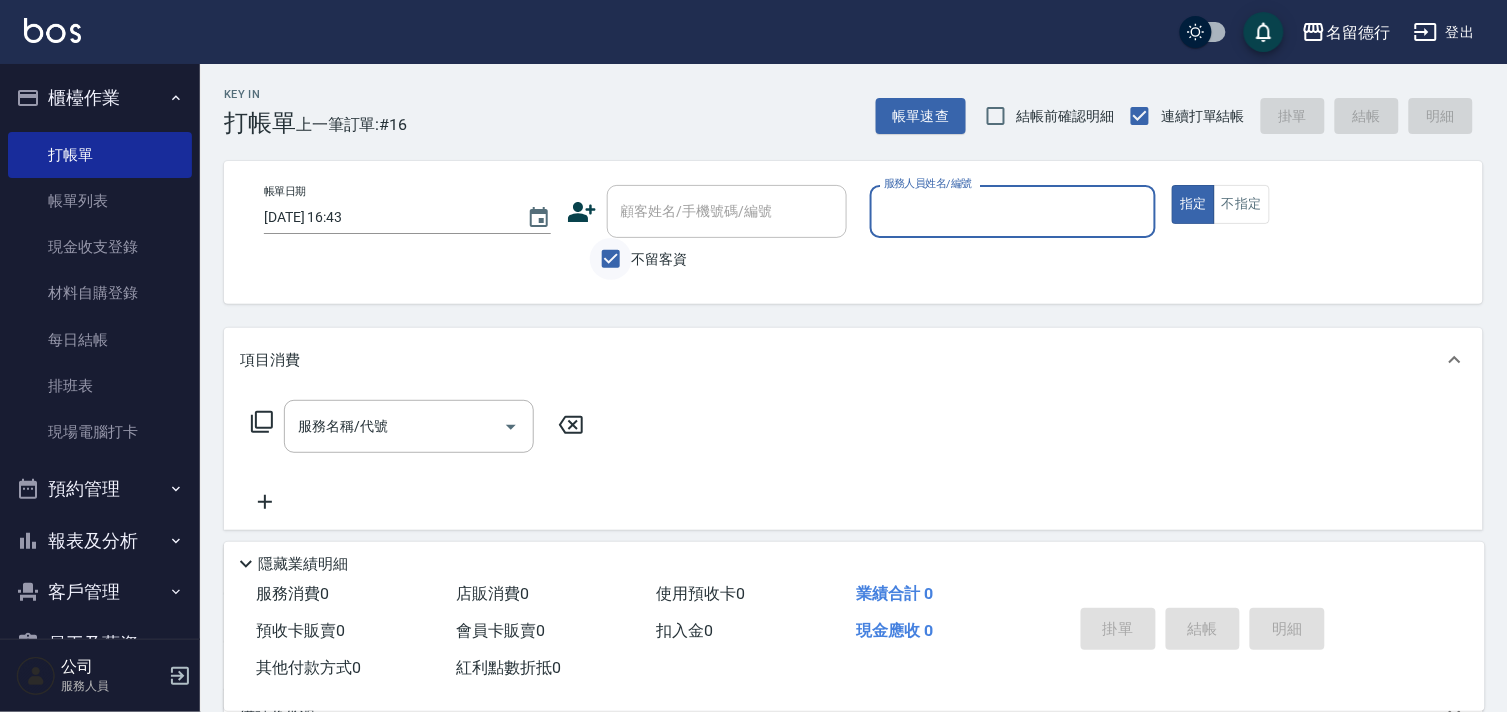 click on "不留客資" at bounding box center [611, 259] 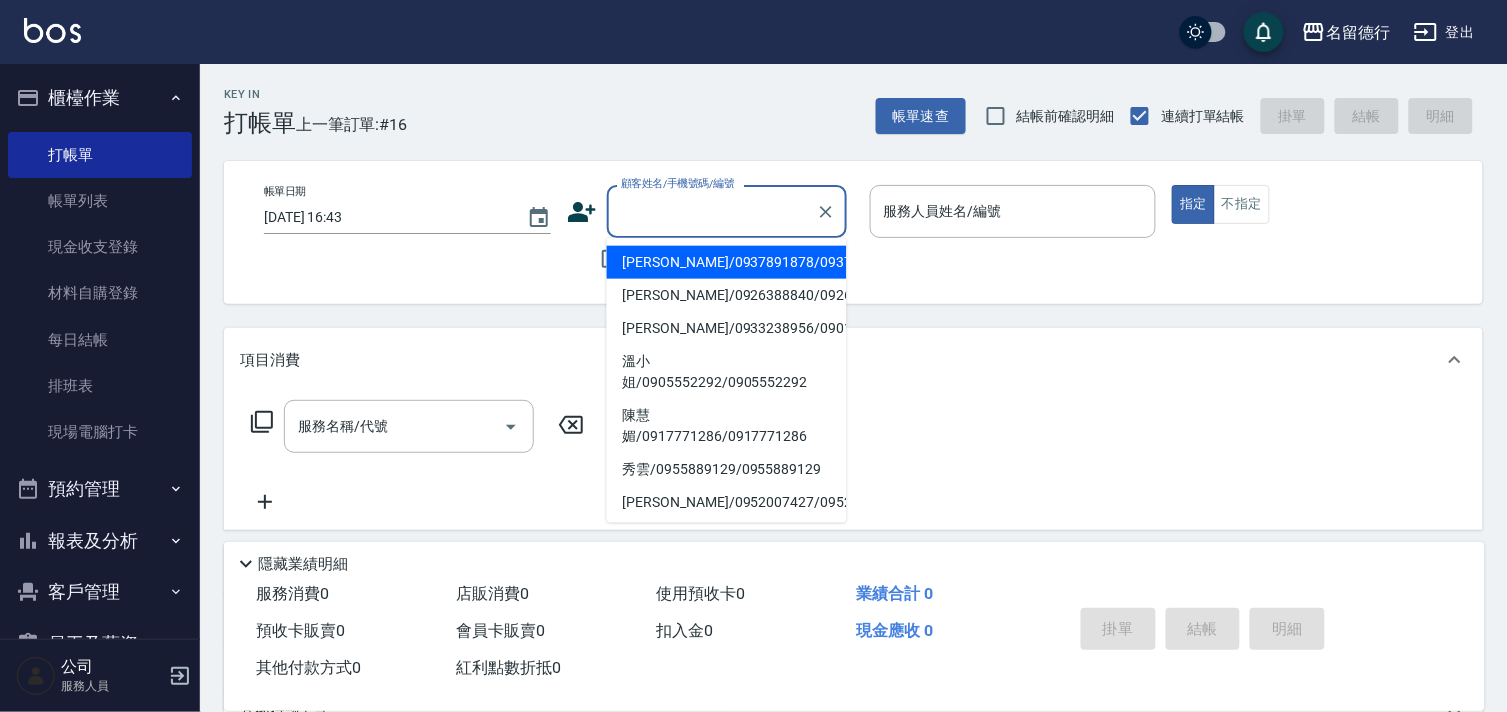click on "顧客姓名/手機號碼/編號" at bounding box center [712, 211] 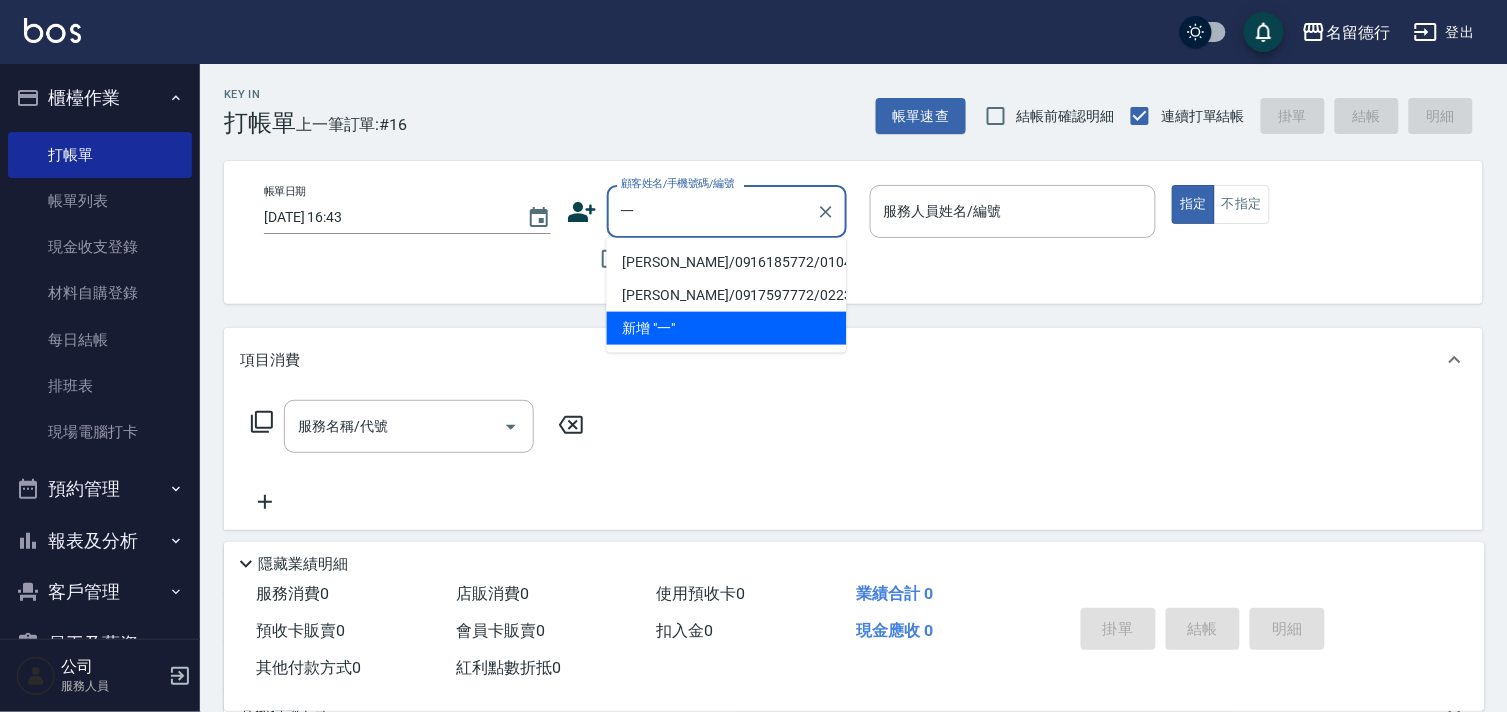 type on "宜" 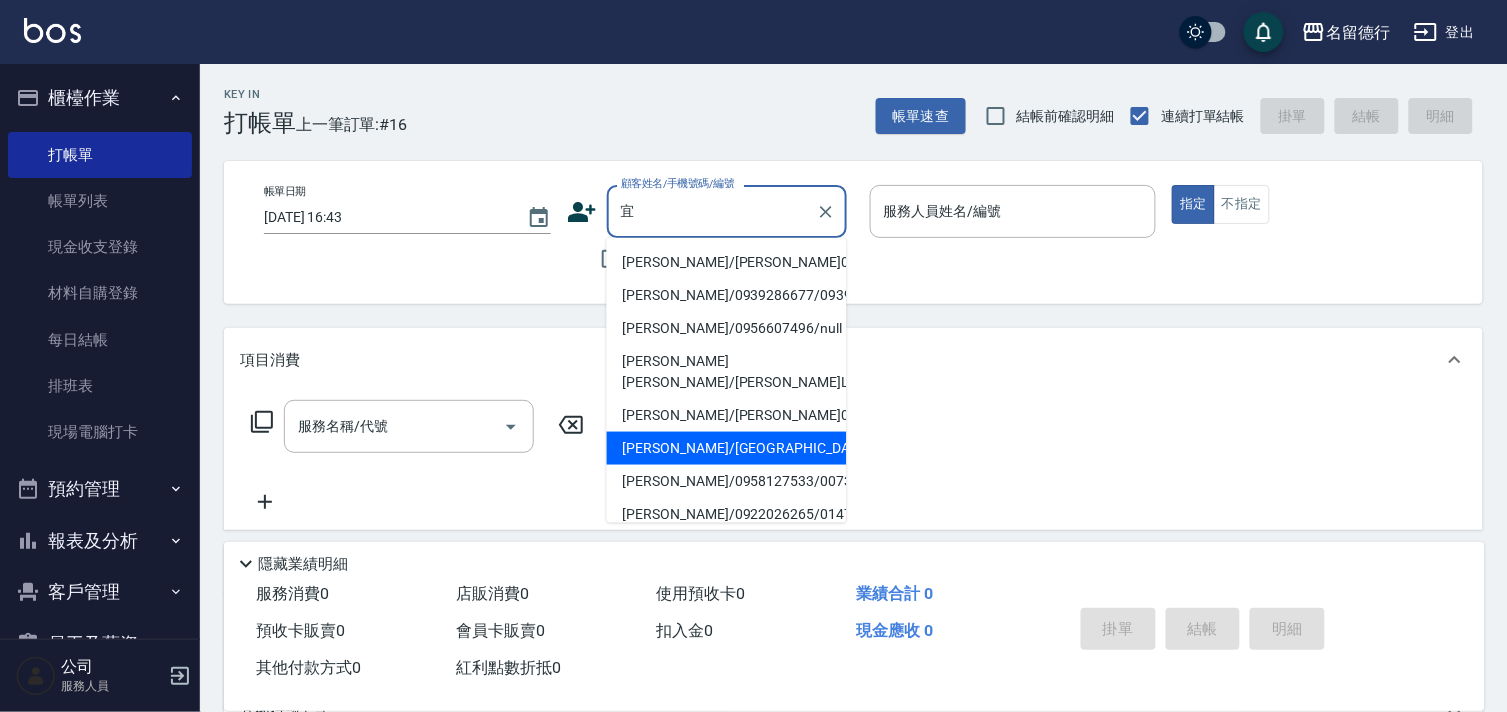 scroll, scrollTop: 103, scrollLeft: 0, axis: vertical 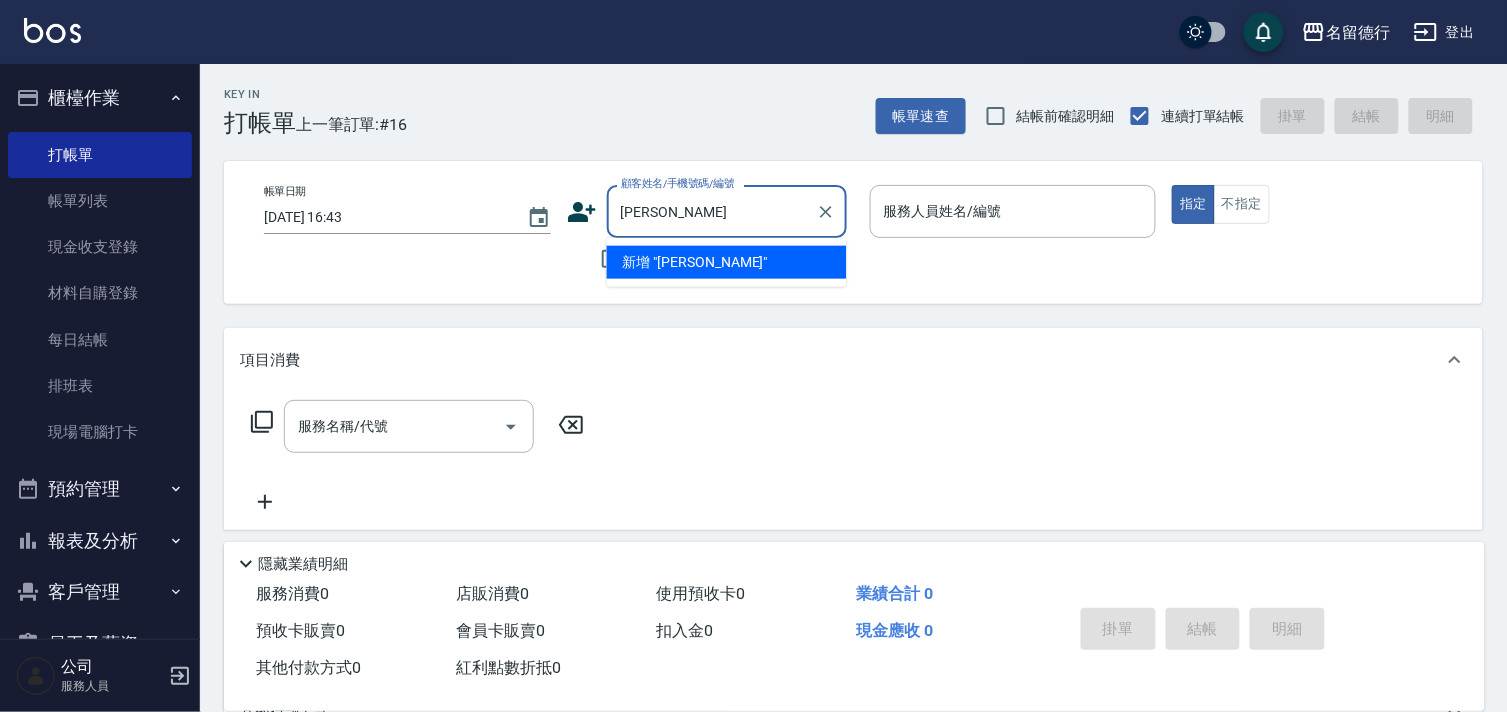 type on "怡" 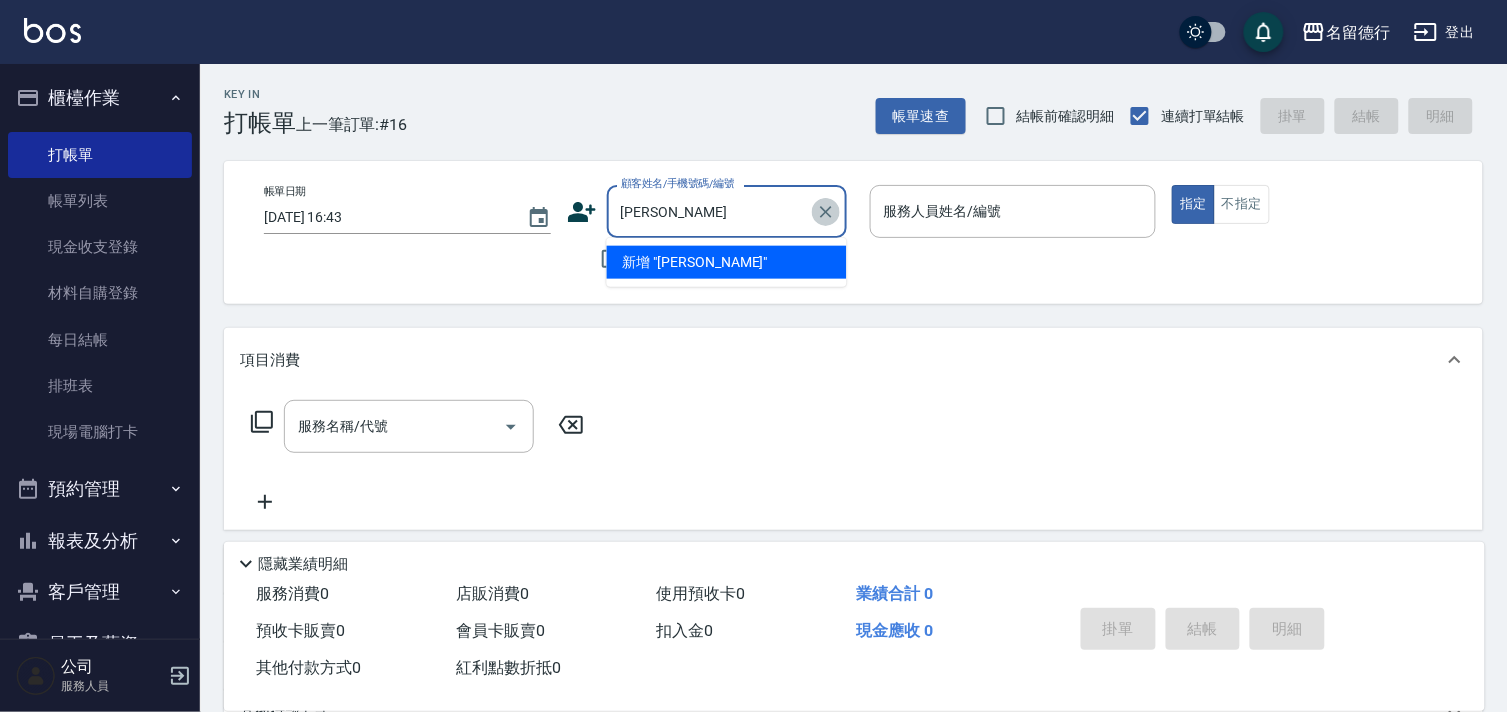click 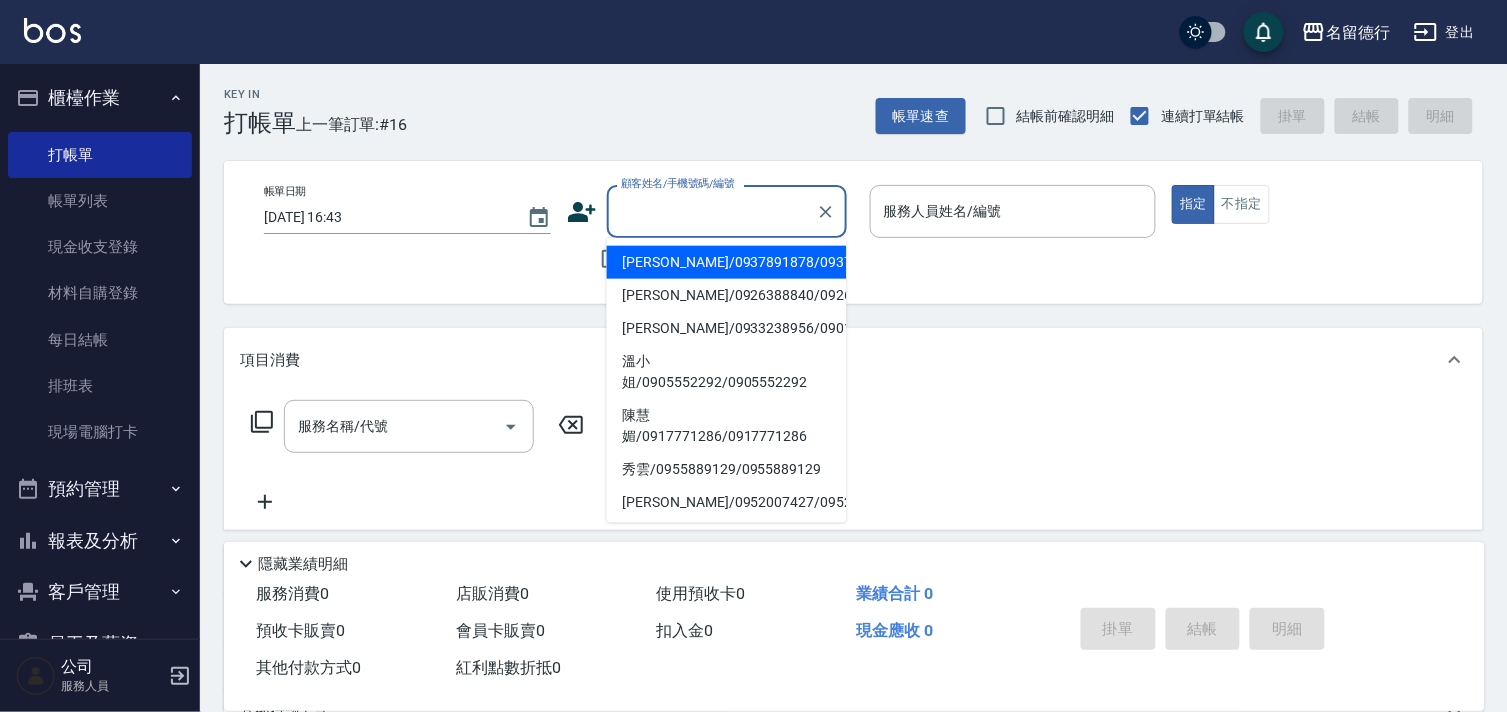 click on "顧客姓名/手機號碼/編號" at bounding box center [712, 211] 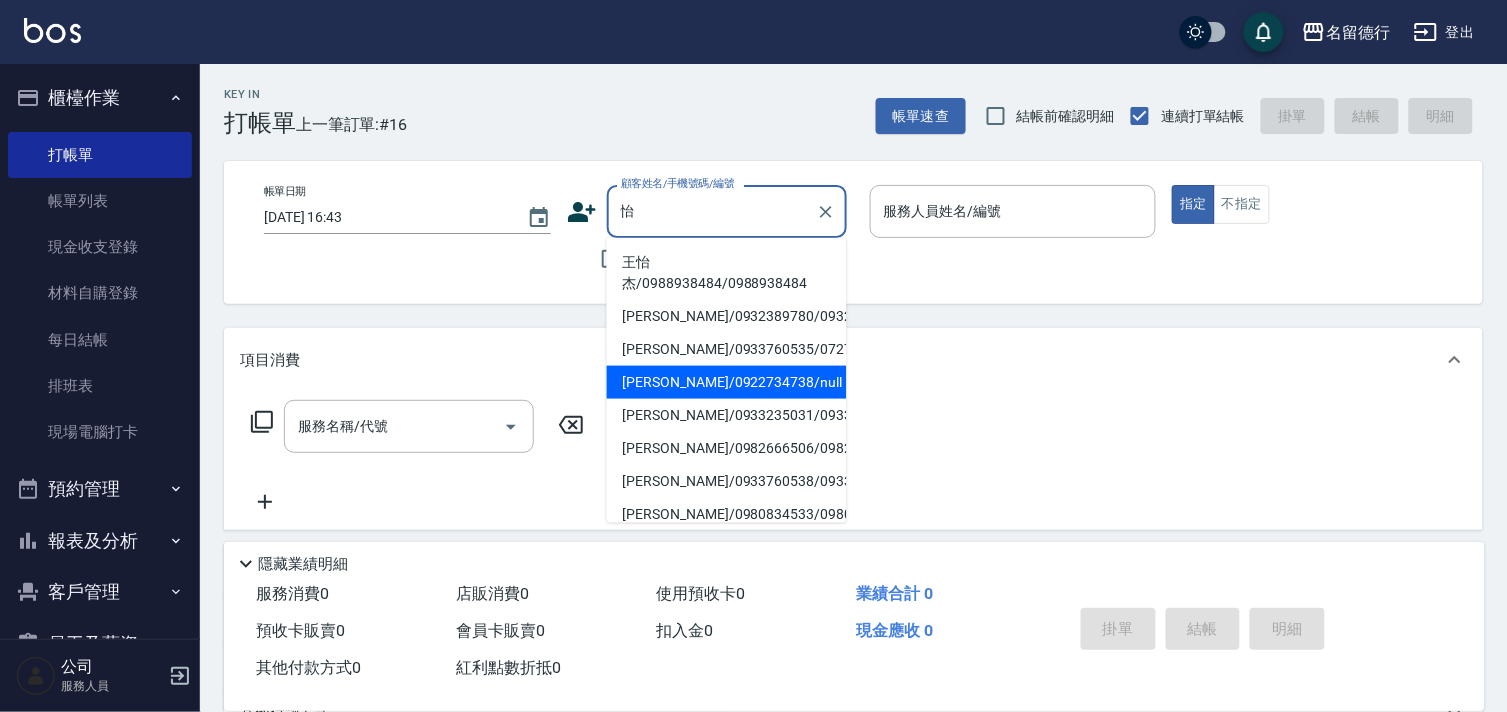 click on "[PERSON_NAME]/0922734738/null" at bounding box center (727, 382) 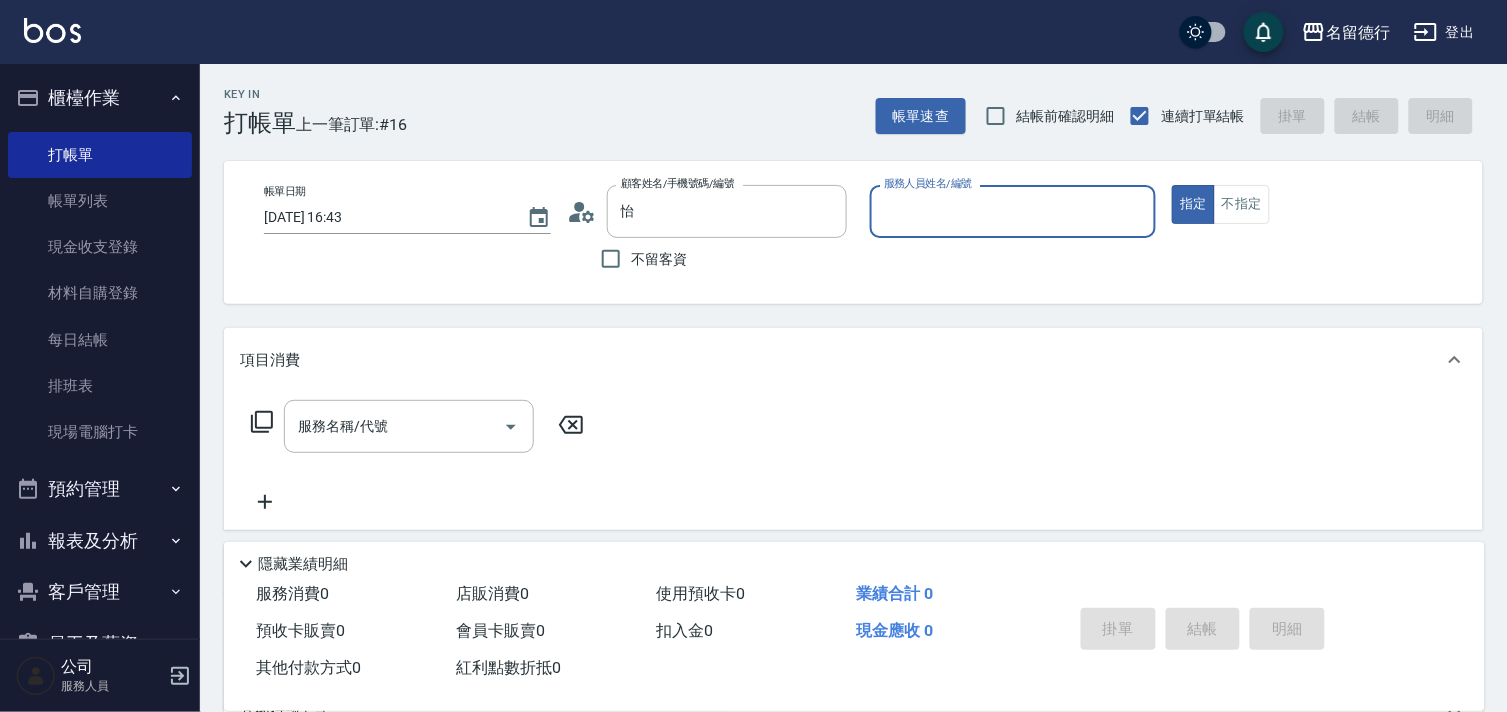 type on "[PERSON_NAME]/0922734738/null" 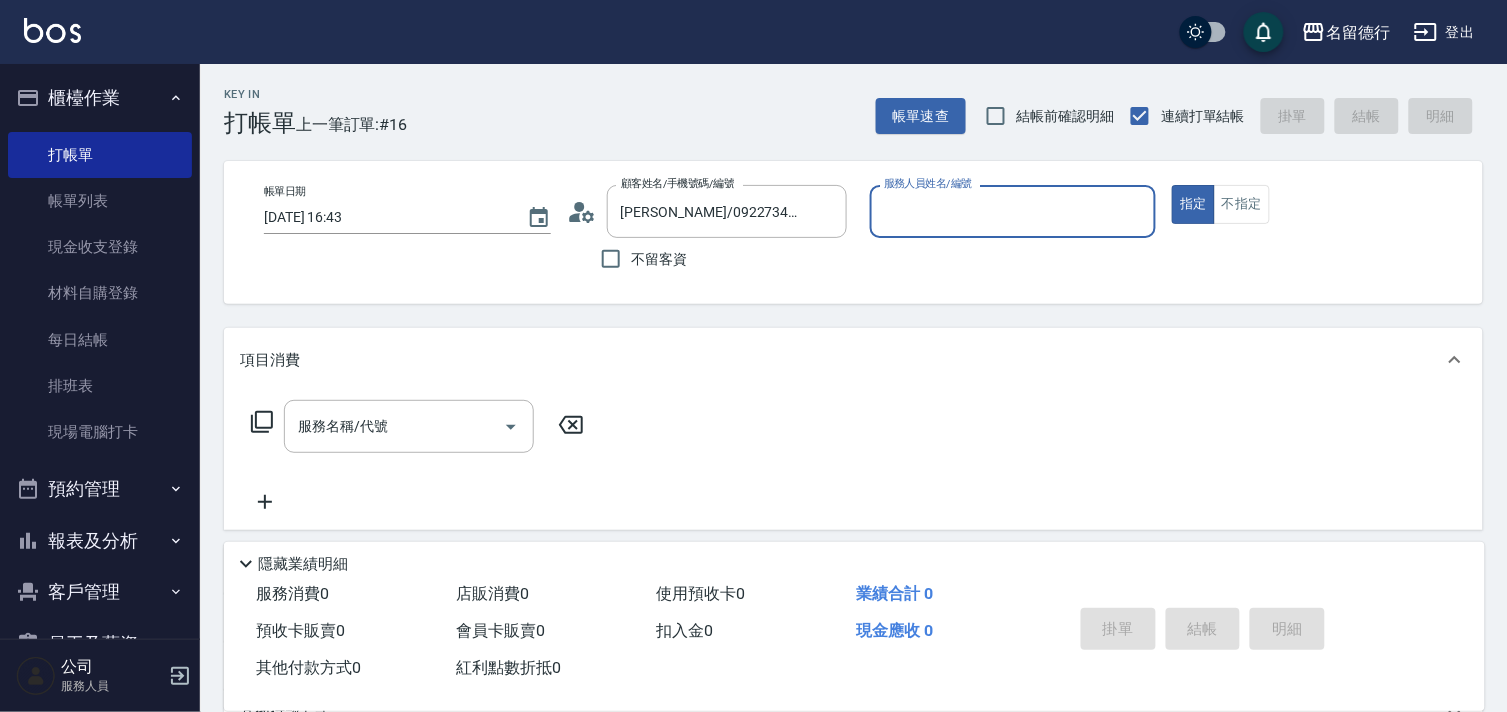 type on "婉如-10" 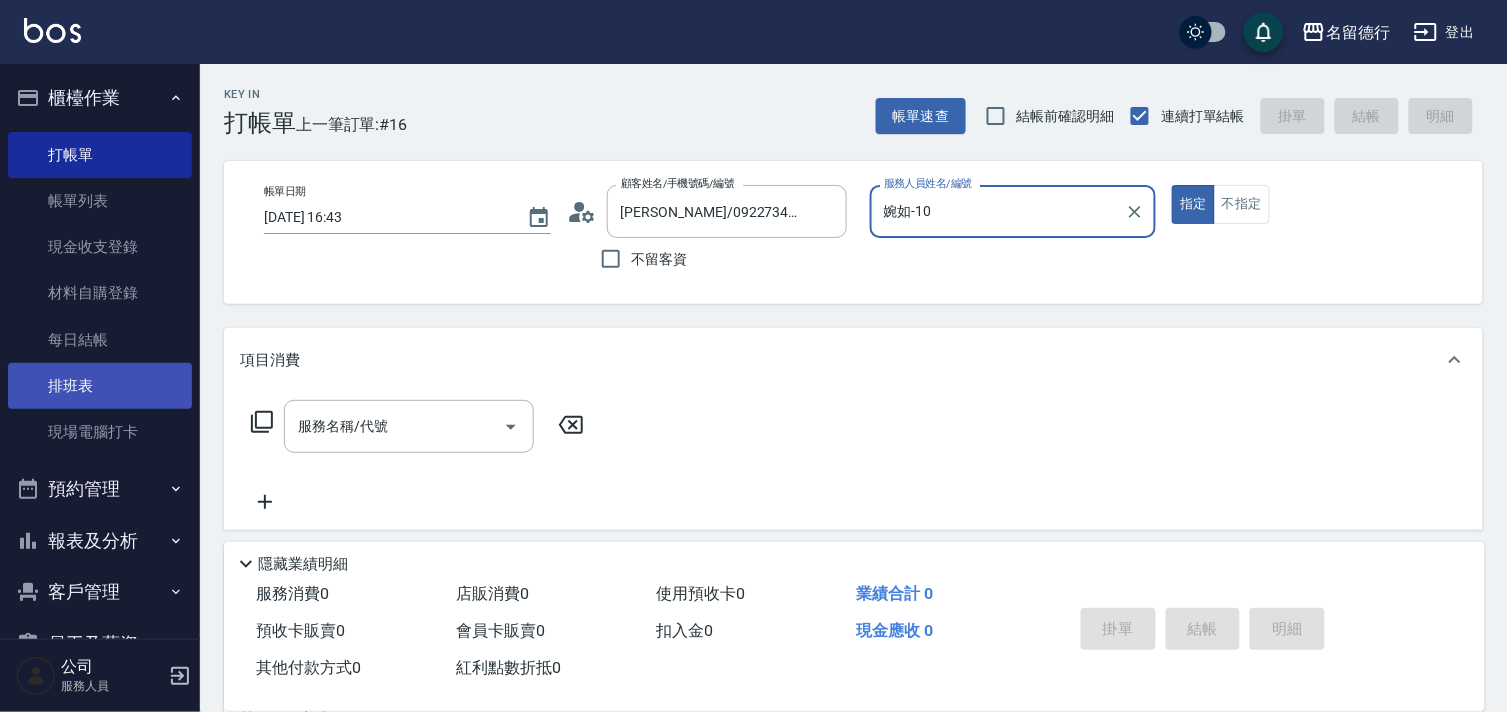 scroll, scrollTop: 105, scrollLeft: 0, axis: vertical 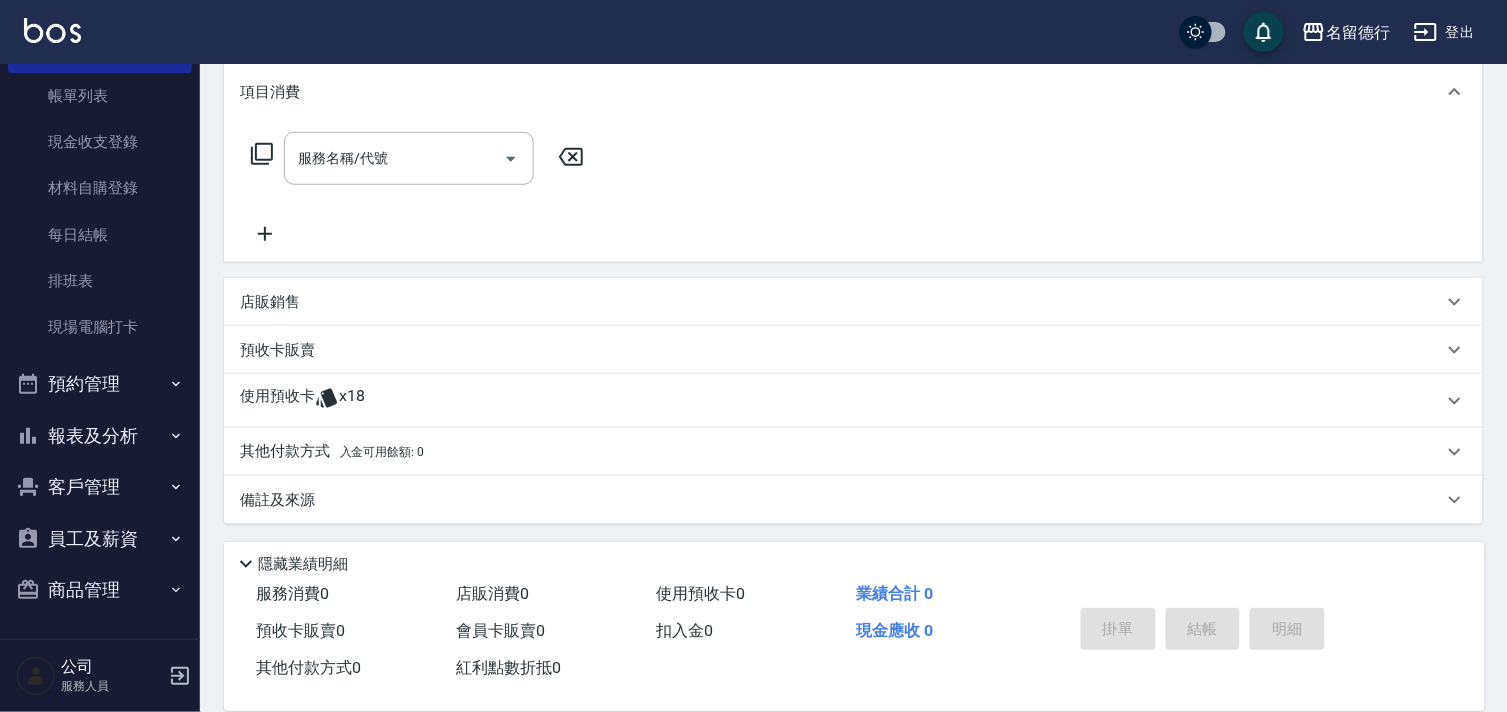 click on "使用預收卡" at bounding box center [277, 401] 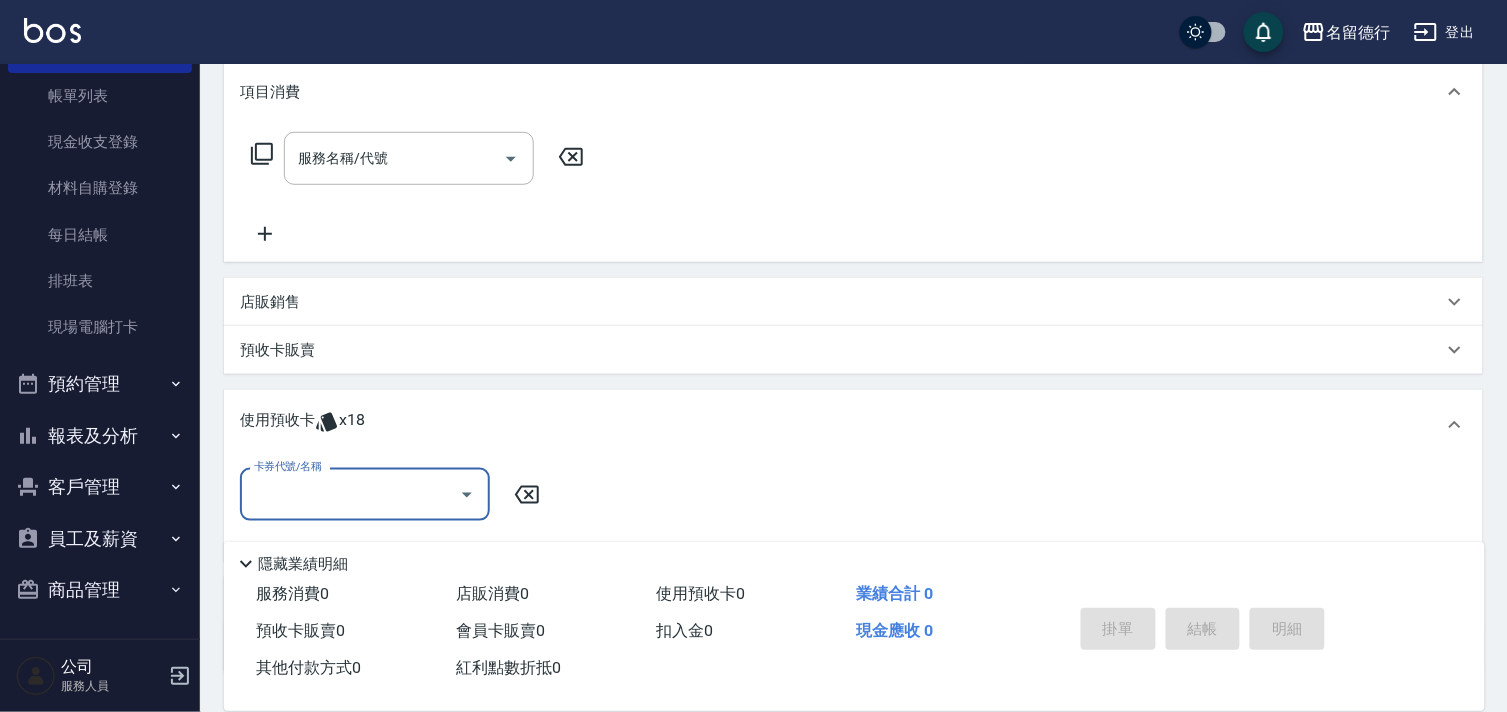 scroll, scrollTop: 0, scrollLeft: 0, axis: both 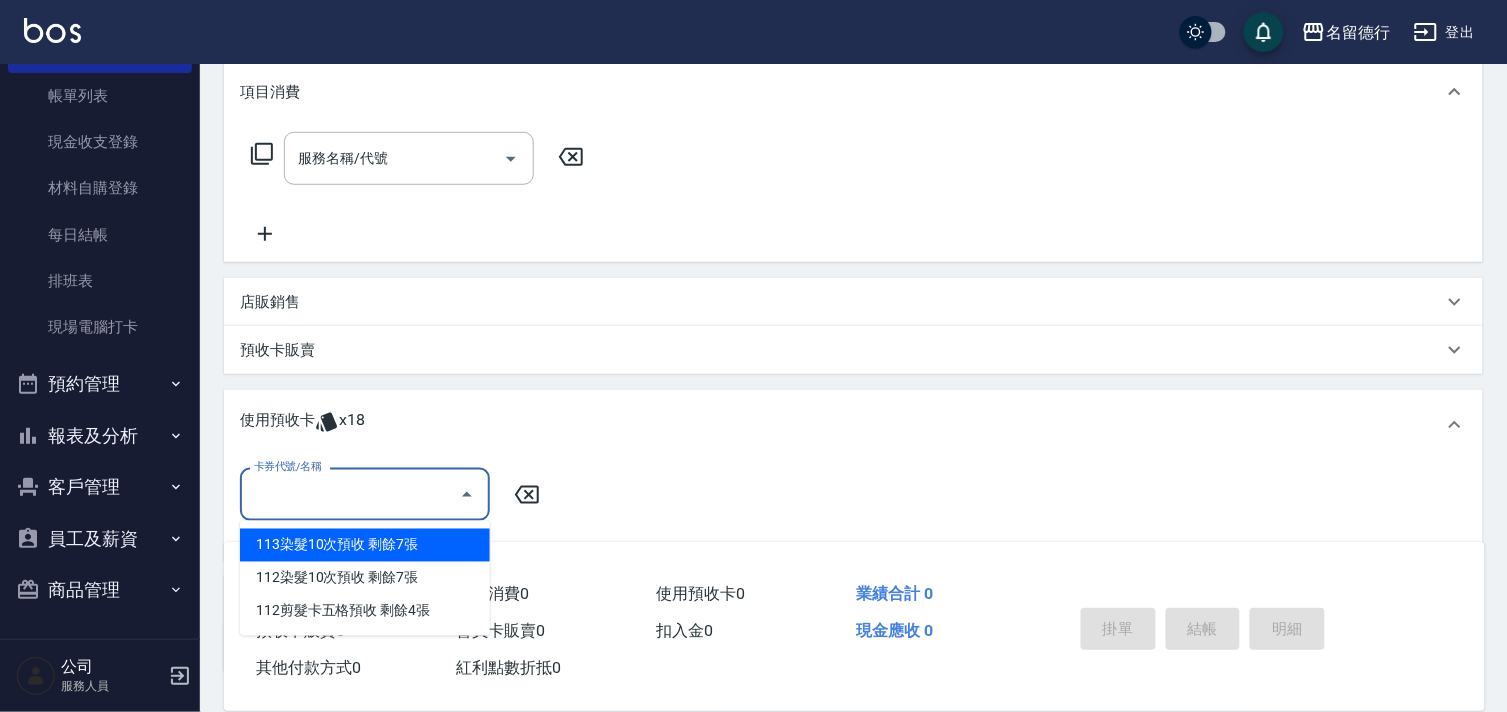 click on "卡券代號/名稱" at bounding box center (350, 494) 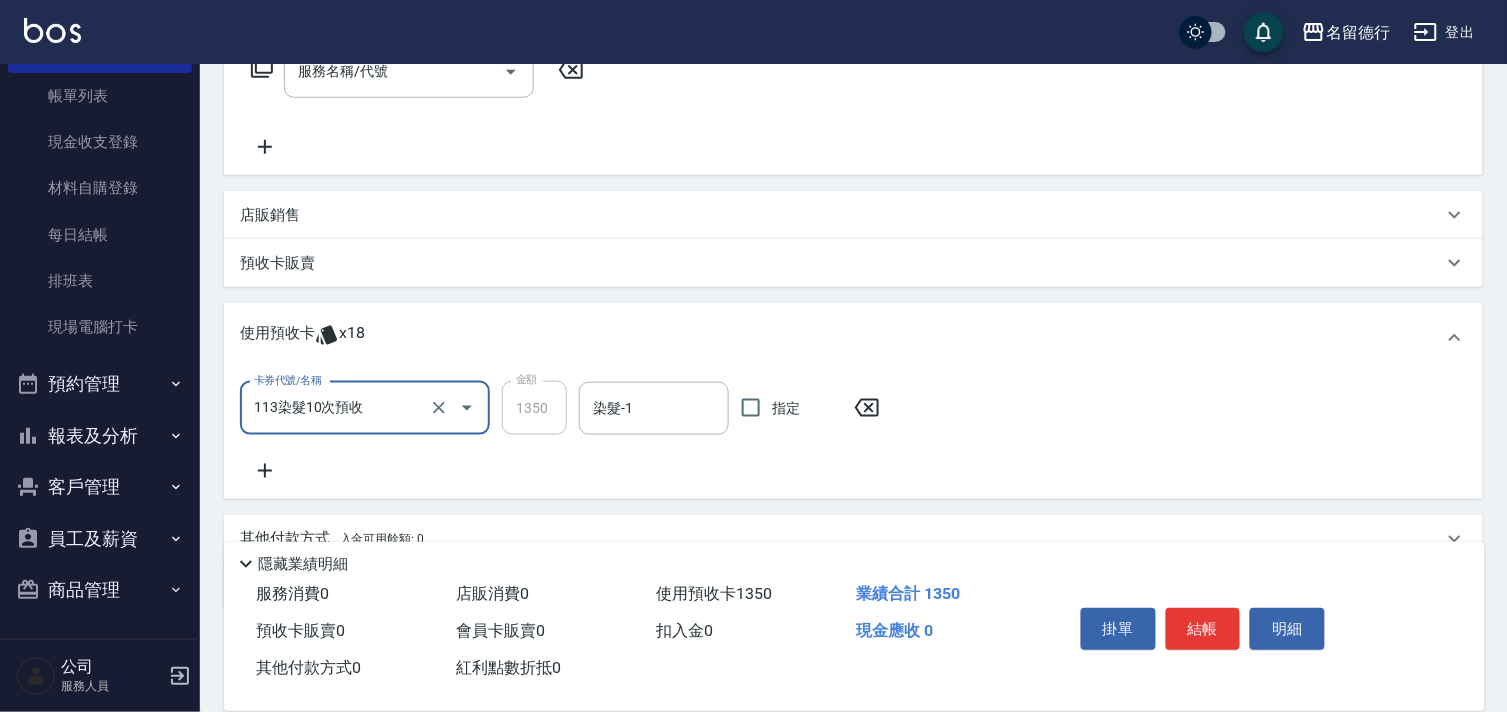 scroll, scrollTop: 380, scrollLeft: 0, axis: vertical 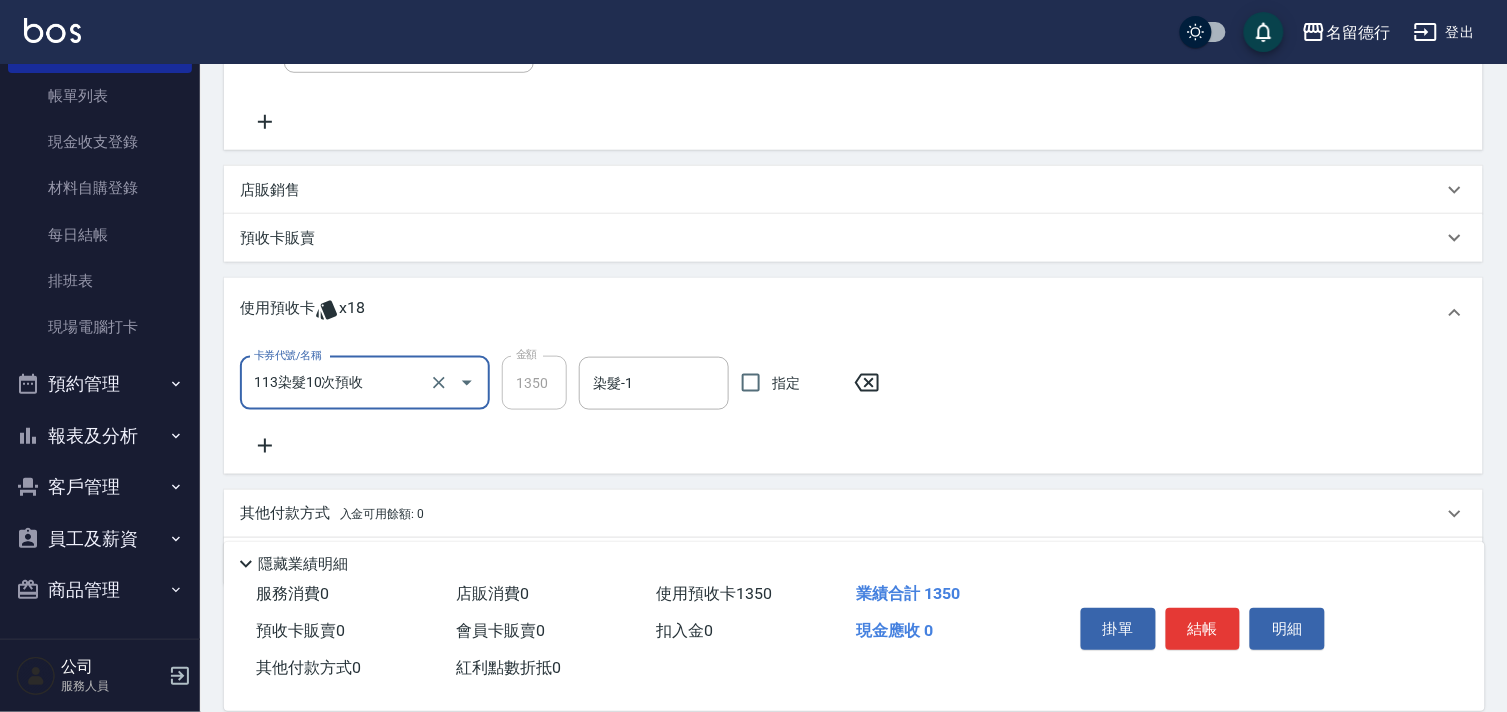 click 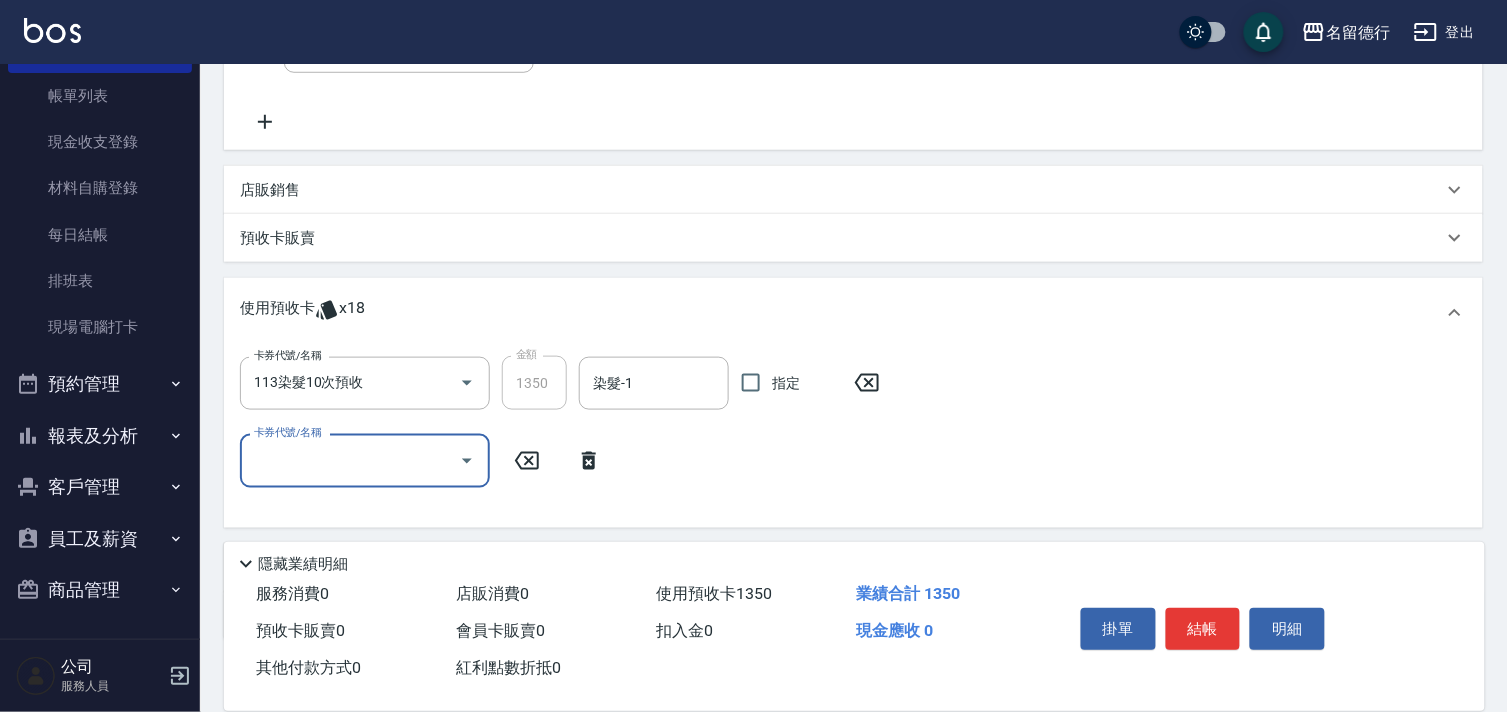 click on "卡券代號/名稱" at bounding box center [350, 460] 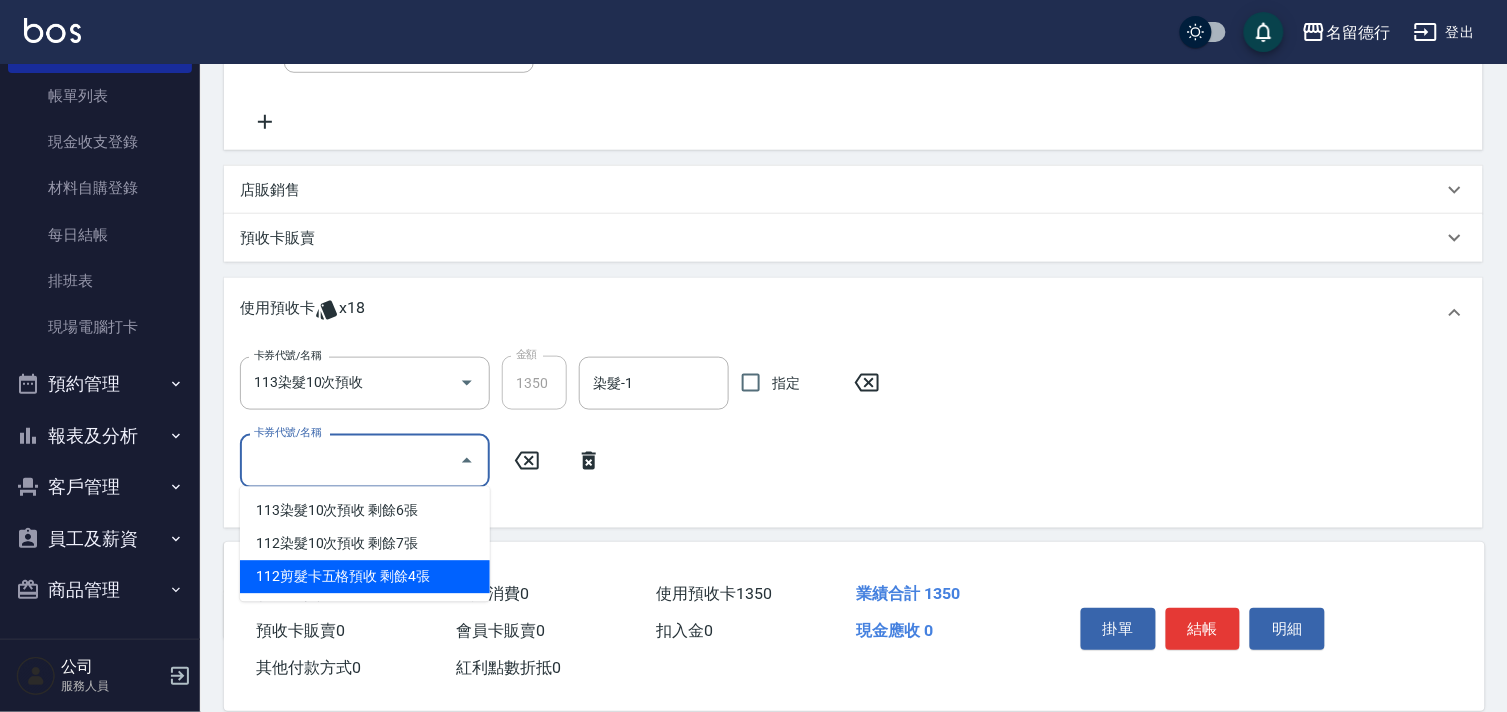 click on "112剪髮卡五格預收 剩餘4張" at bounding box center (365, 577) 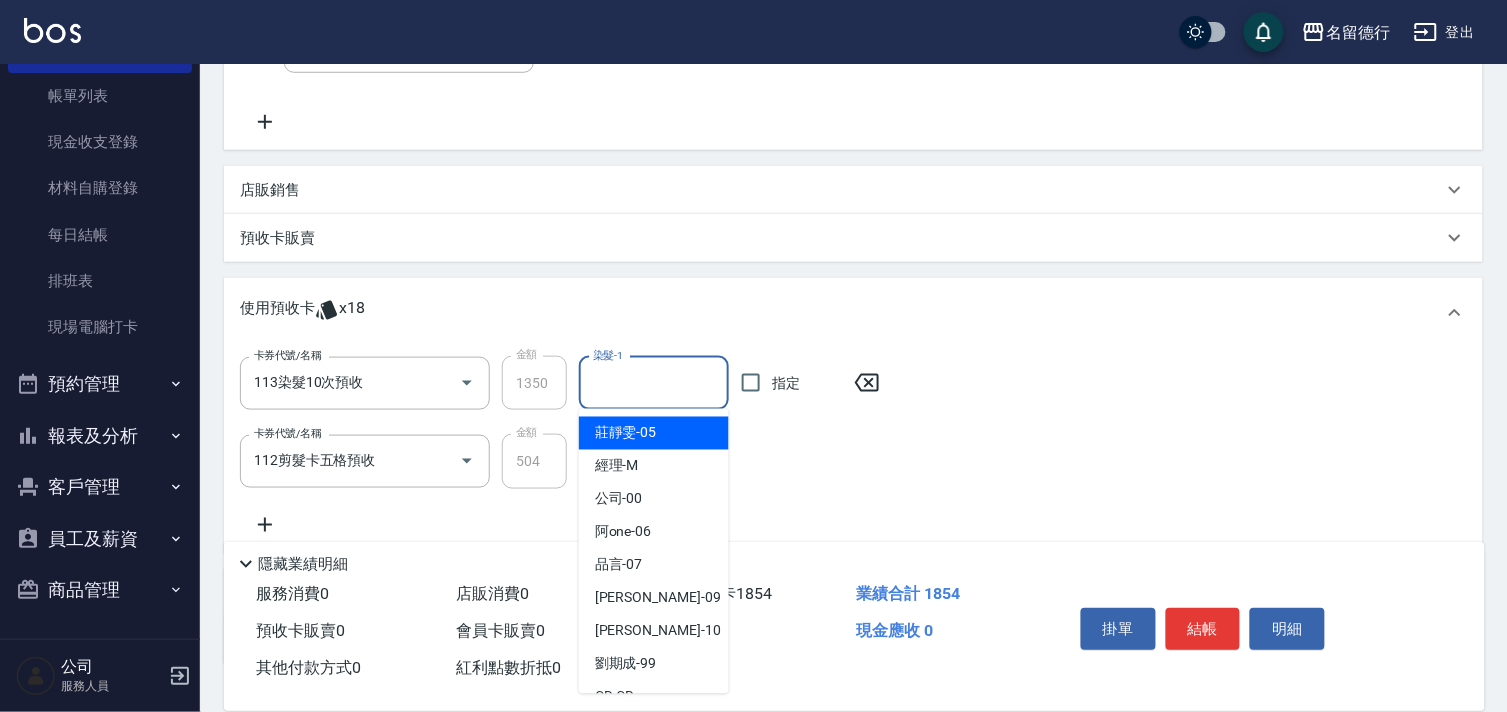 click on "染髮-1" at bounding box center [654, 383] 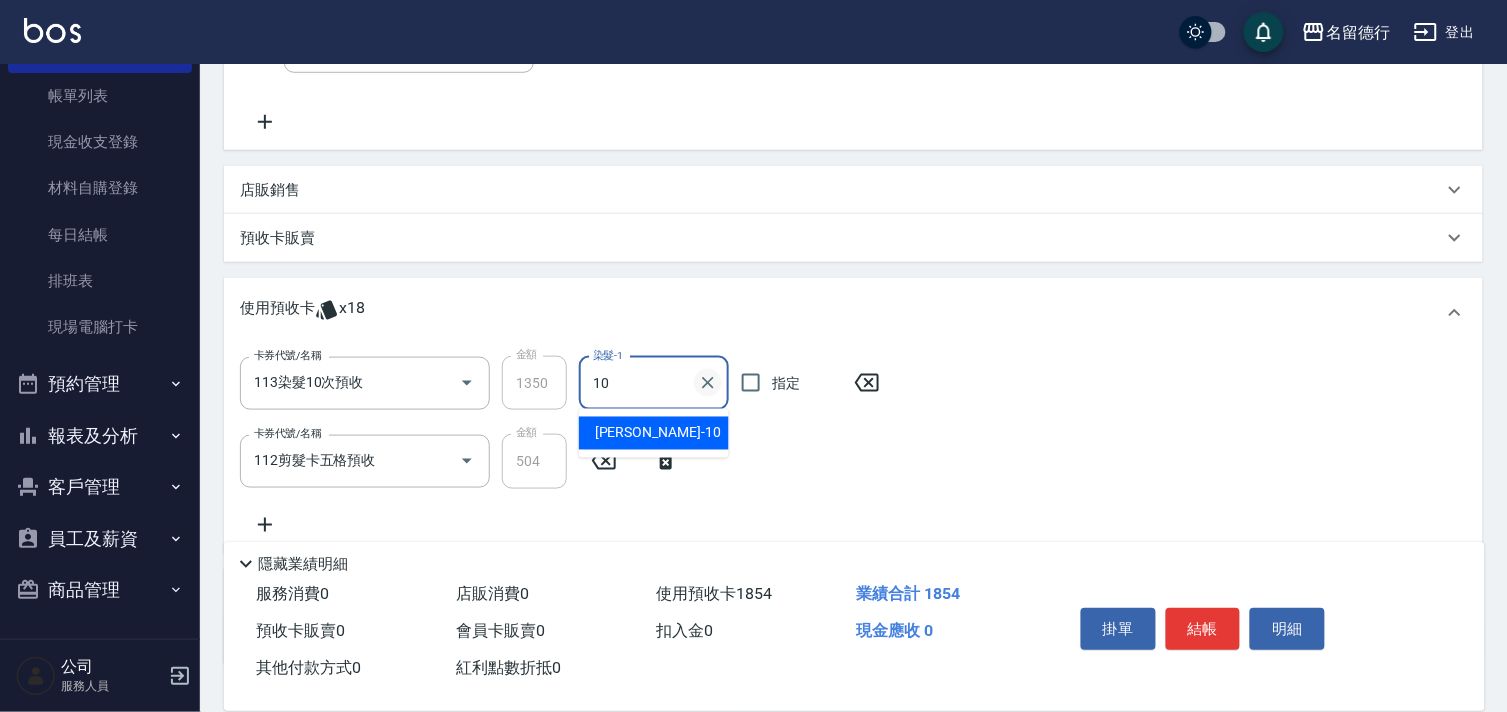 type on "婉如-10" 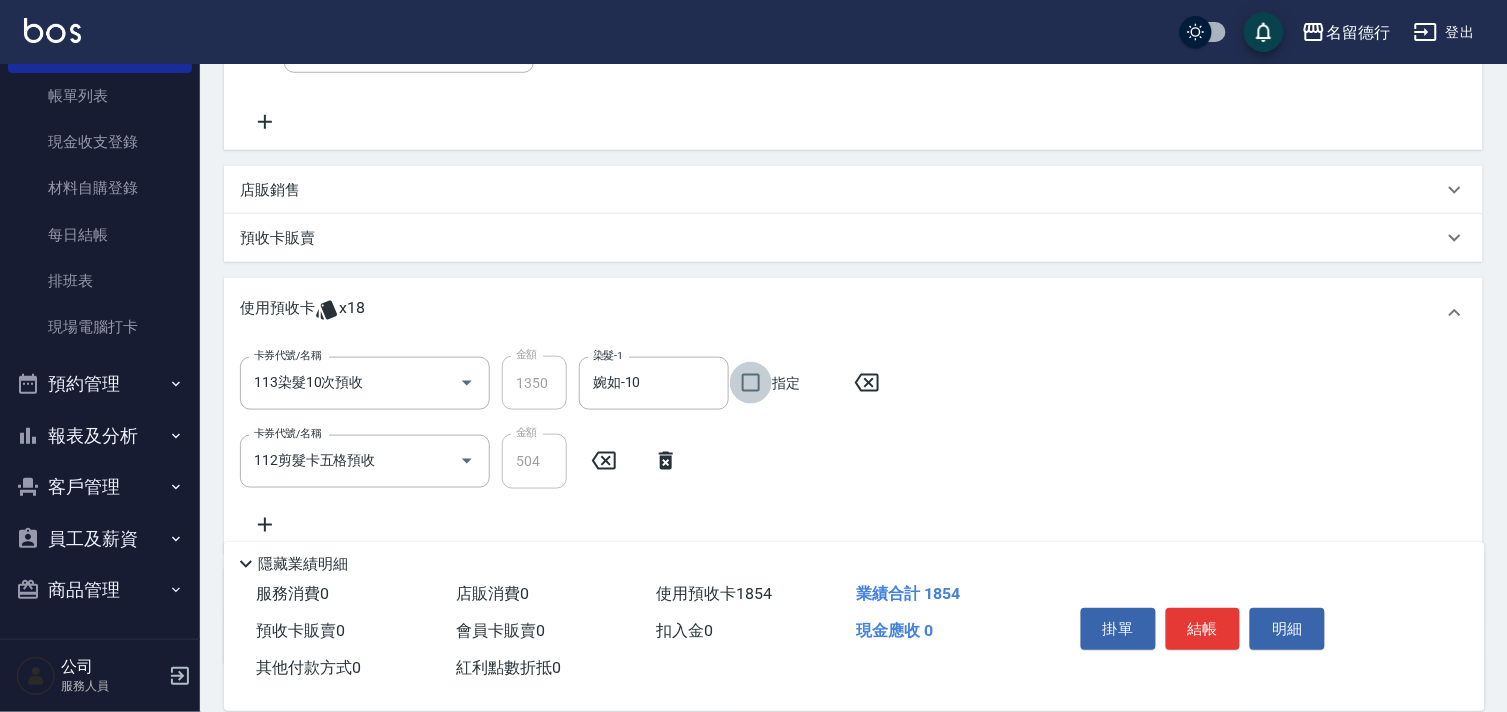 click on "指定" at bounding box center [751, 383] 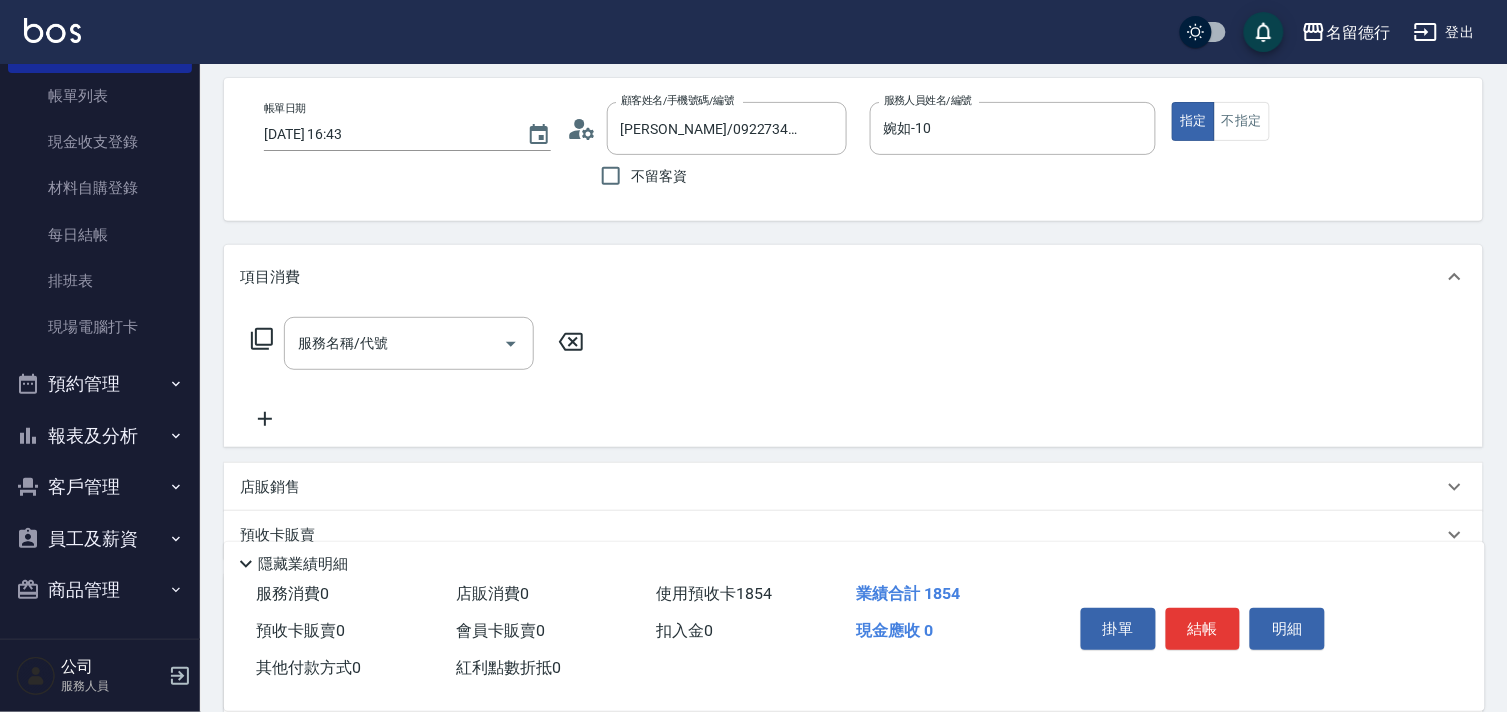 scroll, scrollTop: 46, scrollLeft: 0, axis: vertical 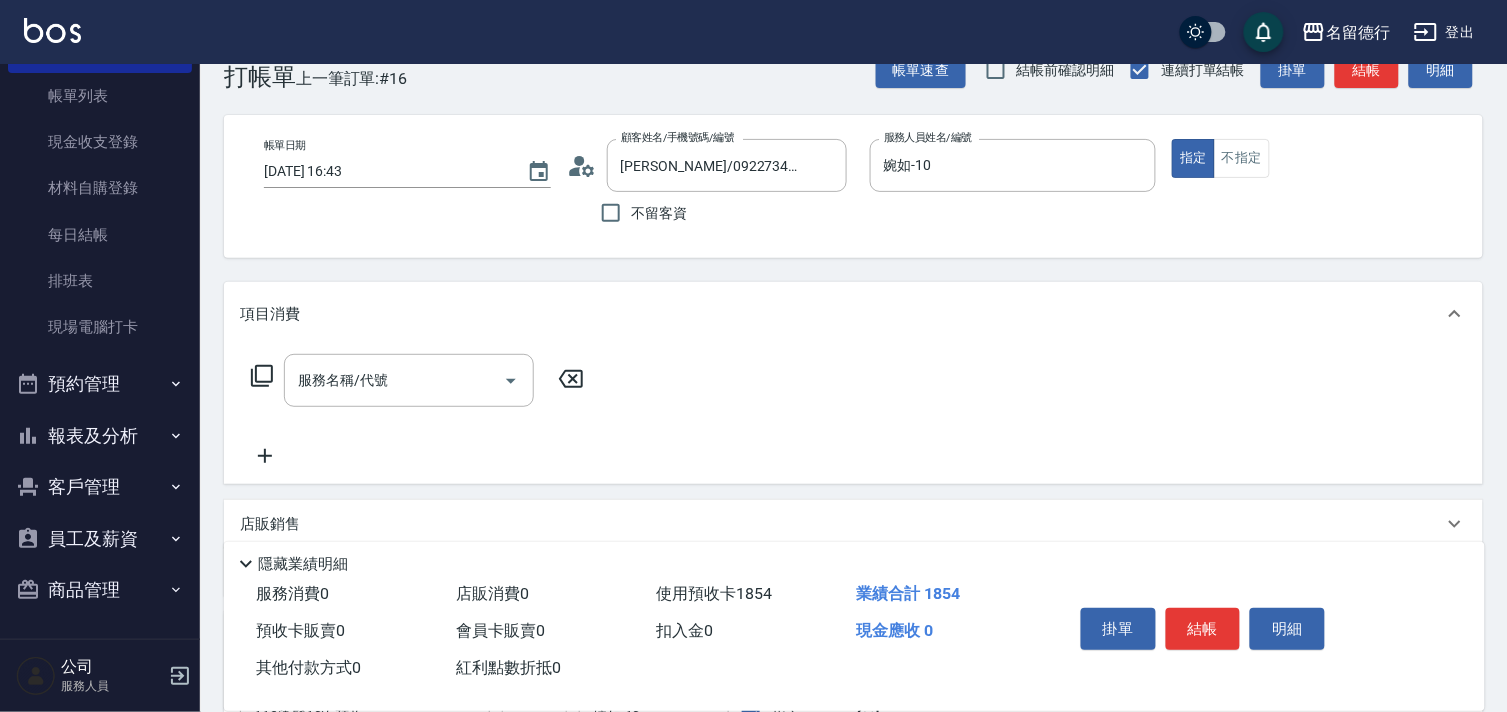 click 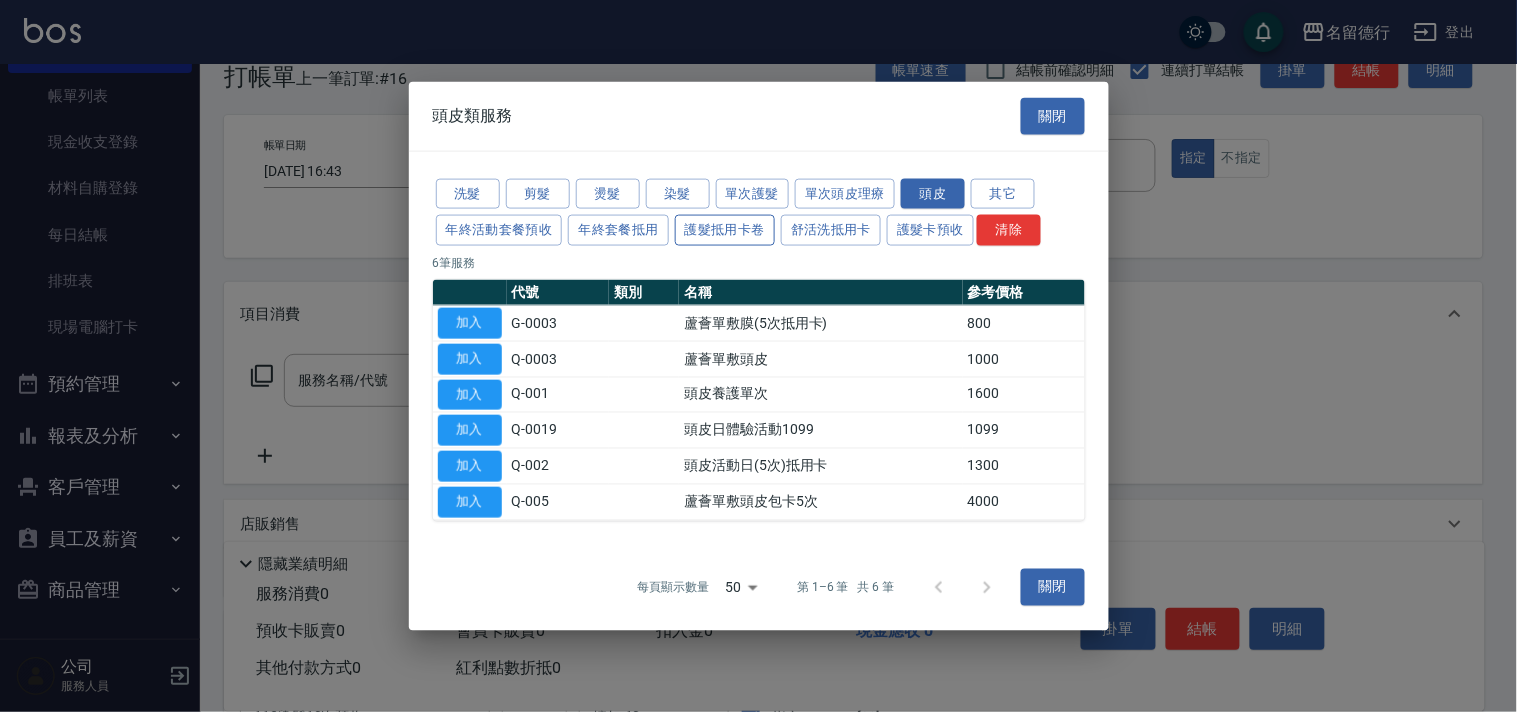 click on "護髮抵用卡卷" at bounding box center [725, 230] 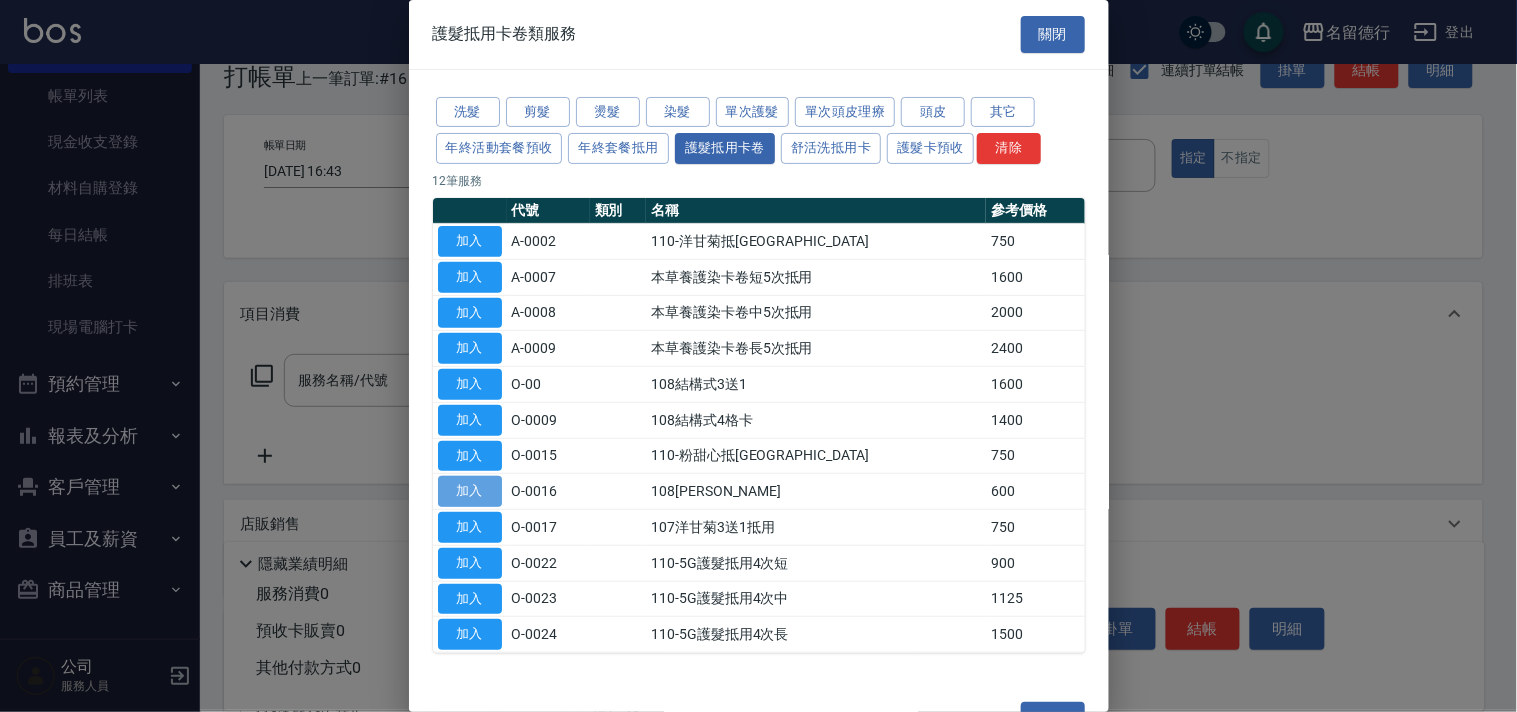 click on "加入" at bounding box center (470, 491) 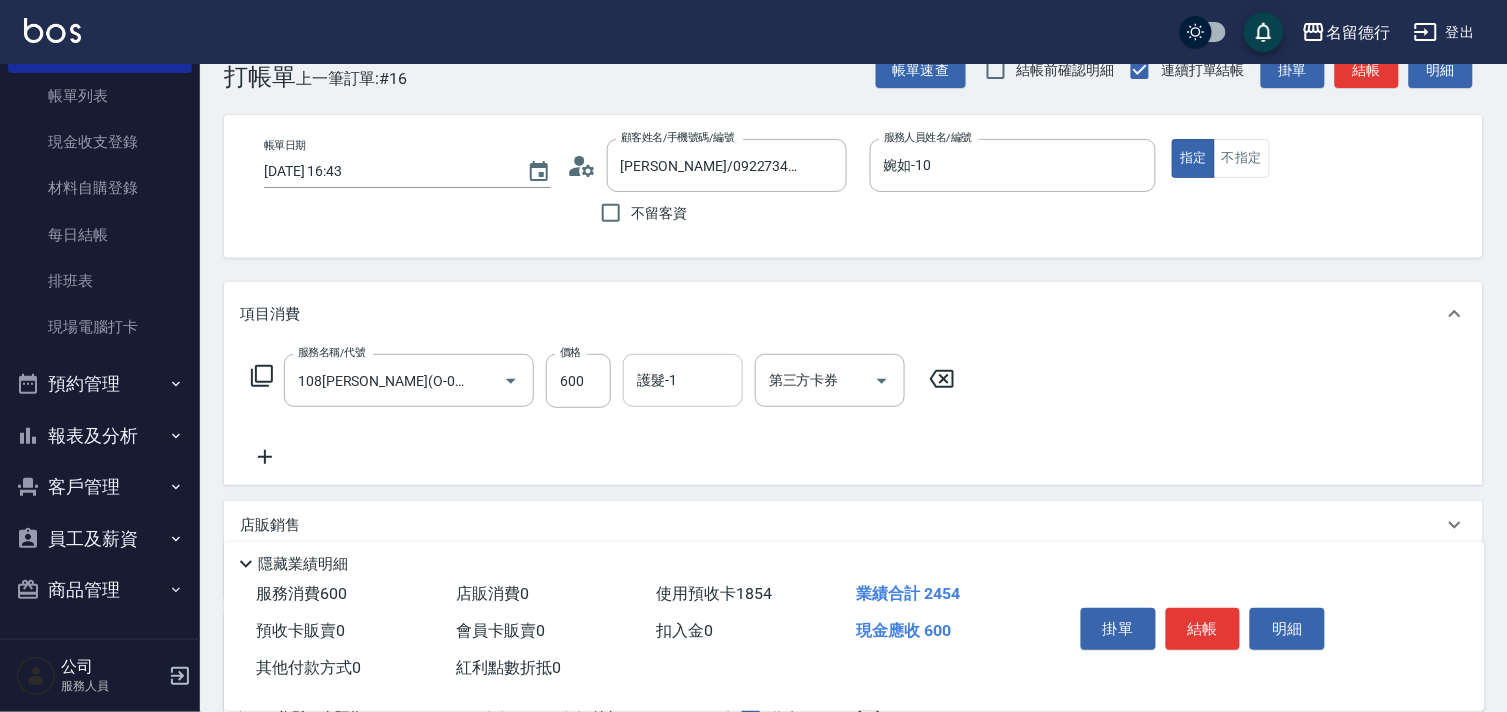 click on "護髮-1" at bounding box center [683, 380] 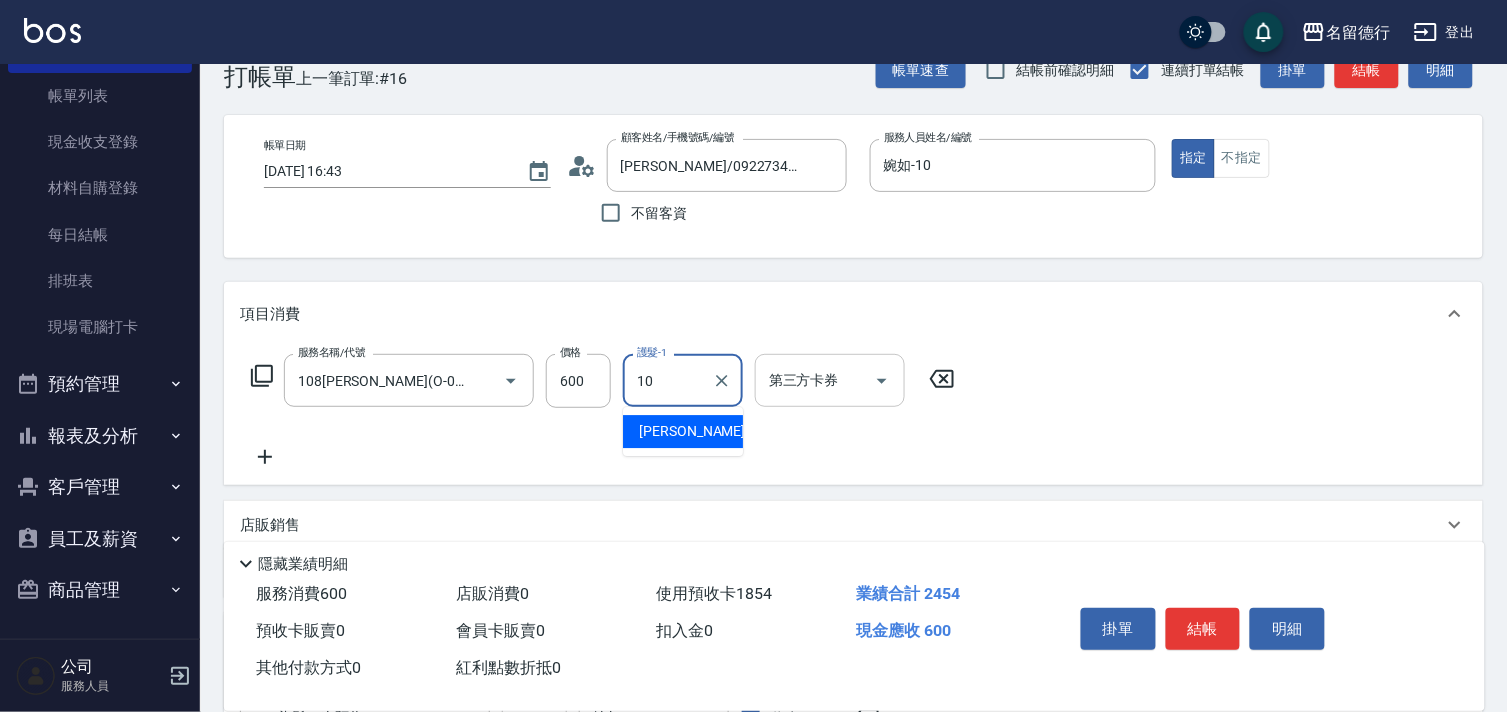 type on "婉如-10" 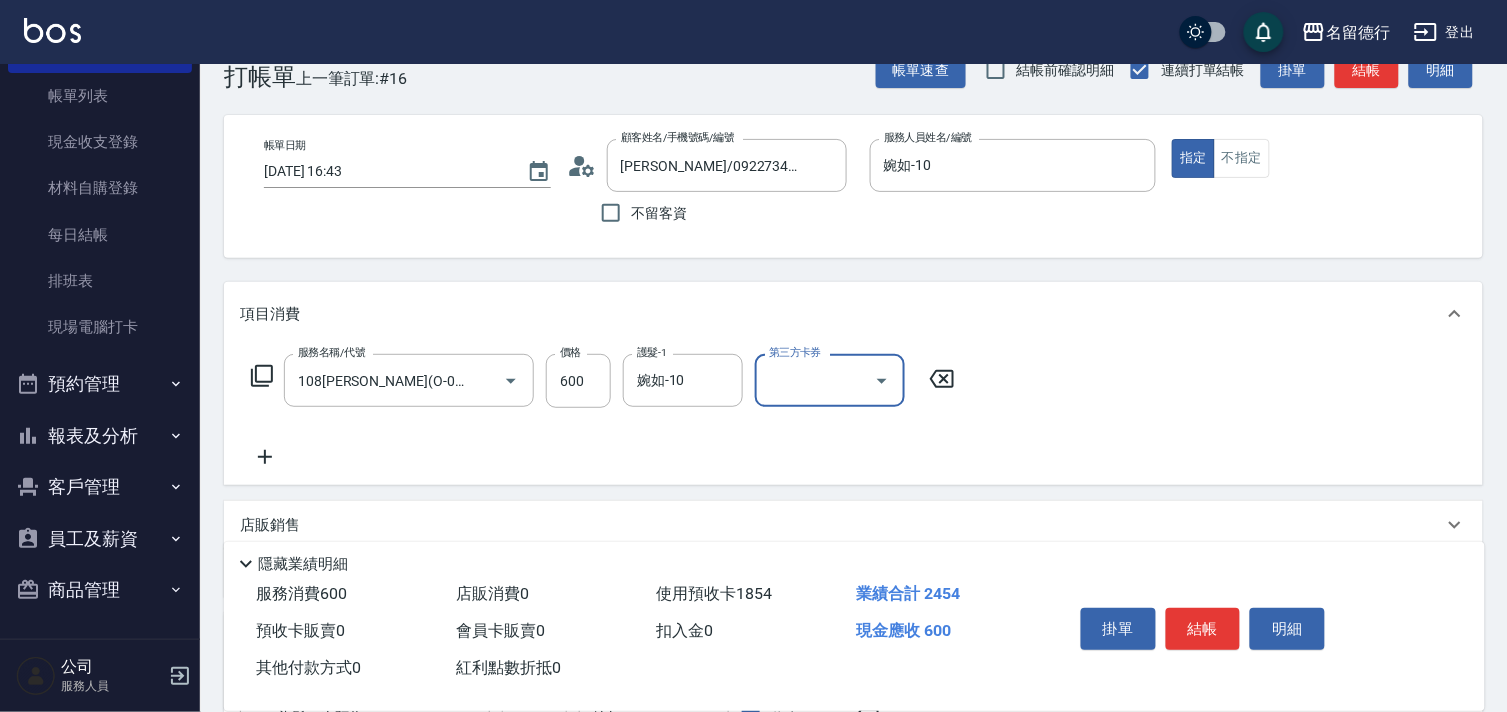 click on "第三方卡券" at bounding box center (815, 380) 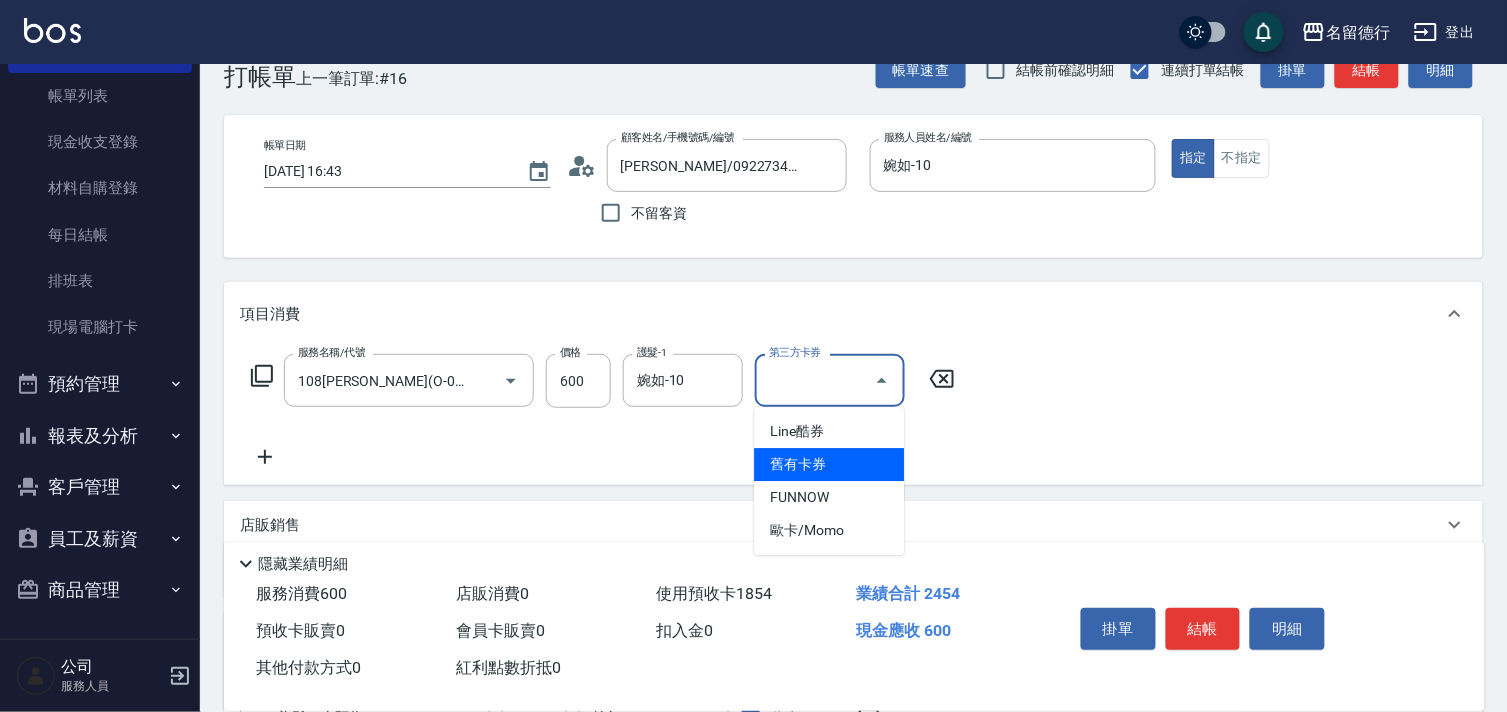 click on "舊有卡券" at bounding box center (829, 464) 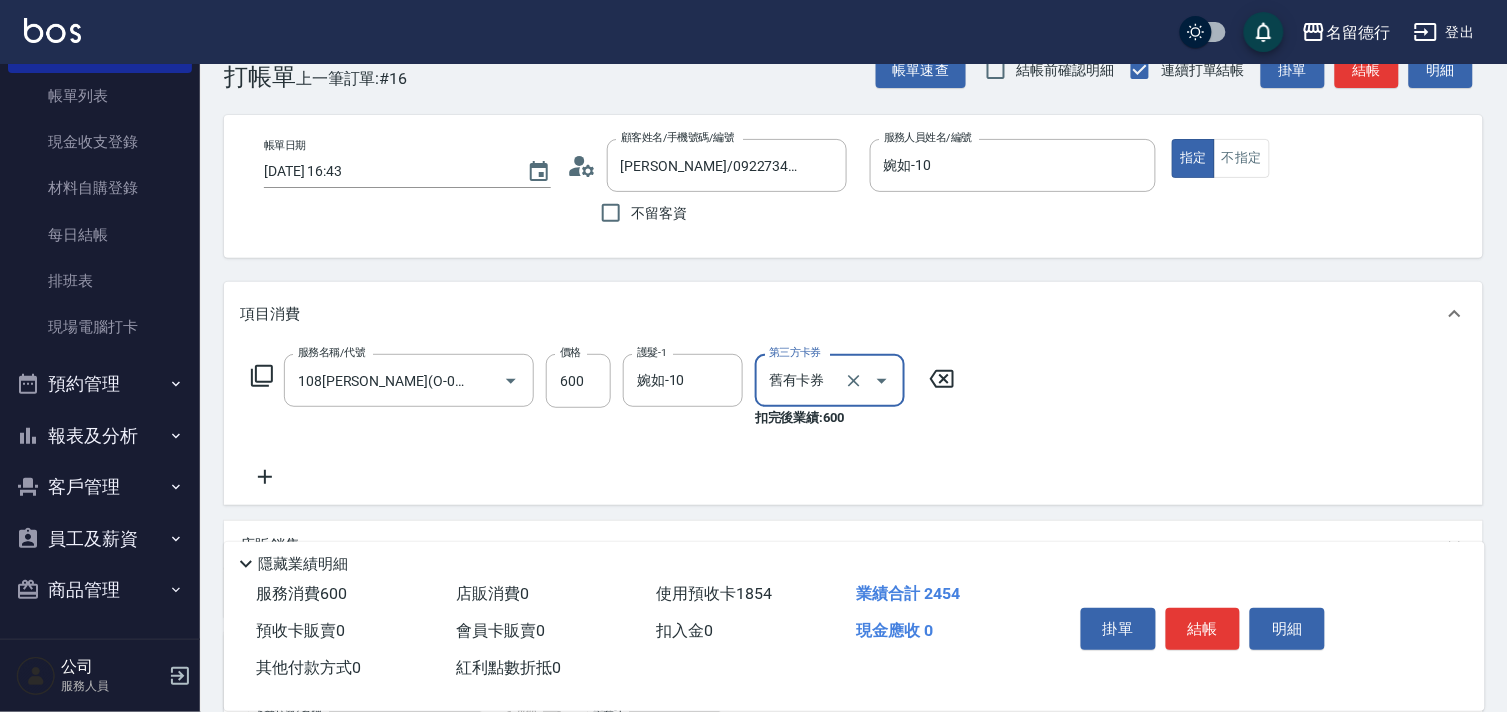type on "舊有卡券" 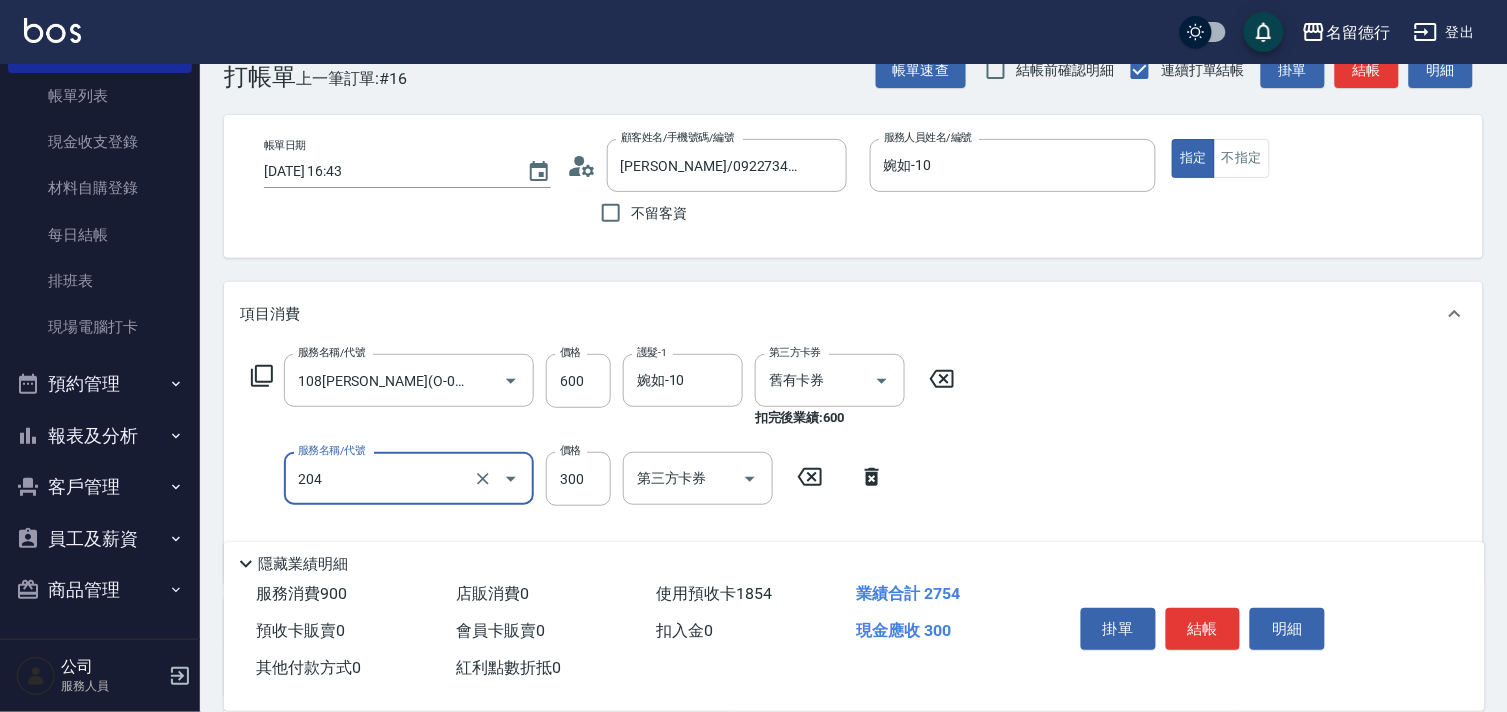 type on "洗髮(204)" 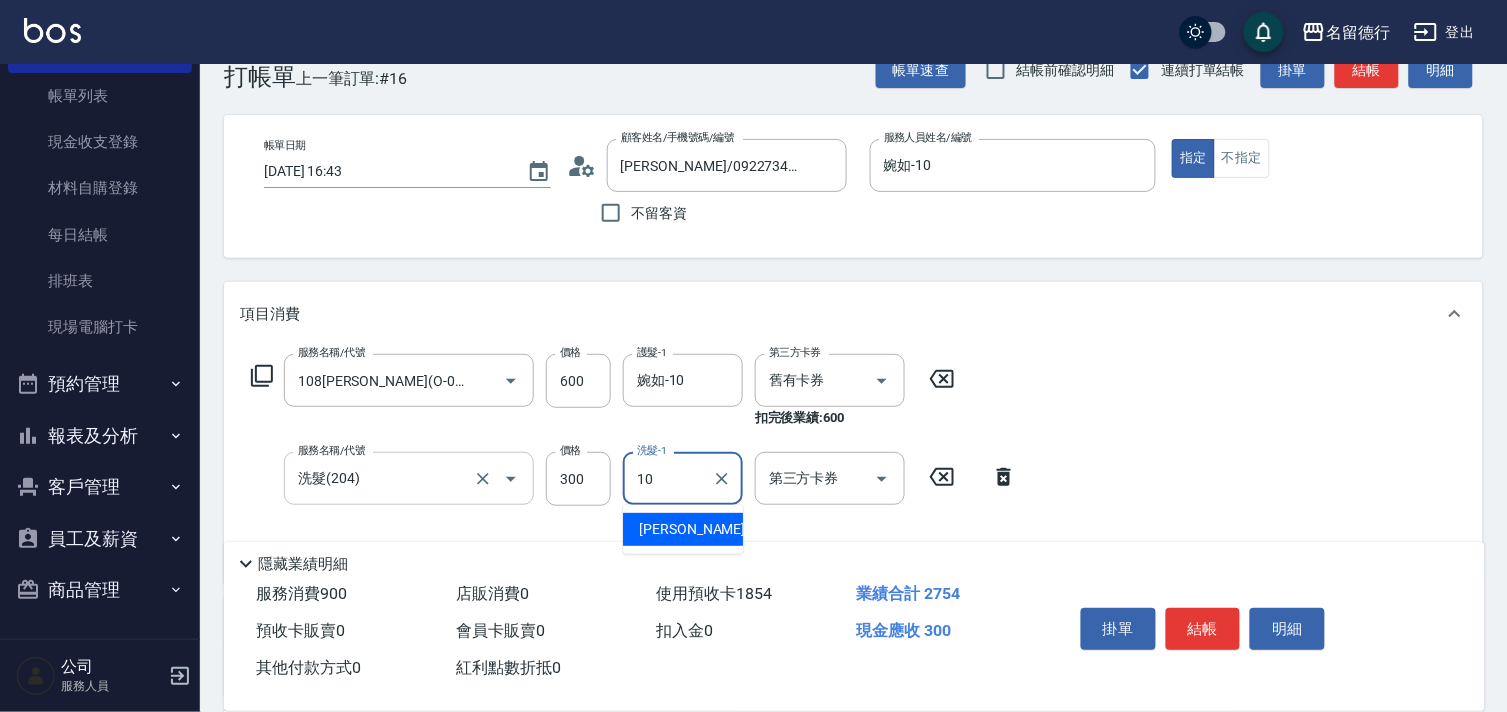 type on "婉如-10" 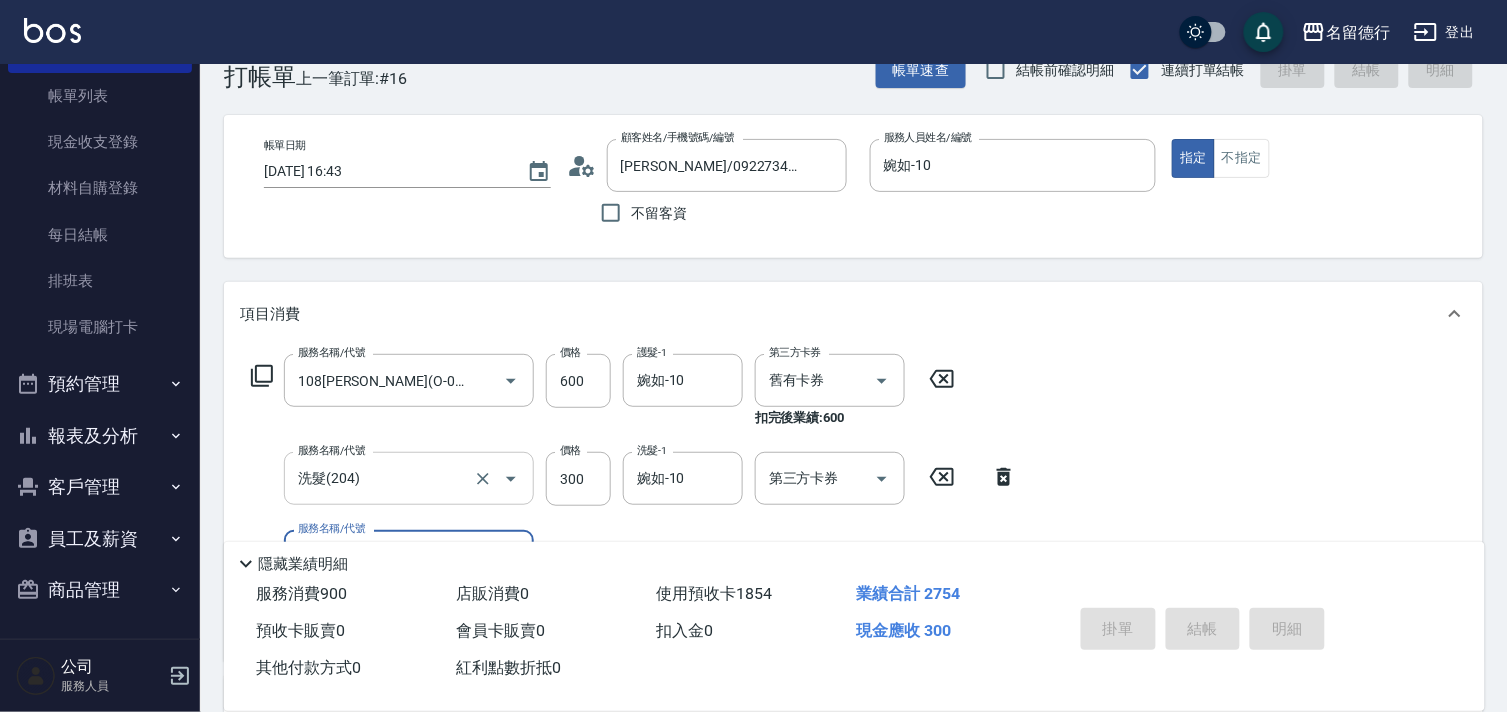 type on "[DATE] 16:50" 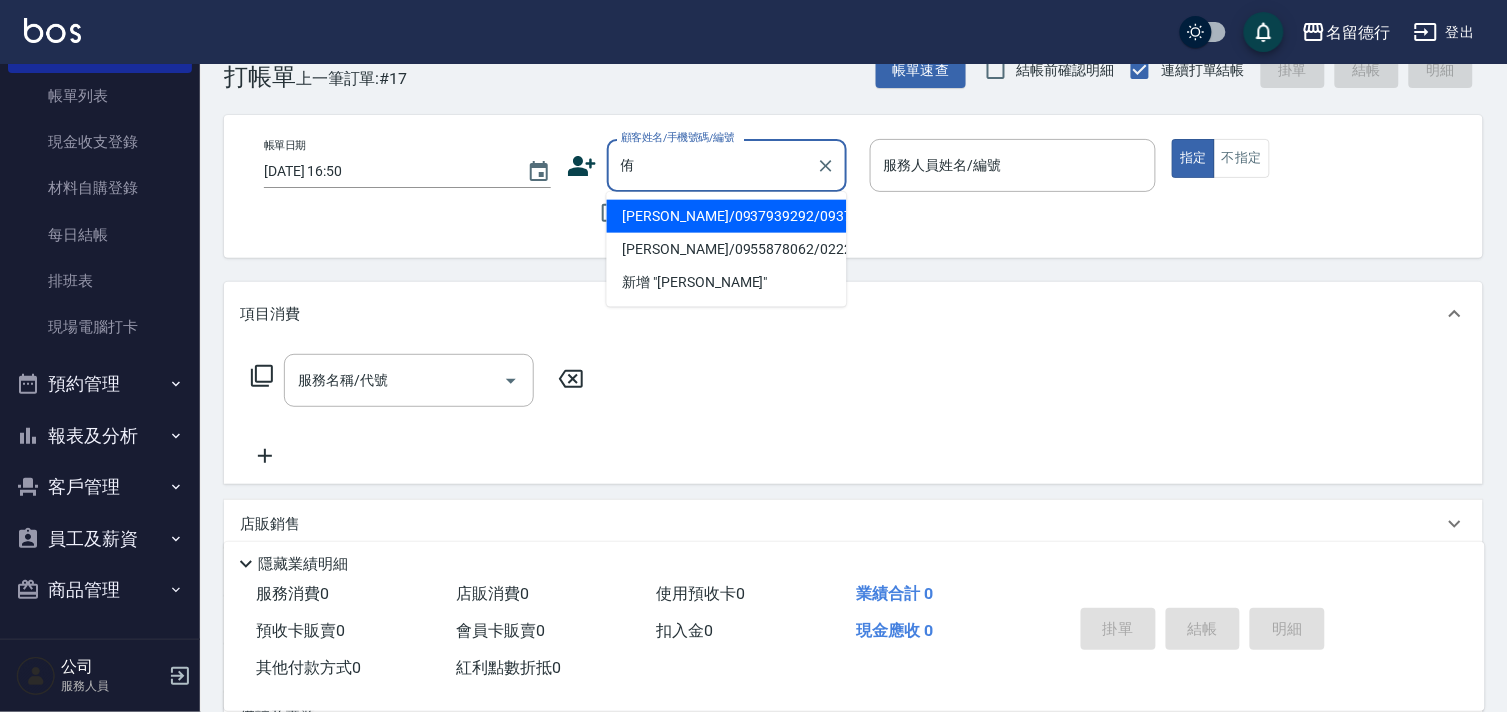 click on "[PERSON_NAME]/0937939292/0937939292" at bounding box center [727, 216] 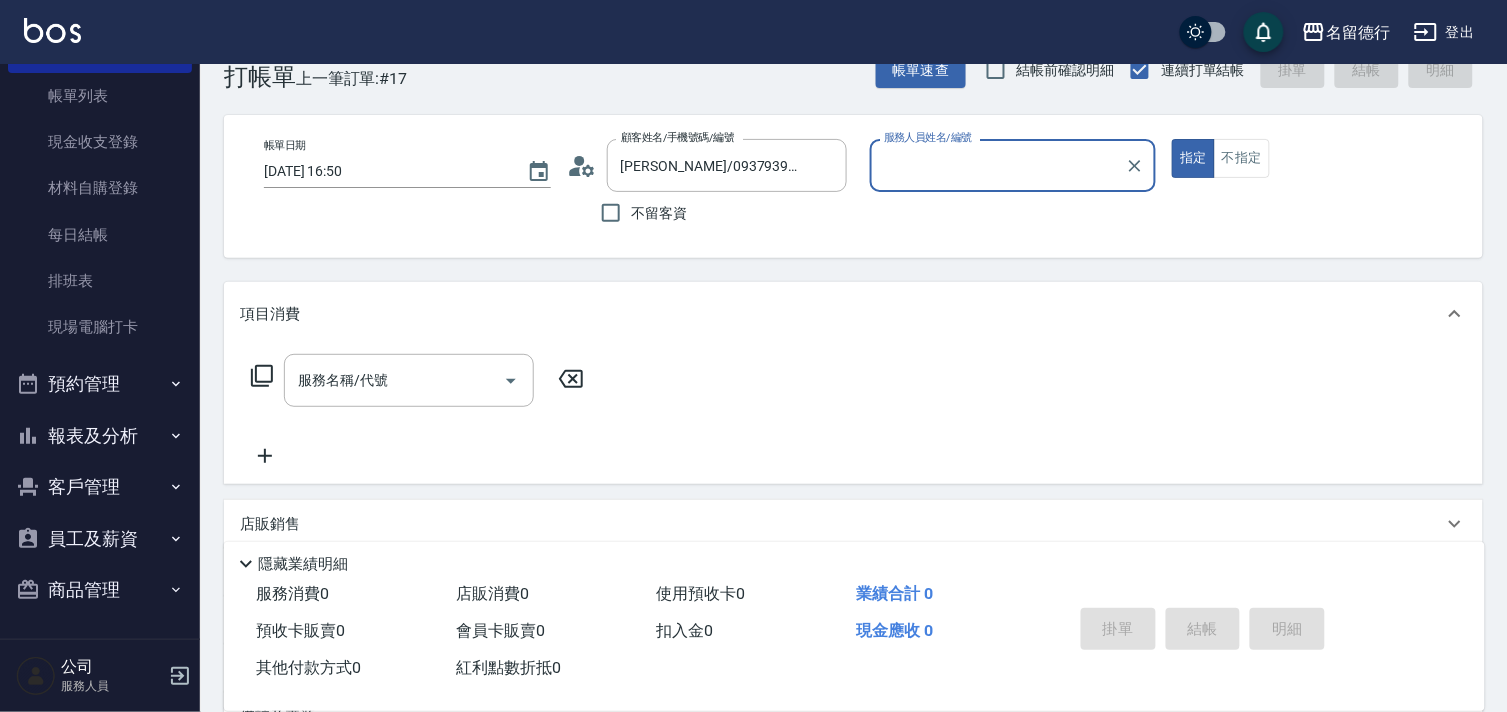 type on "婉如-10" 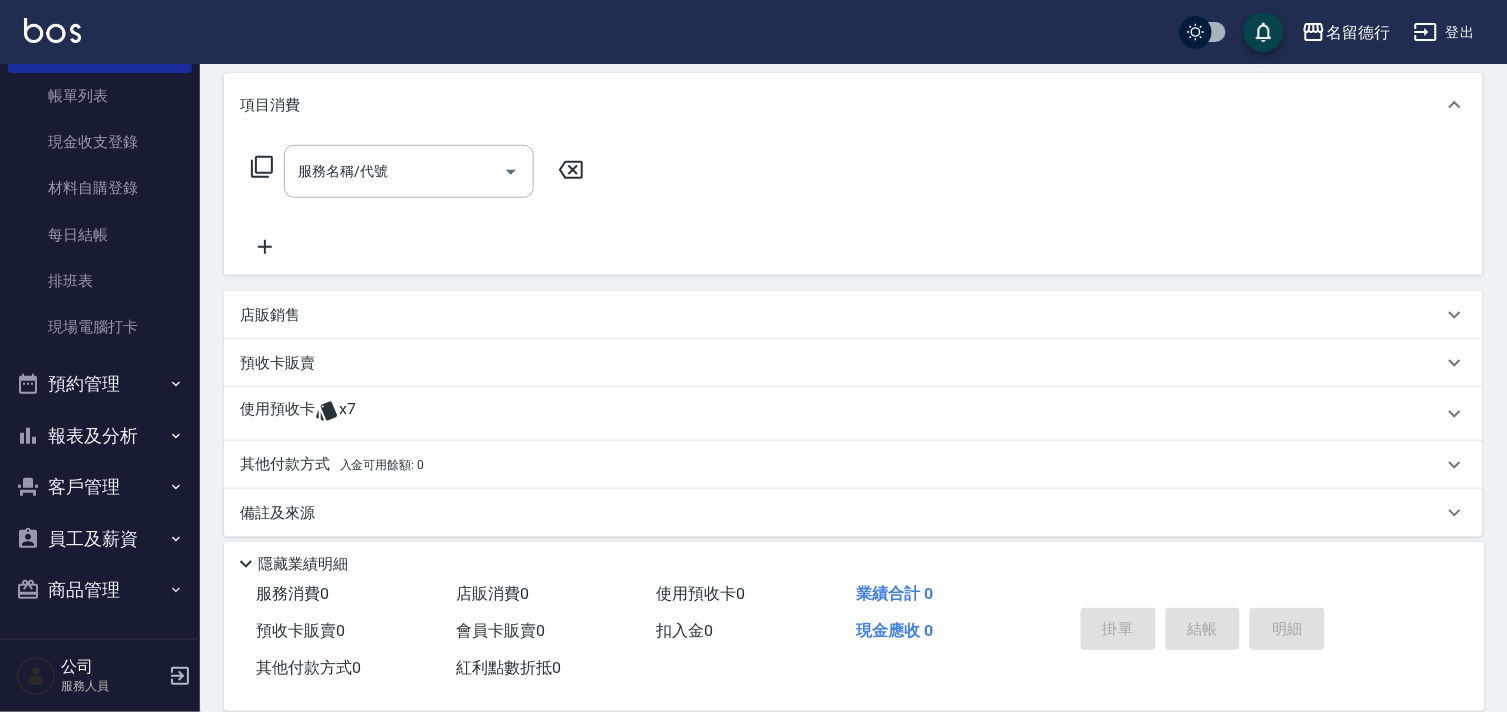 scroll, scrollTop: 268, scrollLeft: 0, axis: vertical 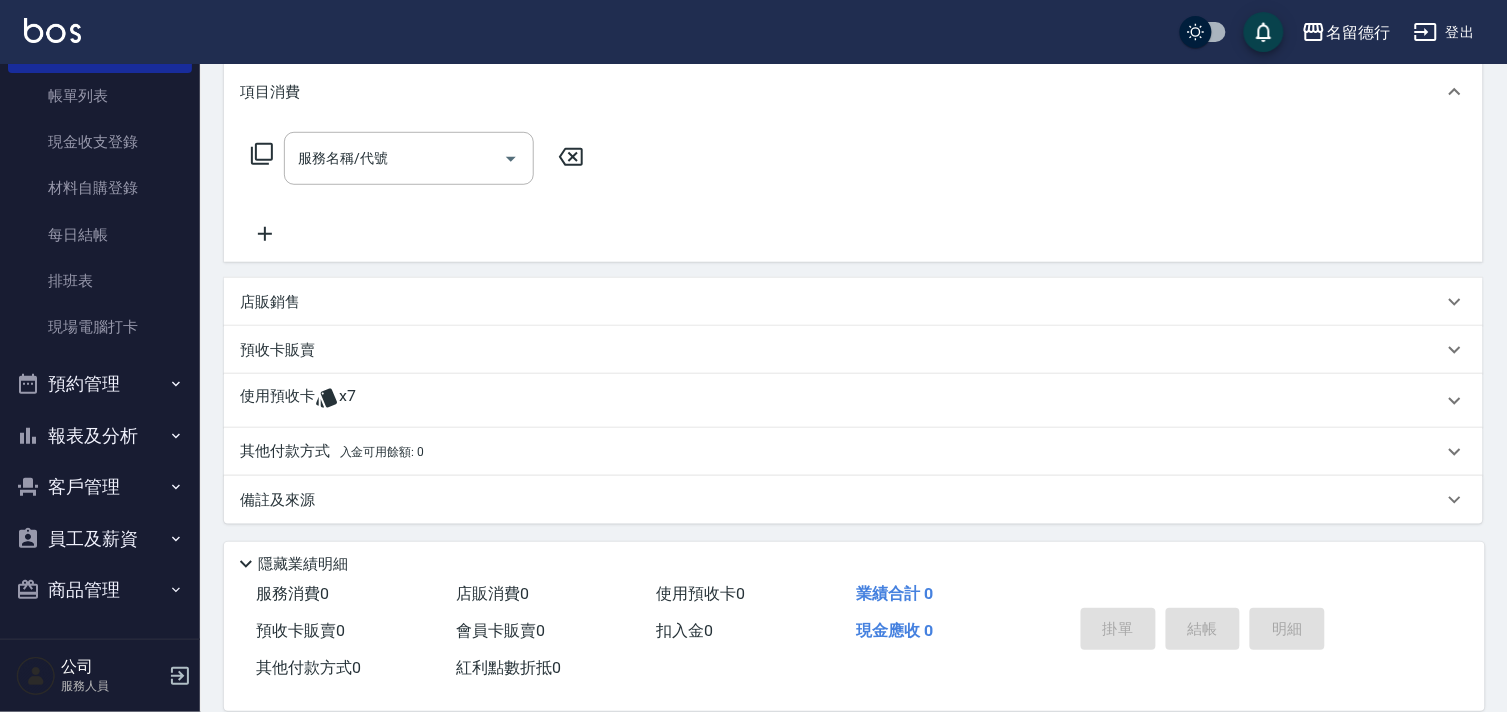 click on "使用預收卡" at bounding box center (277, 401) 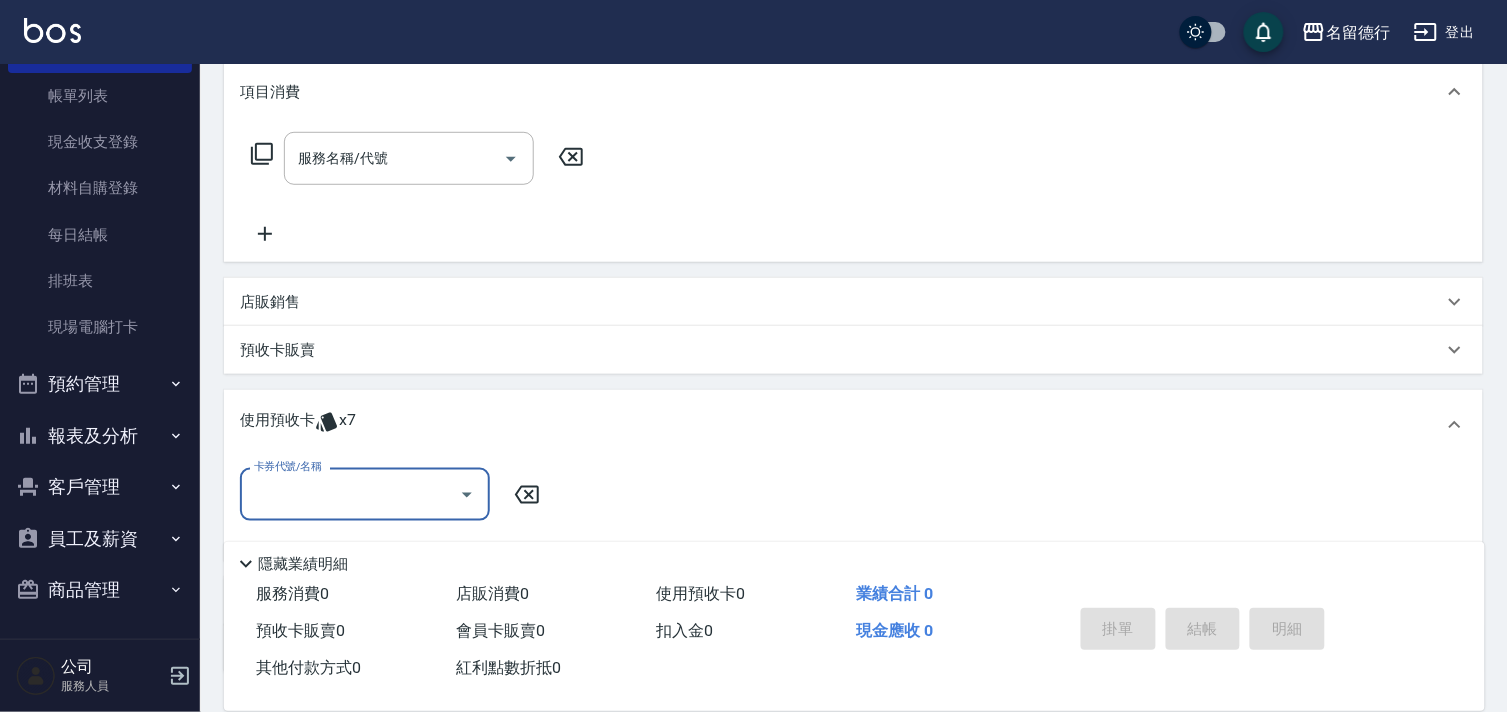 scroll, scrollTop: 0, scrollLeft: 0, axis: both 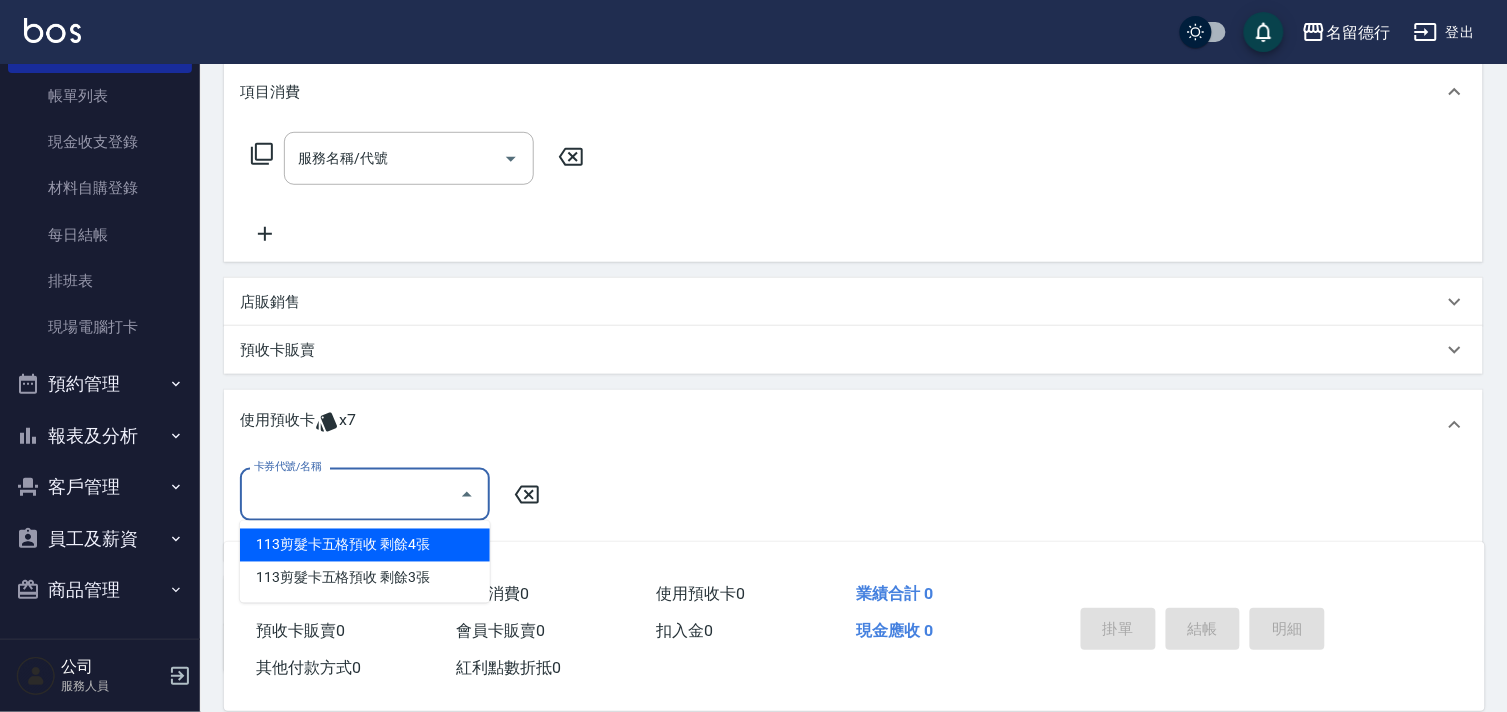 click on "113剪髮卡五格預收 剩餘4張" at bounding box center (365, 545) 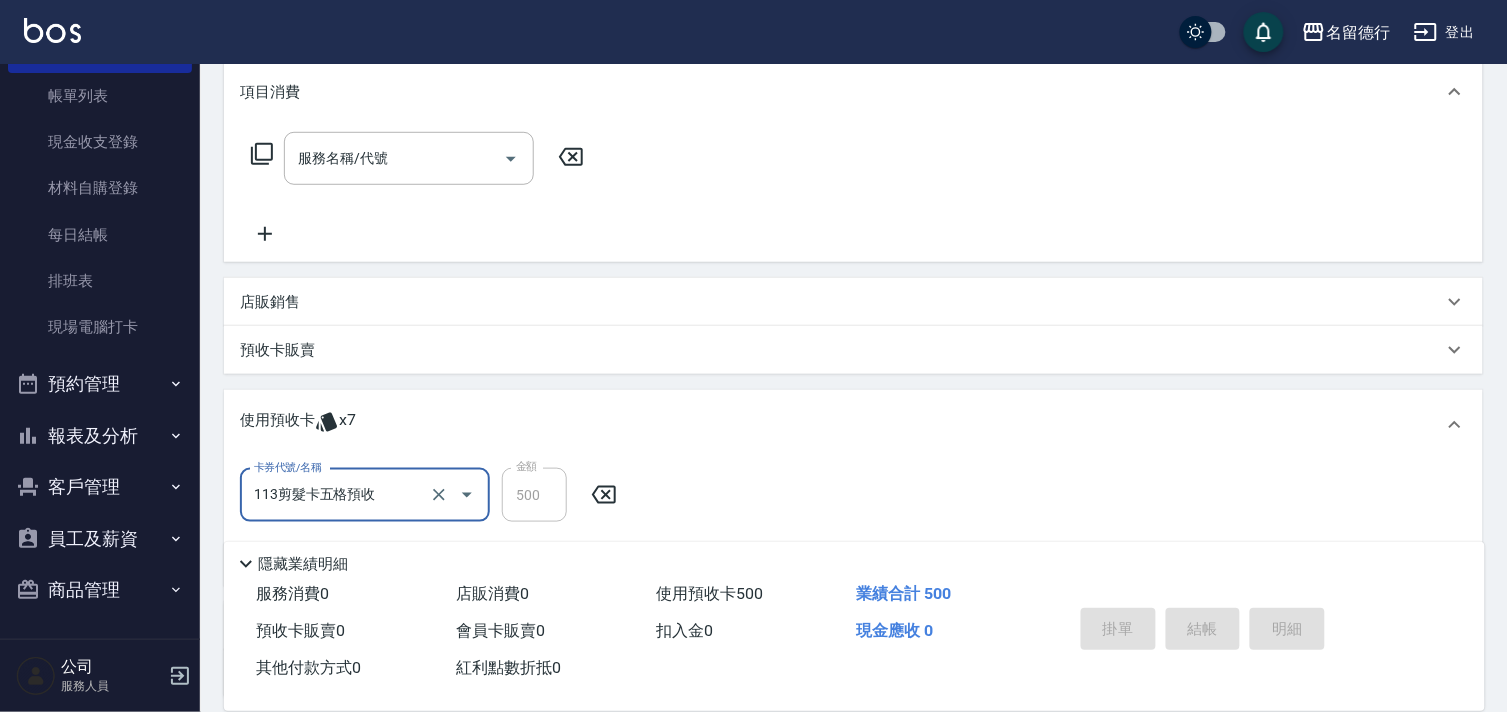 type 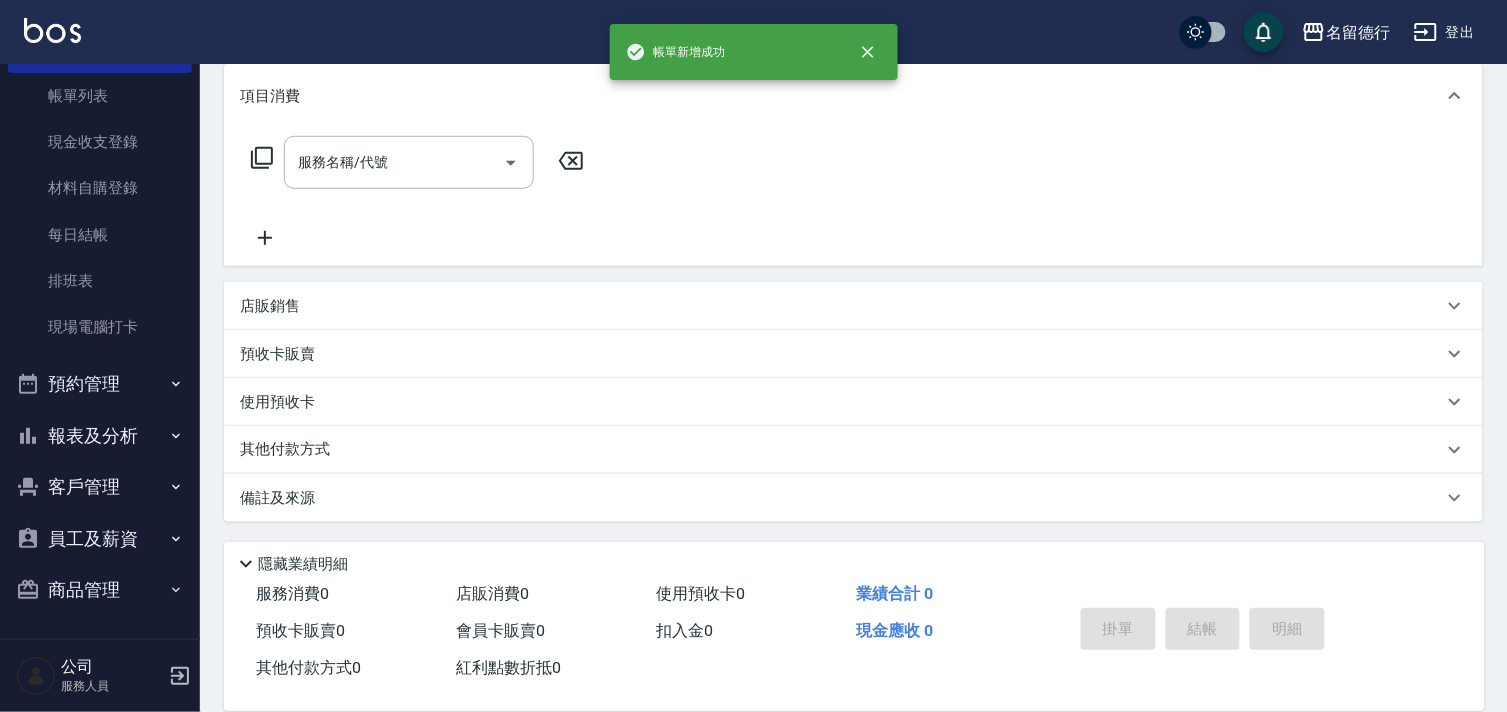 scroll, scrollTop: 0, scrollLeft: 0, axis: both 